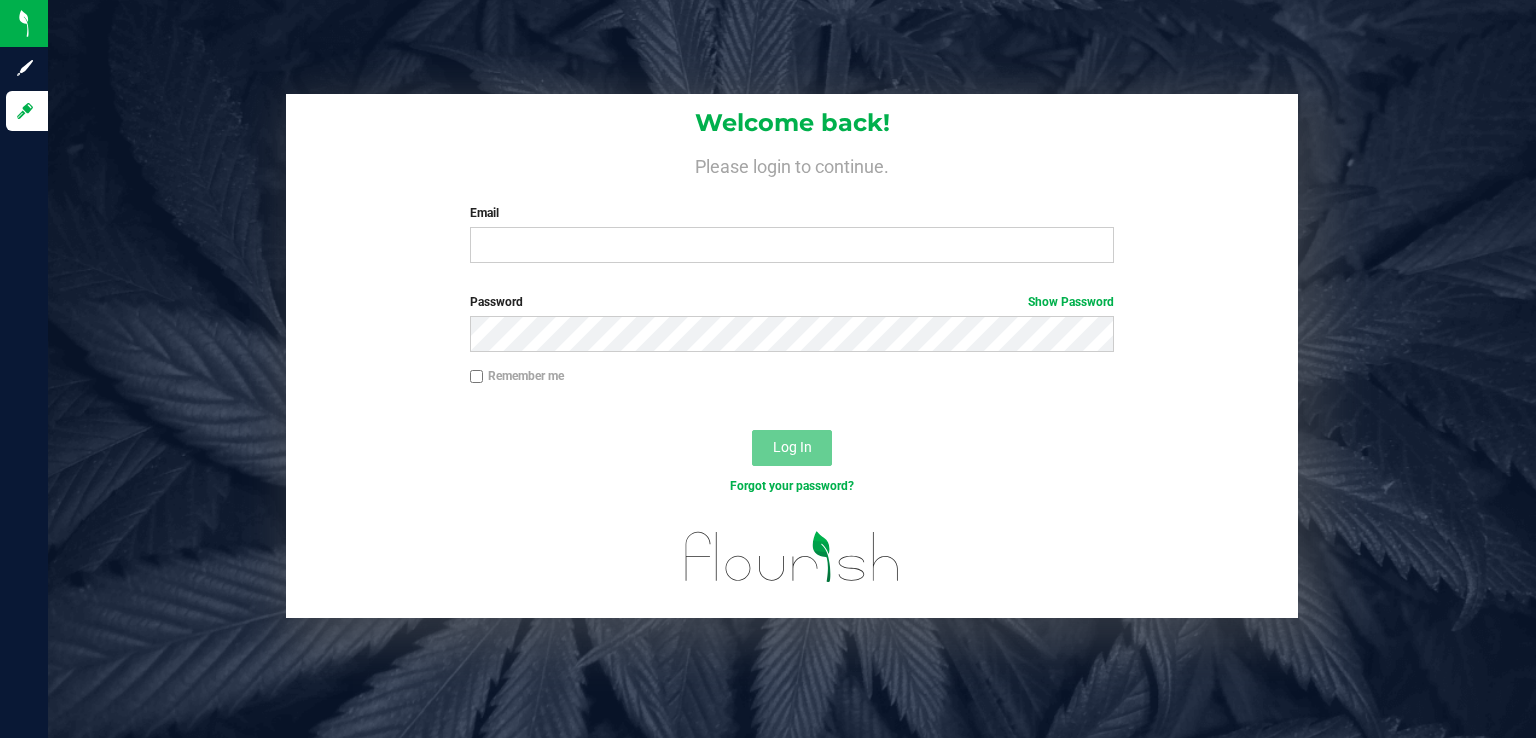 scroll, scrollTop: 0, scrollLeft: 0, axis: both 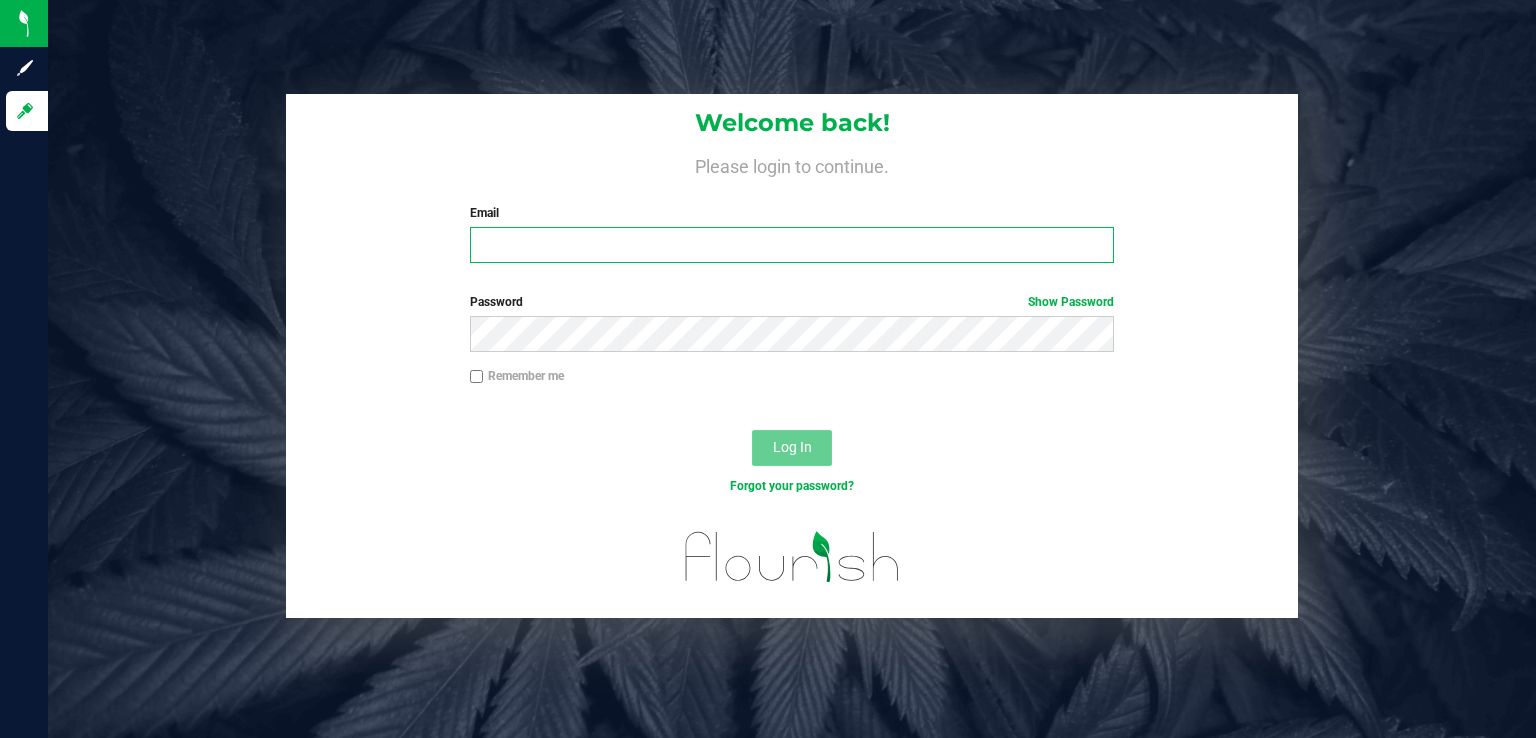 type on "[EMAIL]" 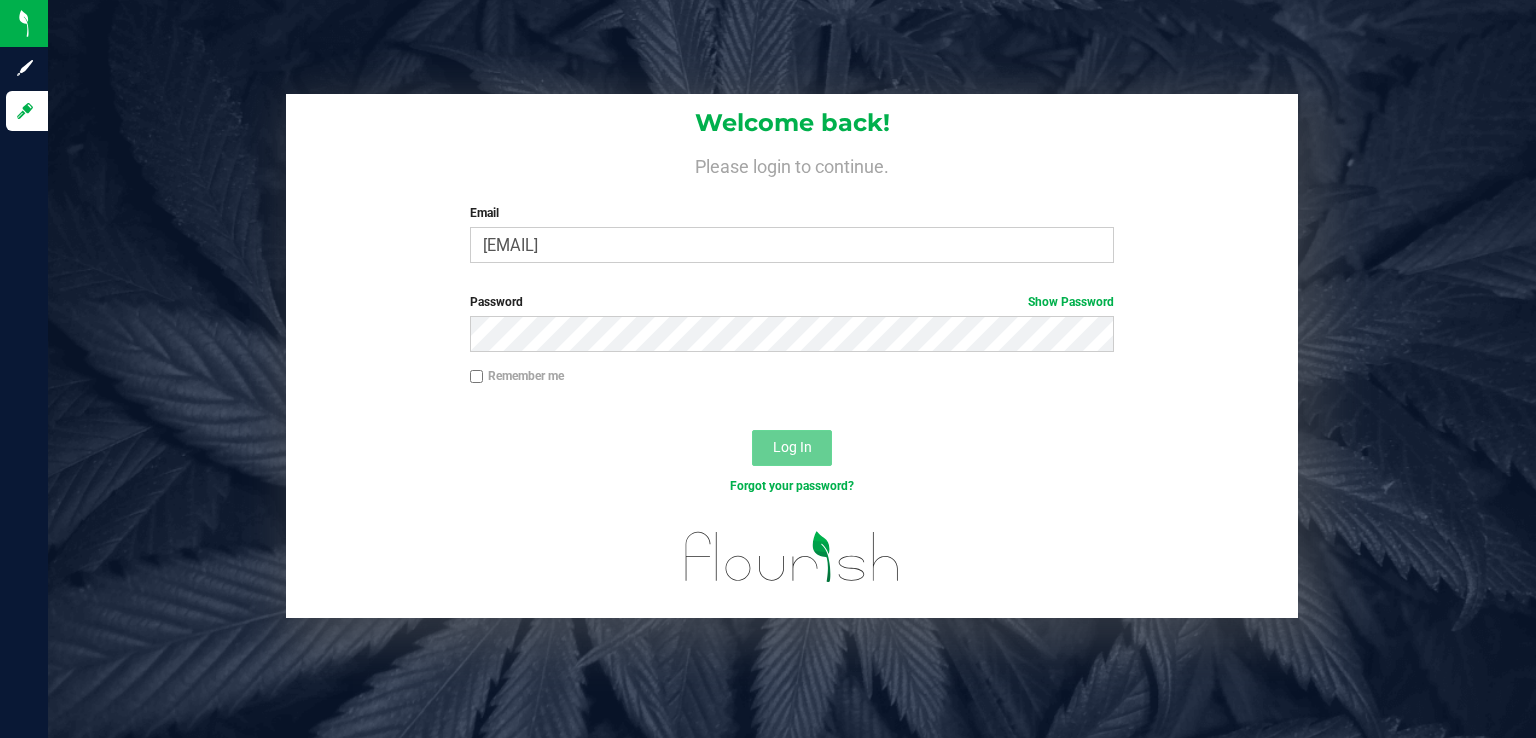 click on "Log In" at bounding box center (792, 447) 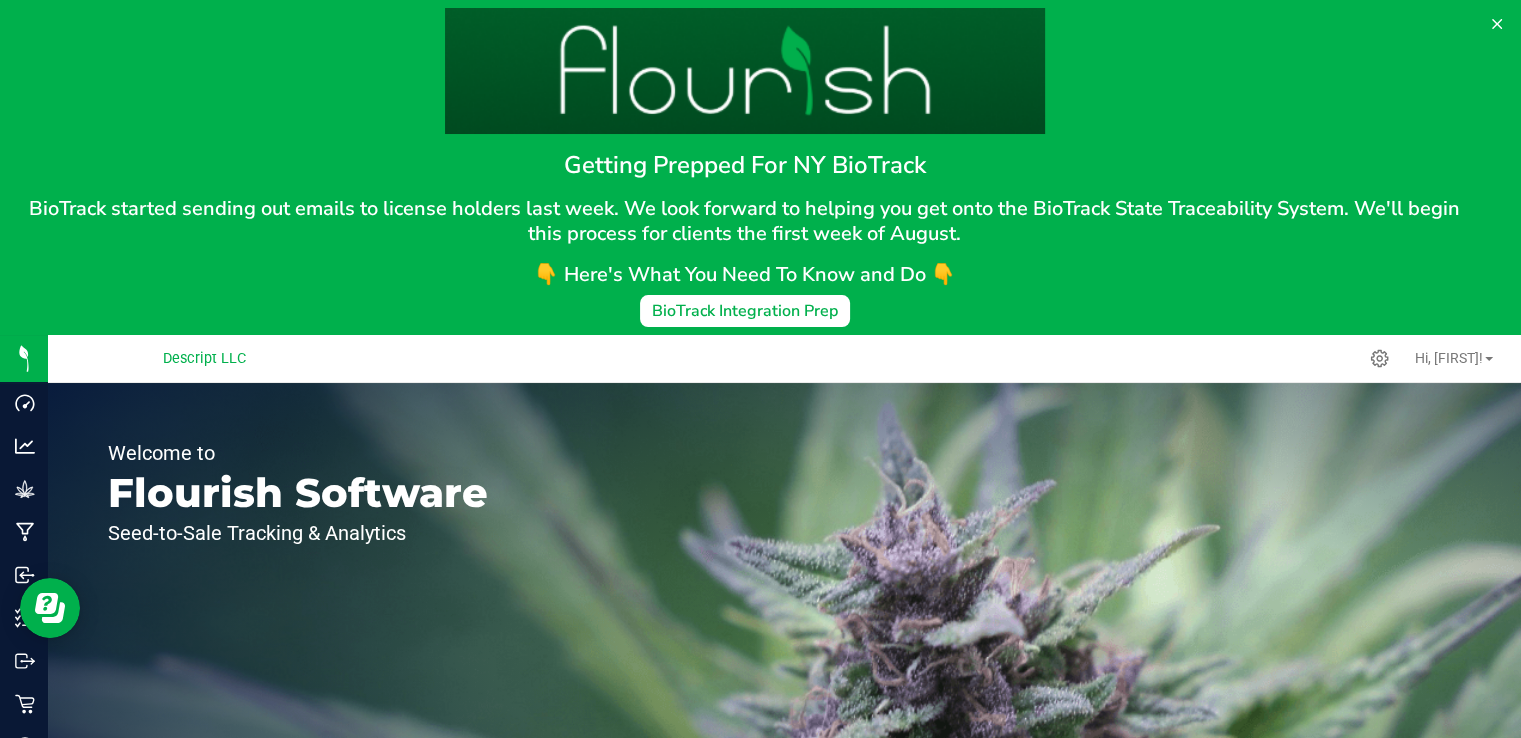 scroll, scrollTop: 0, scrollLeft: 0, axis: both 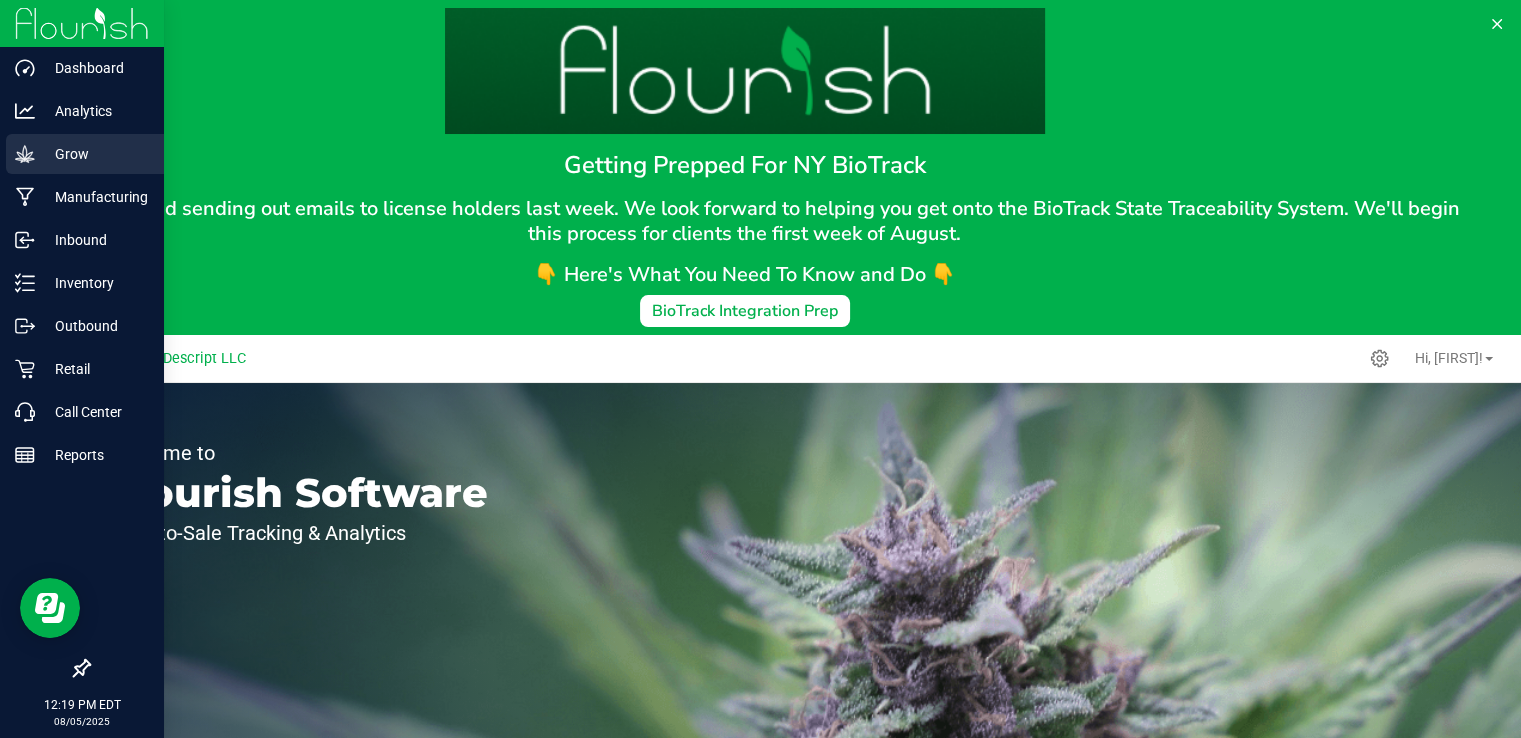 click on "Grow" at bounding box center (95, 154) 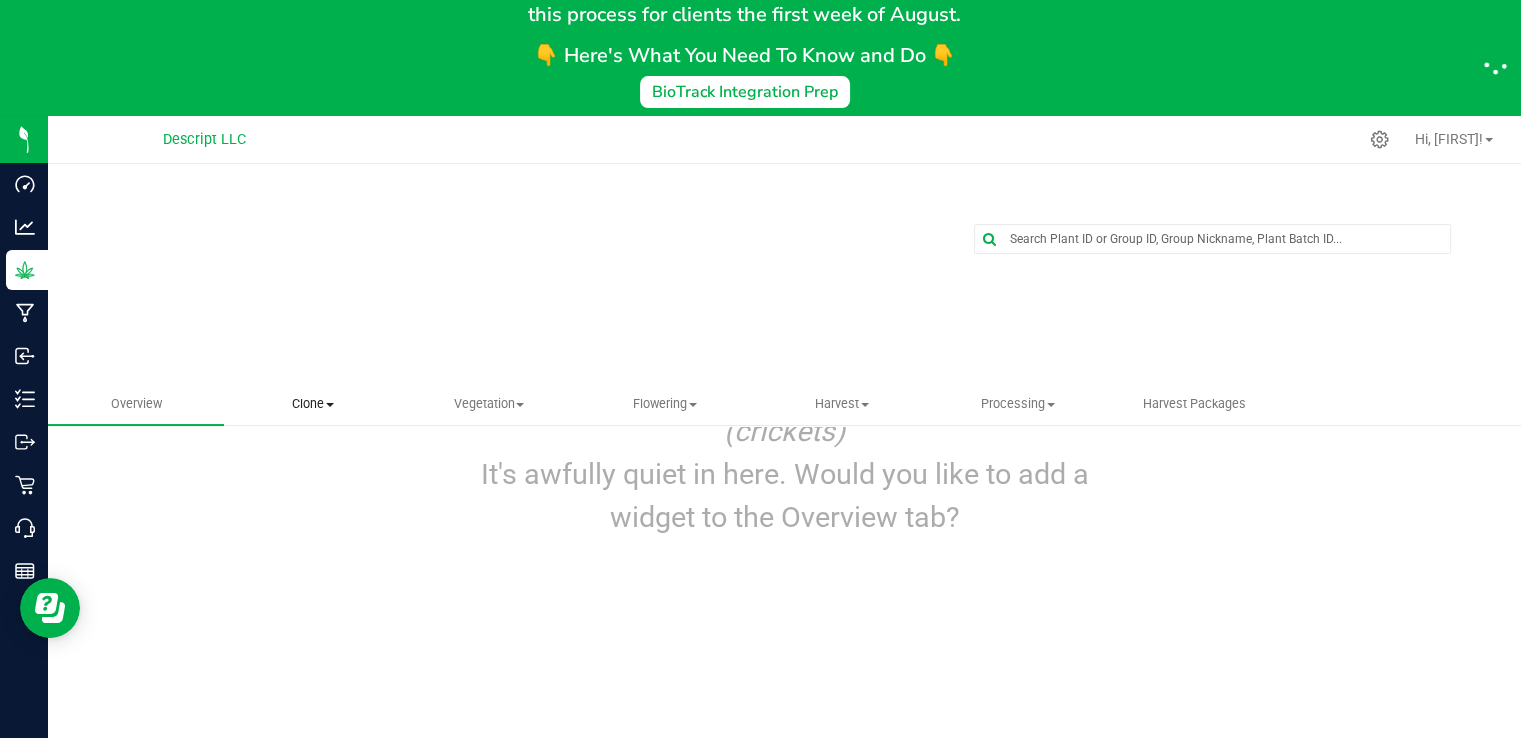 scroll, scrollTop: 220, scrollLeft: 0, axis: vertical 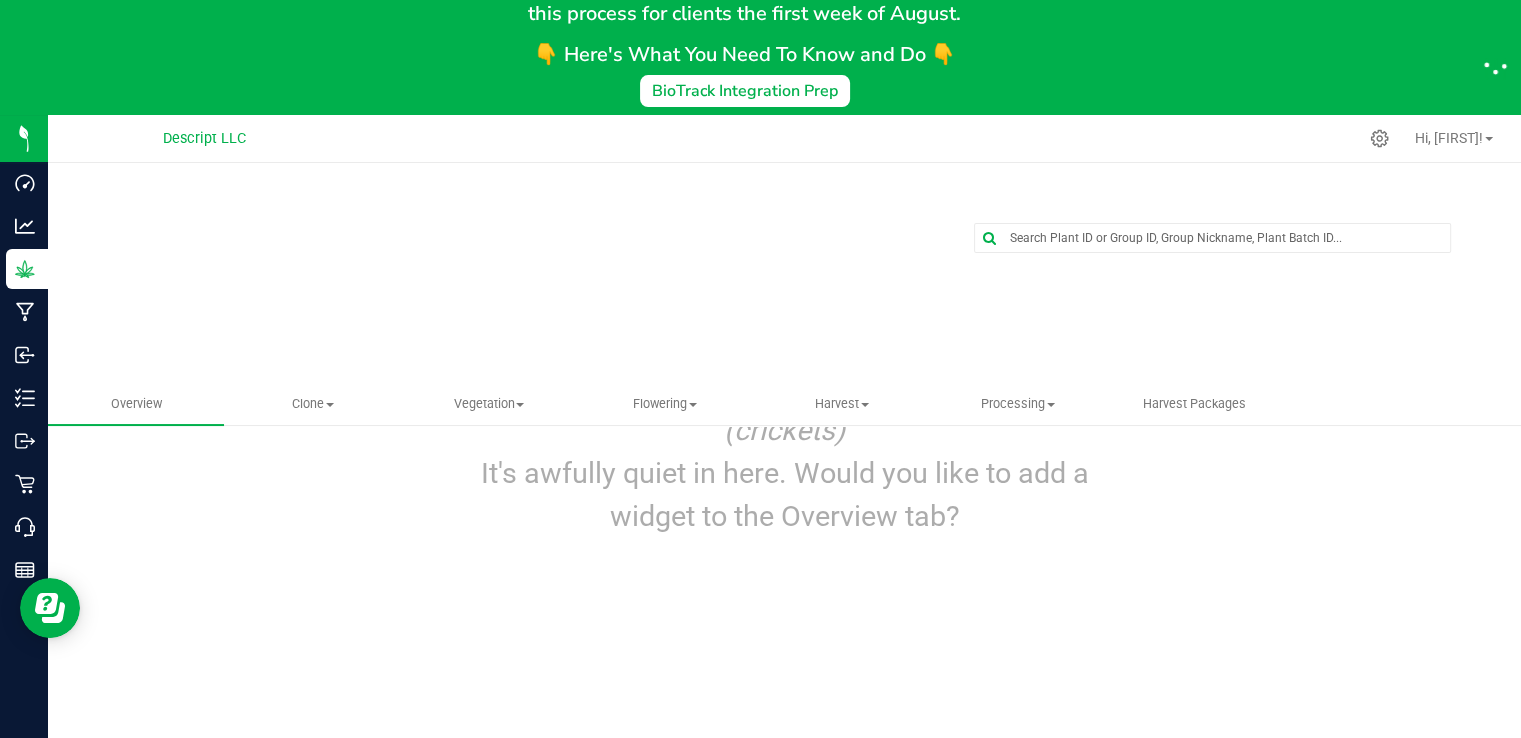 click on "Descript LLC" at bounding box center [204, 139] 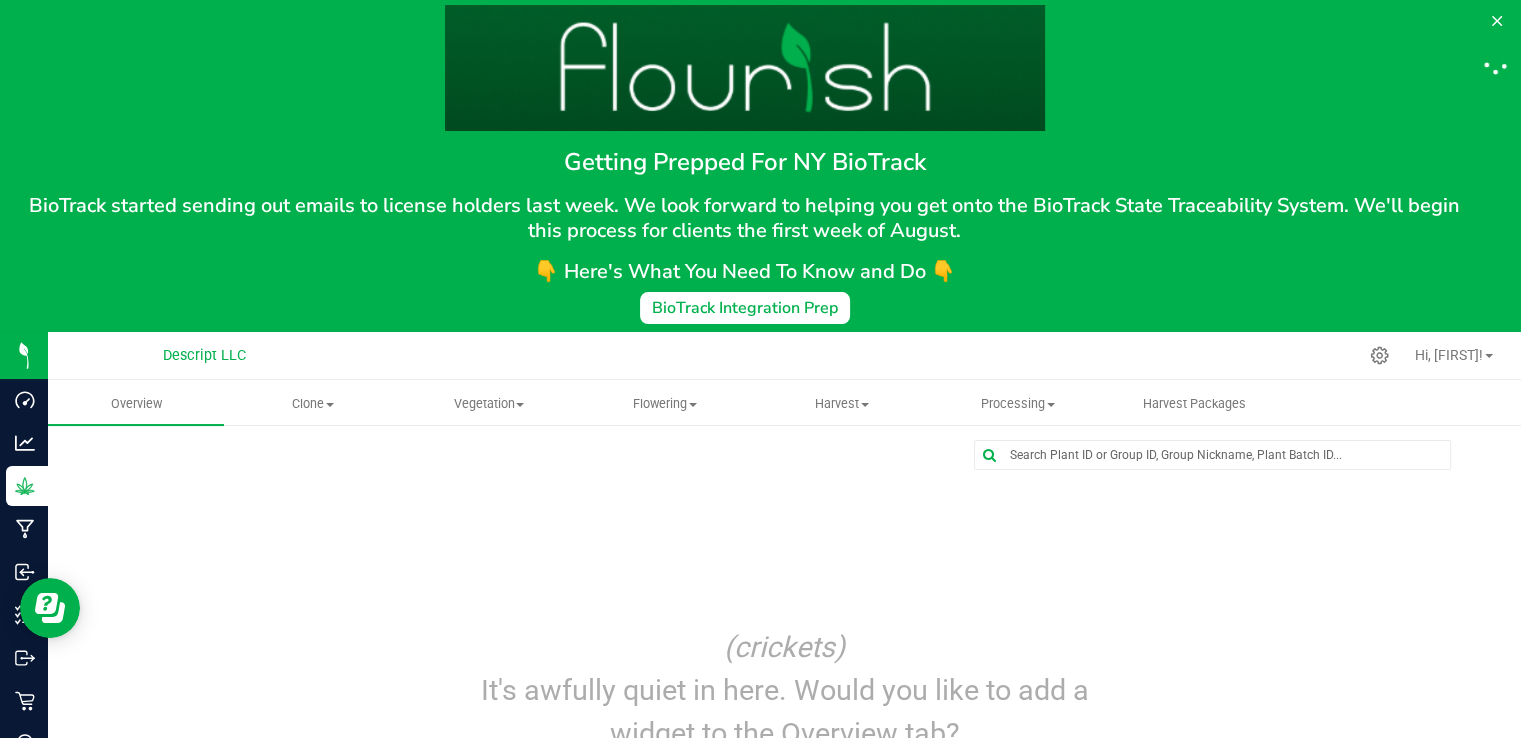 scroll, scrollTop: 0, scrollLeft: 0, axis: both 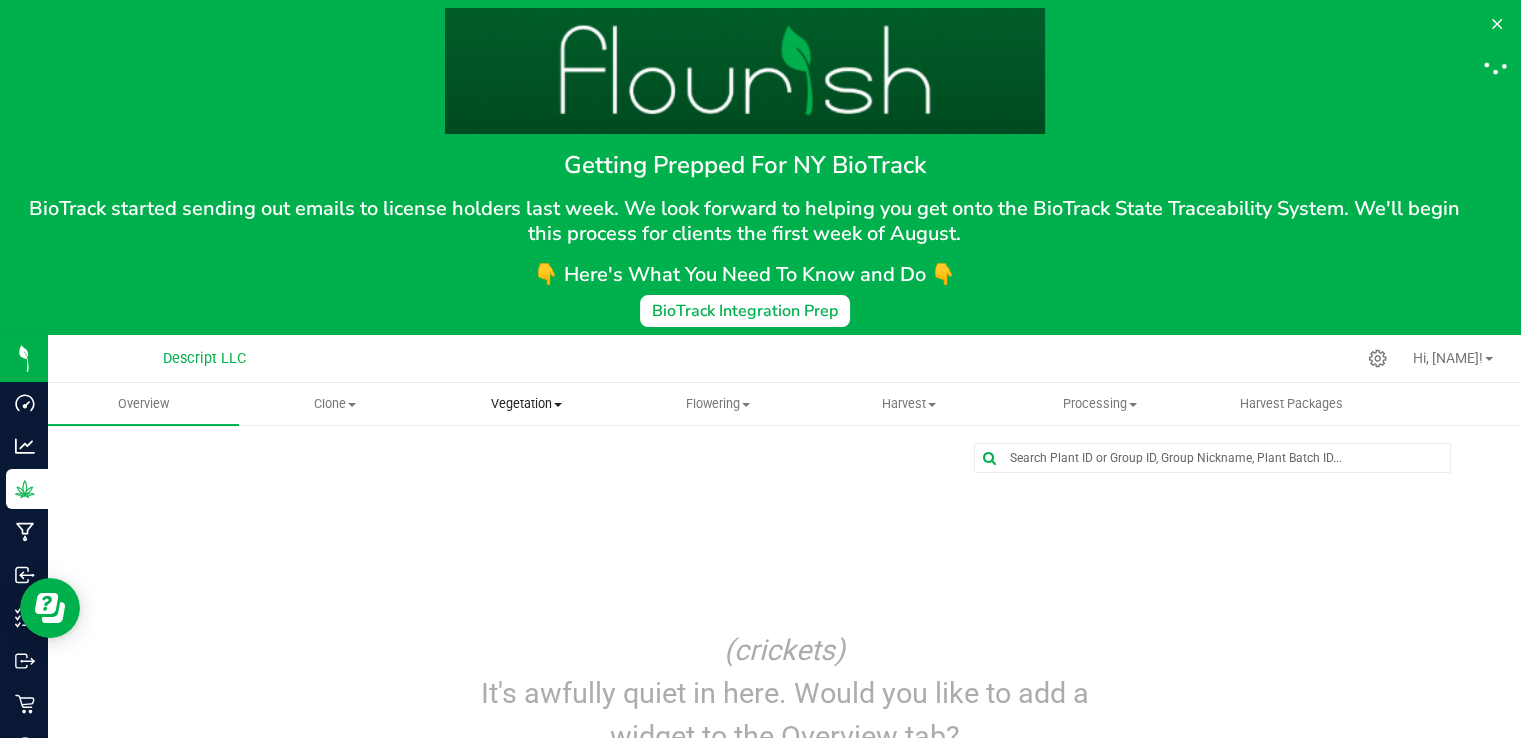 click on "Vegetation" at bounding box center [526, 404] 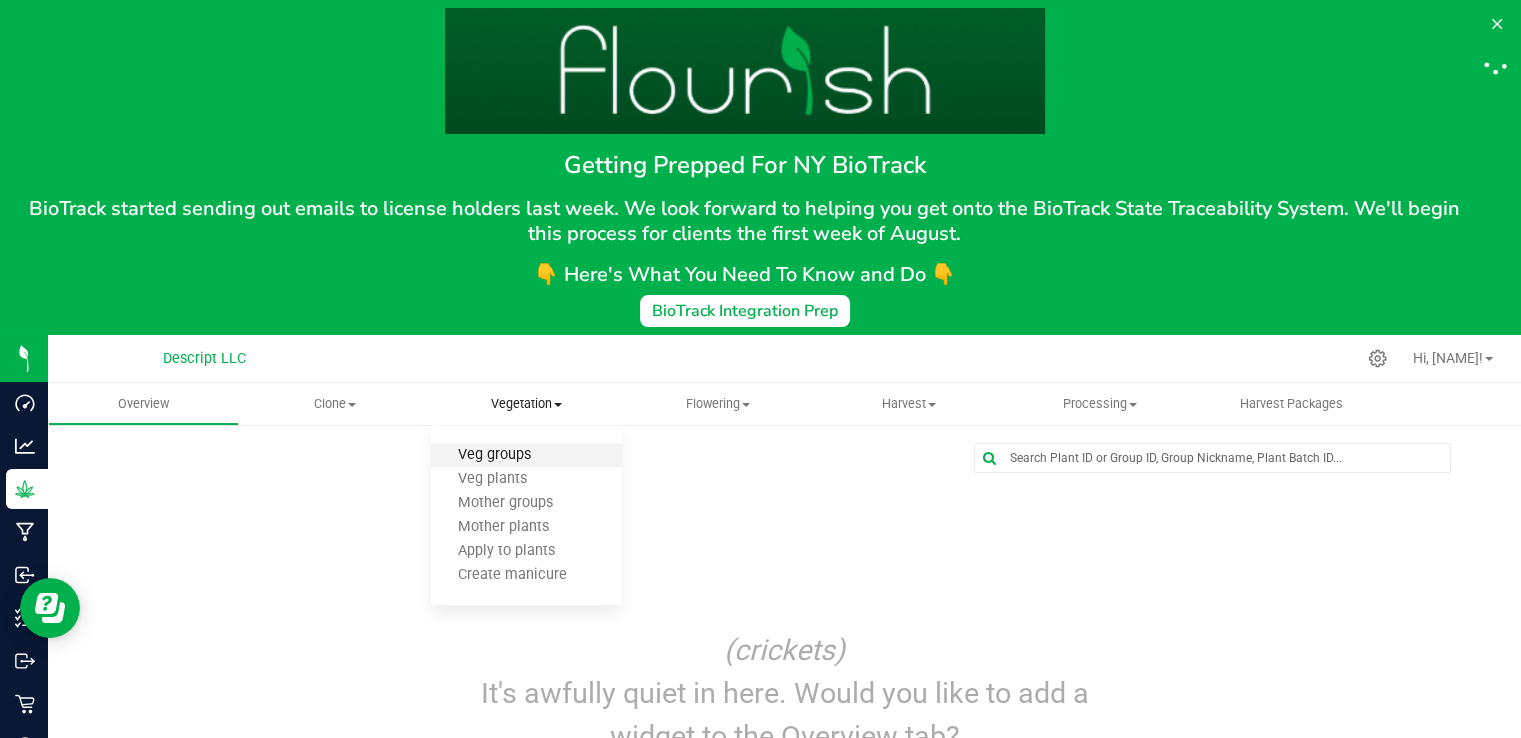 click on "Veg groups" at bounding box center [494, 455] 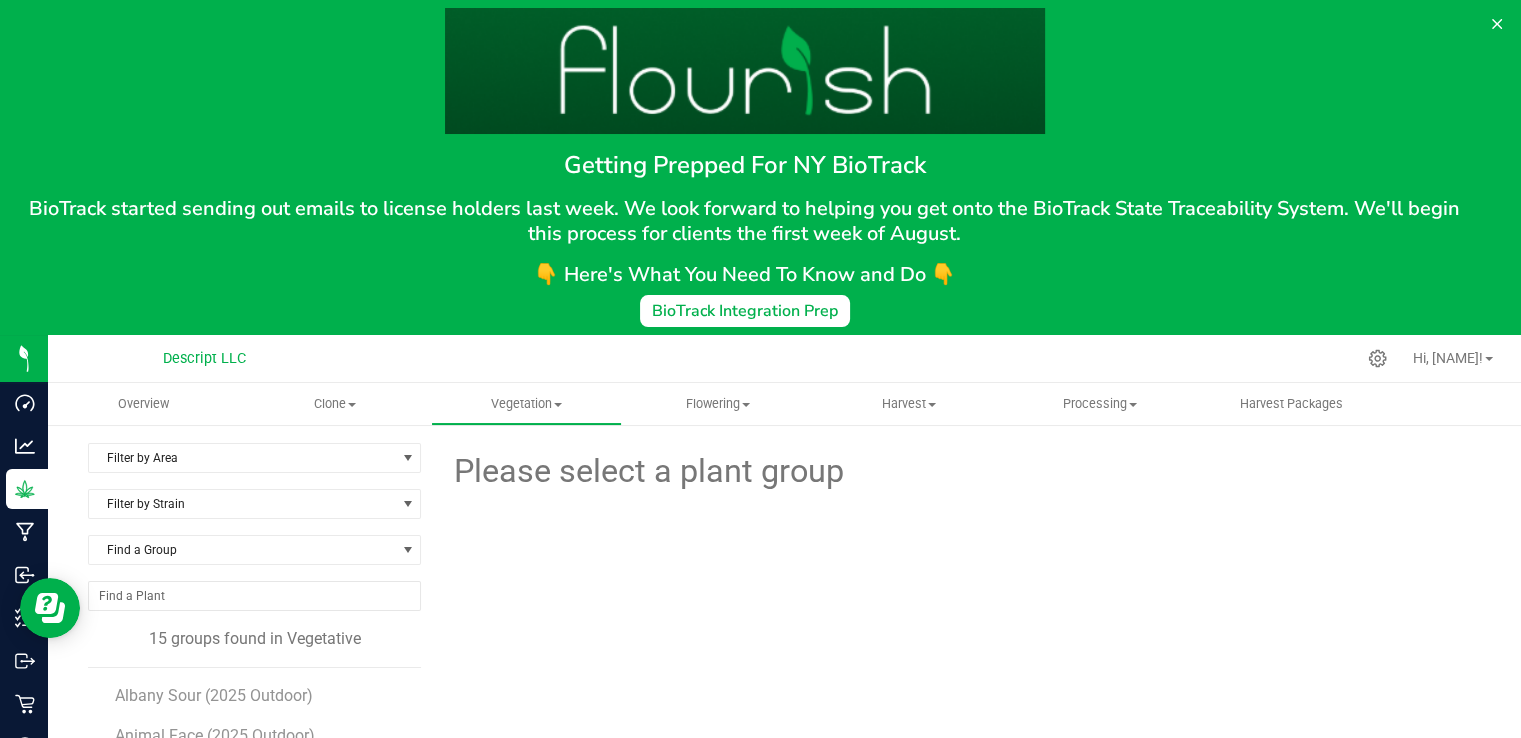scroll, scrollTop: 114, scrollLeft: 0, axis: vertical 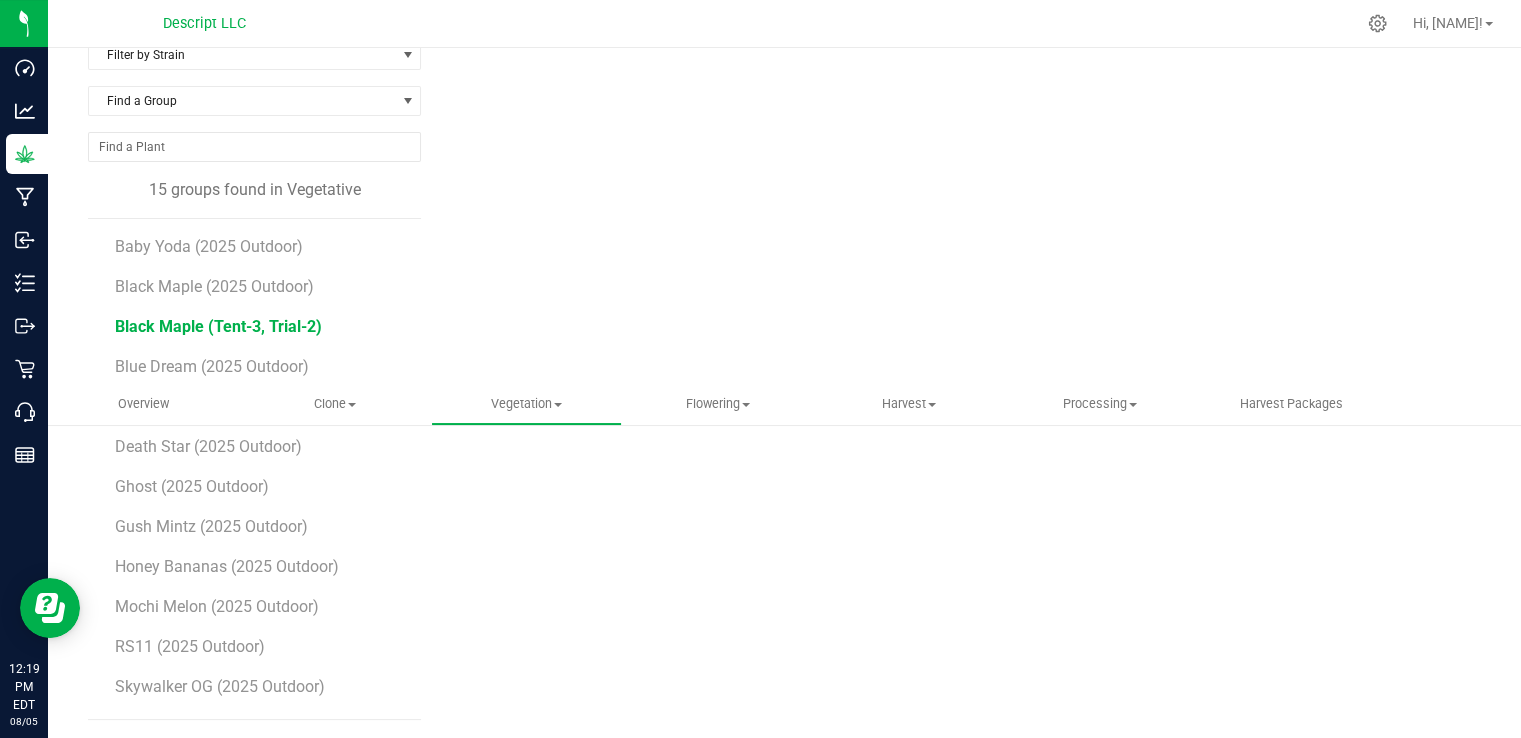 click on "Black Maple (Tent-3, Trial-2)" at bounding box center (218, 326) 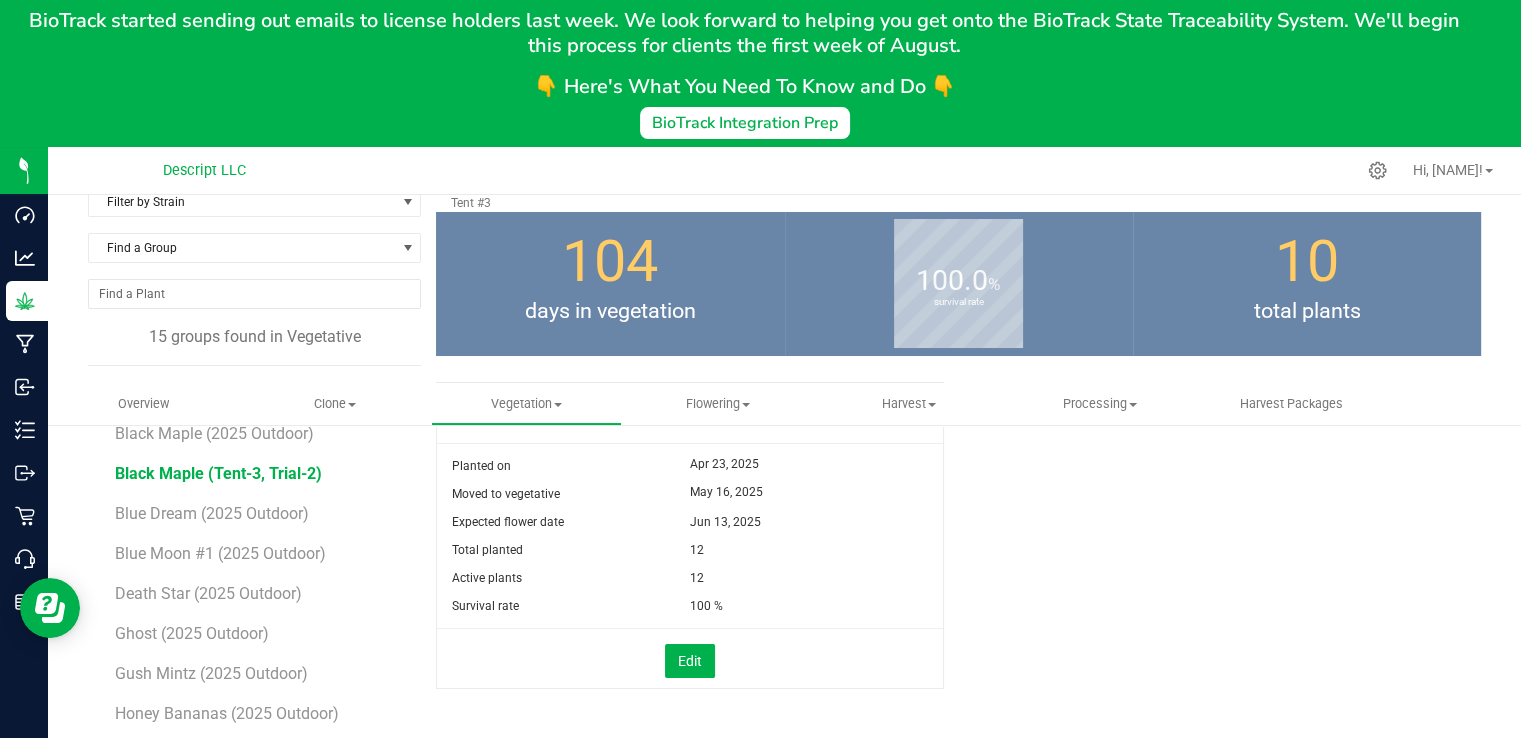 scroll, scrollTop: 272, scrollLeft: 0, axis: vertical 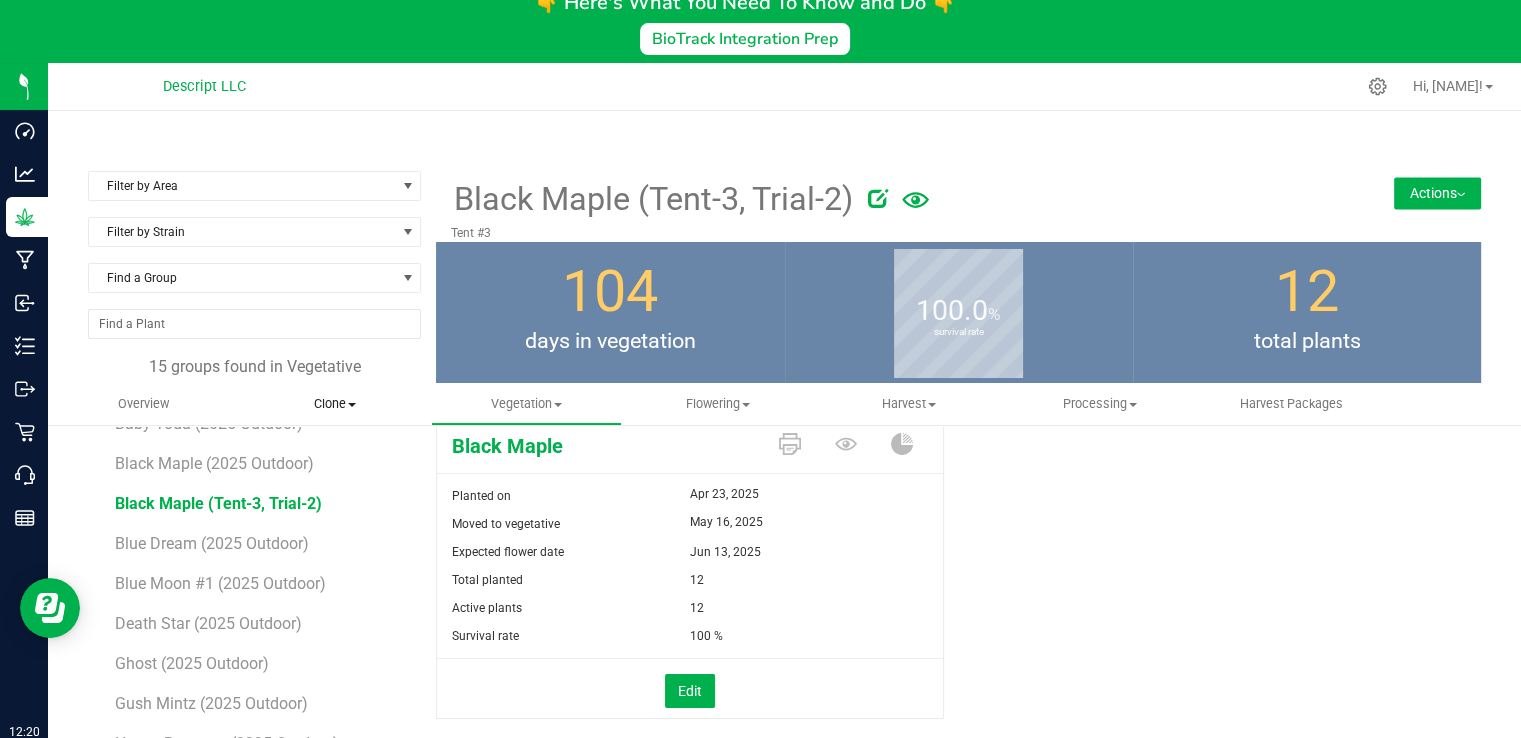 click on "Clone" at bounding box center [334, 404] 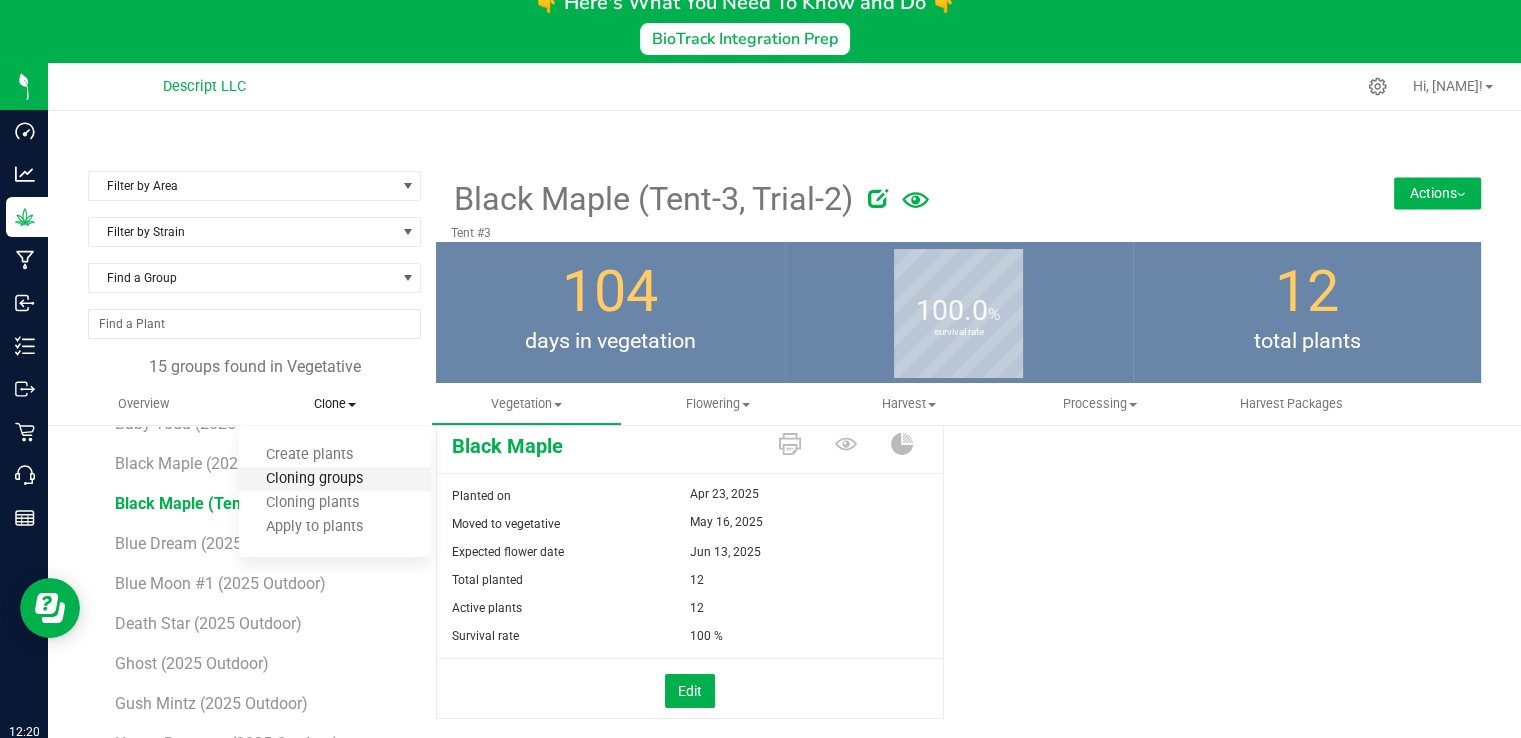click on "Cloning groups" at bounding box center (314, 479) 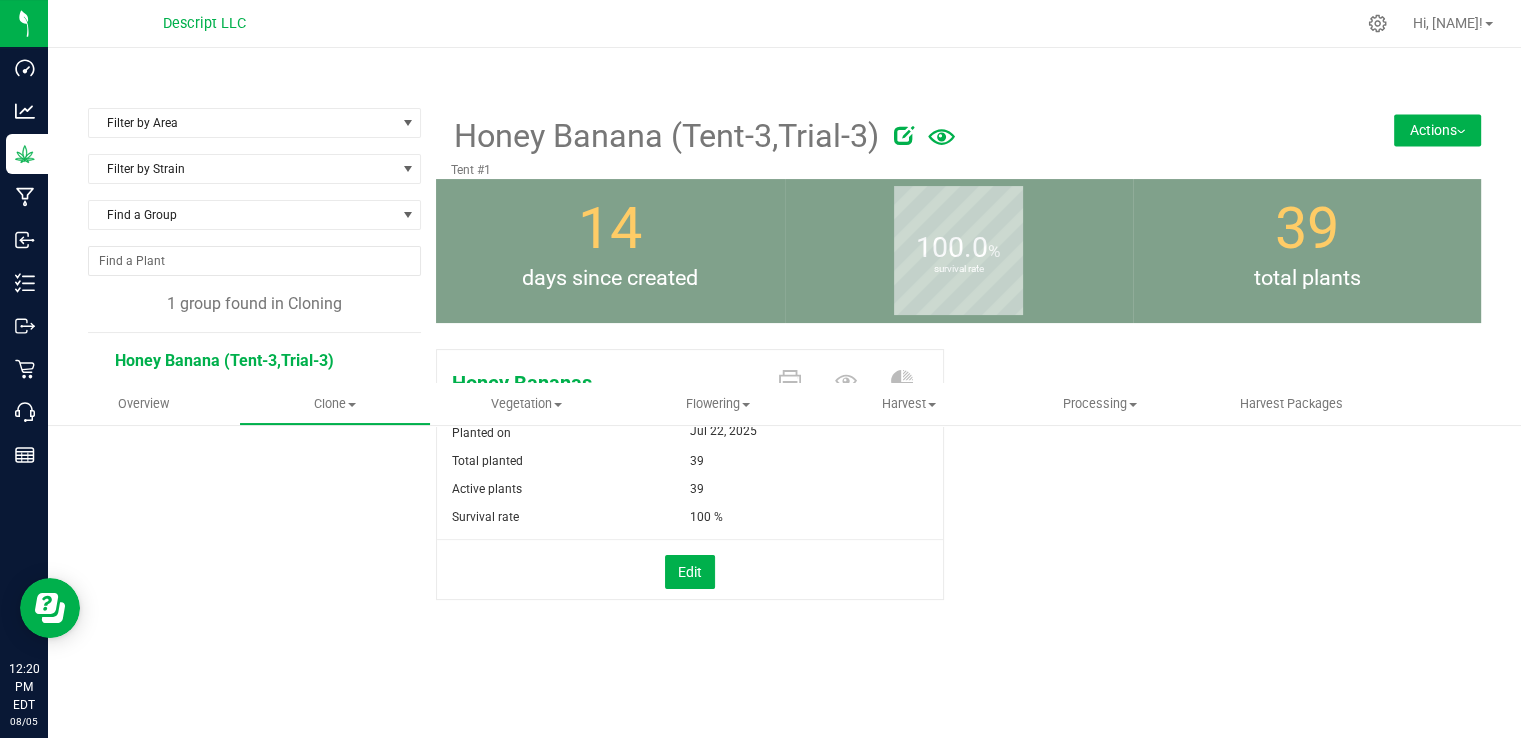 scroll, scrollTop: 0, scrollLeft: 0, axis: both 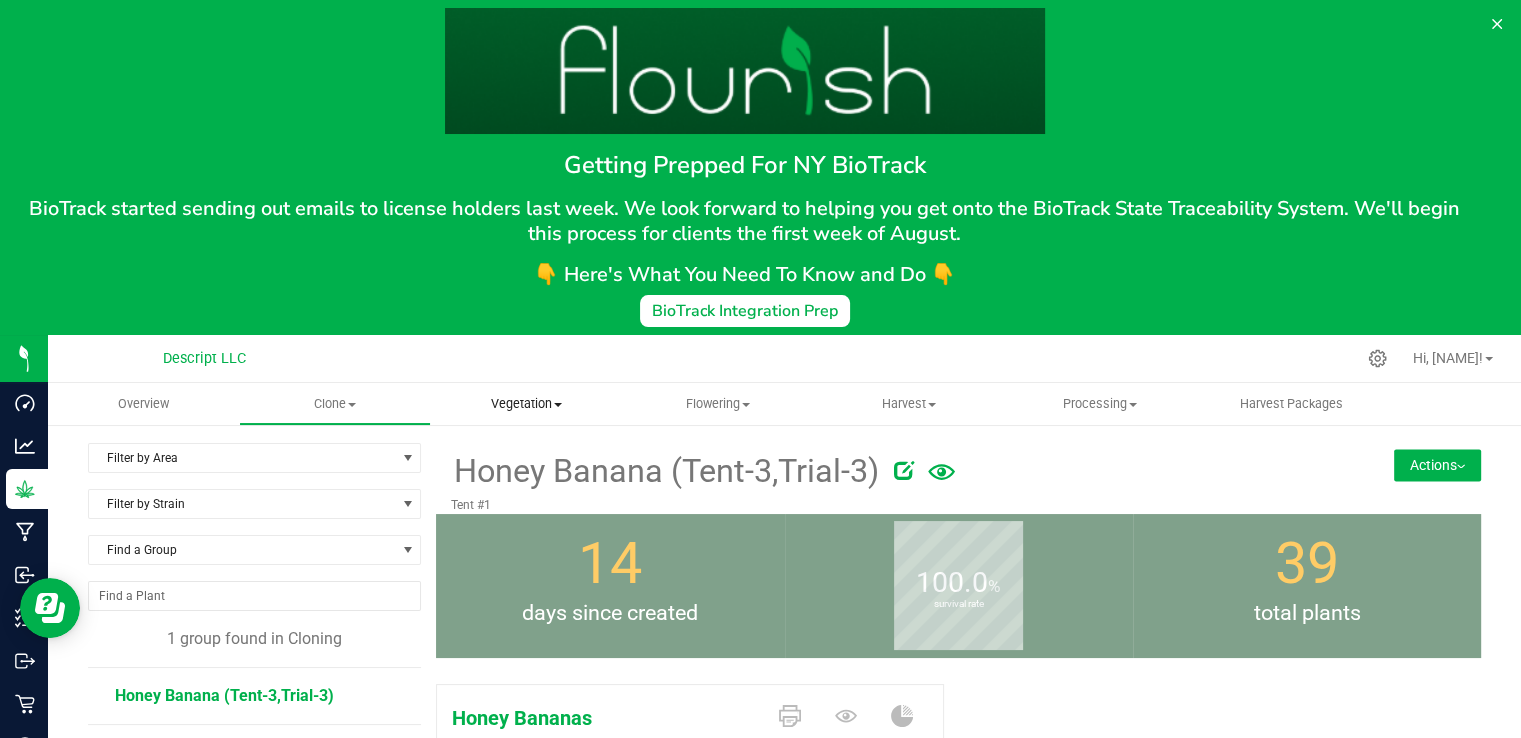 click on "Vegetation" at bounding box center [526, 404] 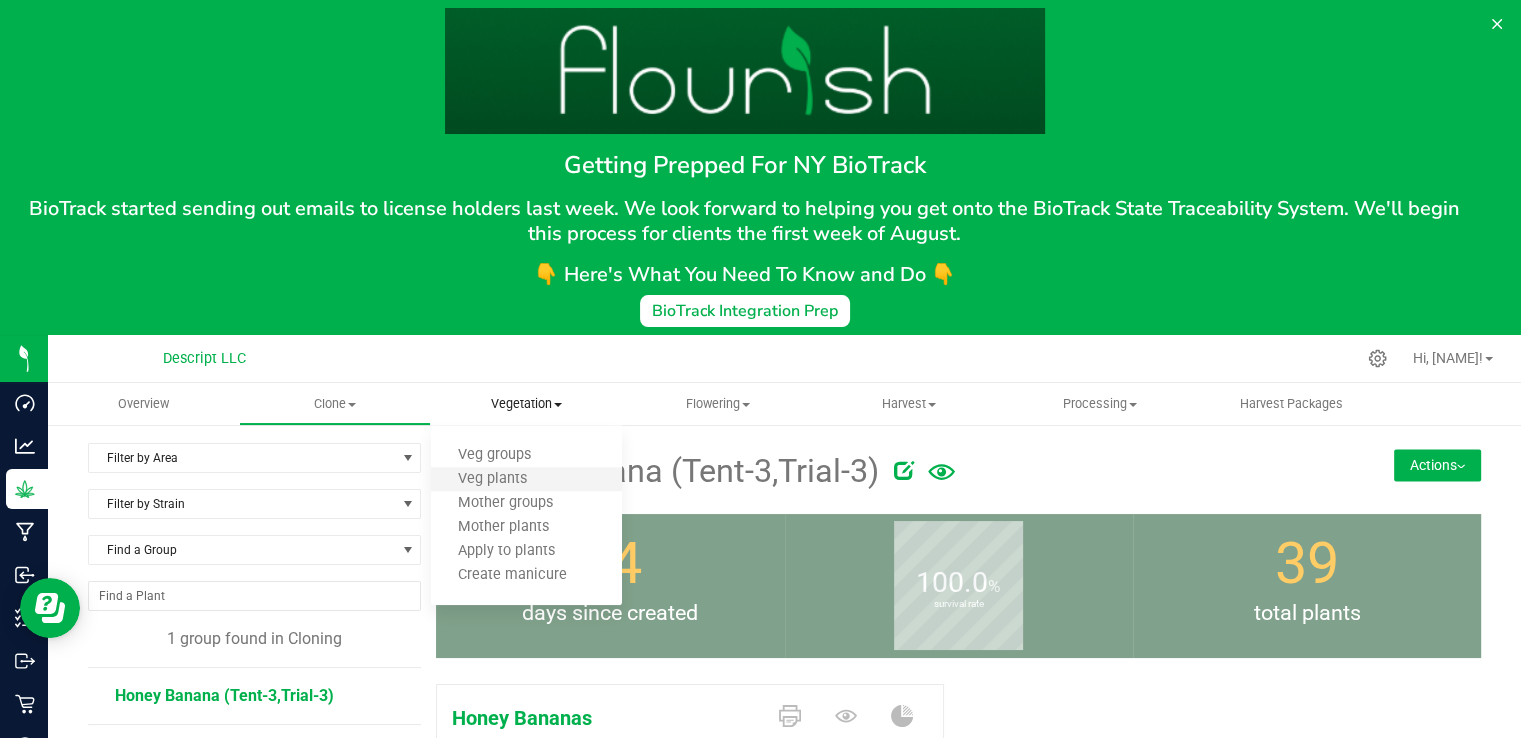 click on "Veg plants" at bounding box center [526, 480] 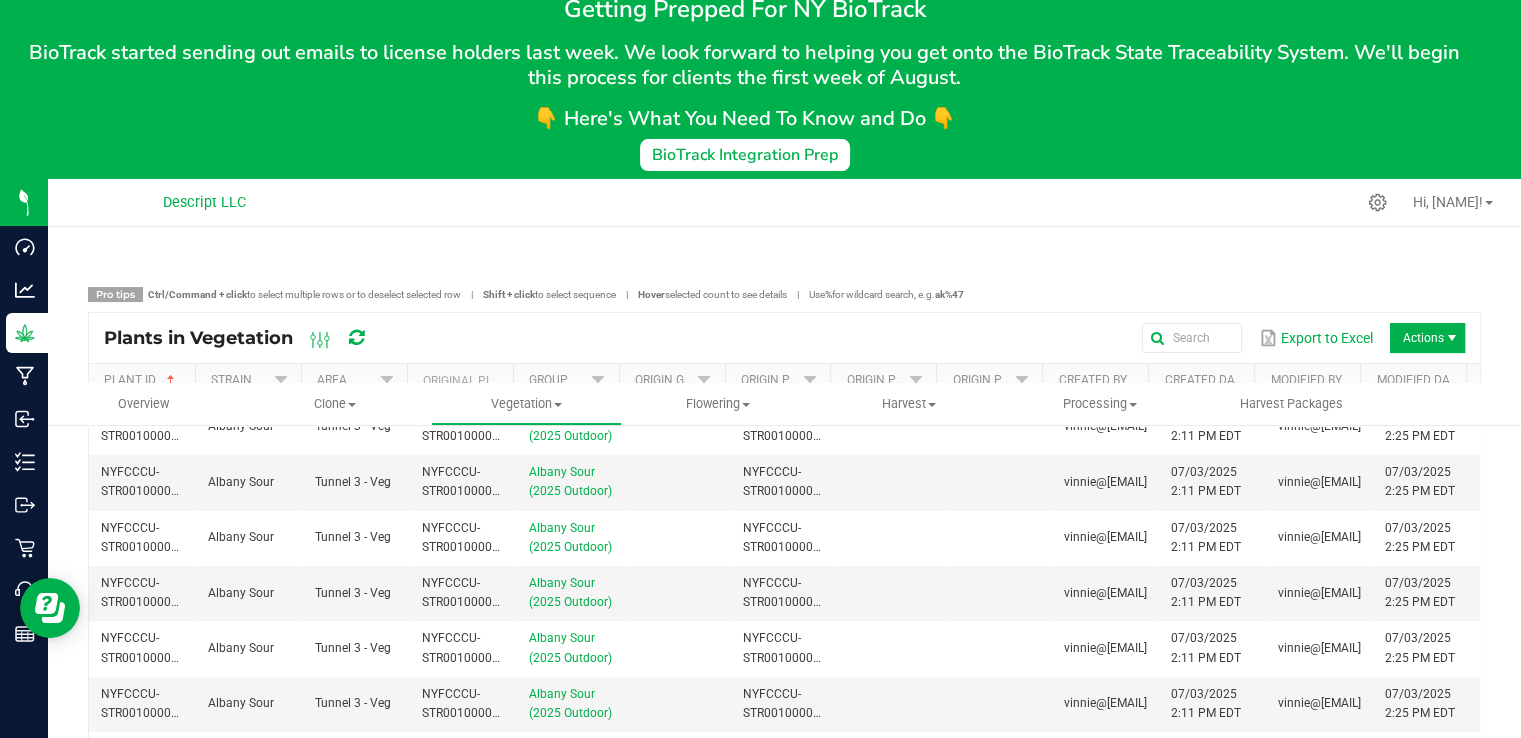 scroll, scrollTop: 0, scrollLeft: 0, axis: both 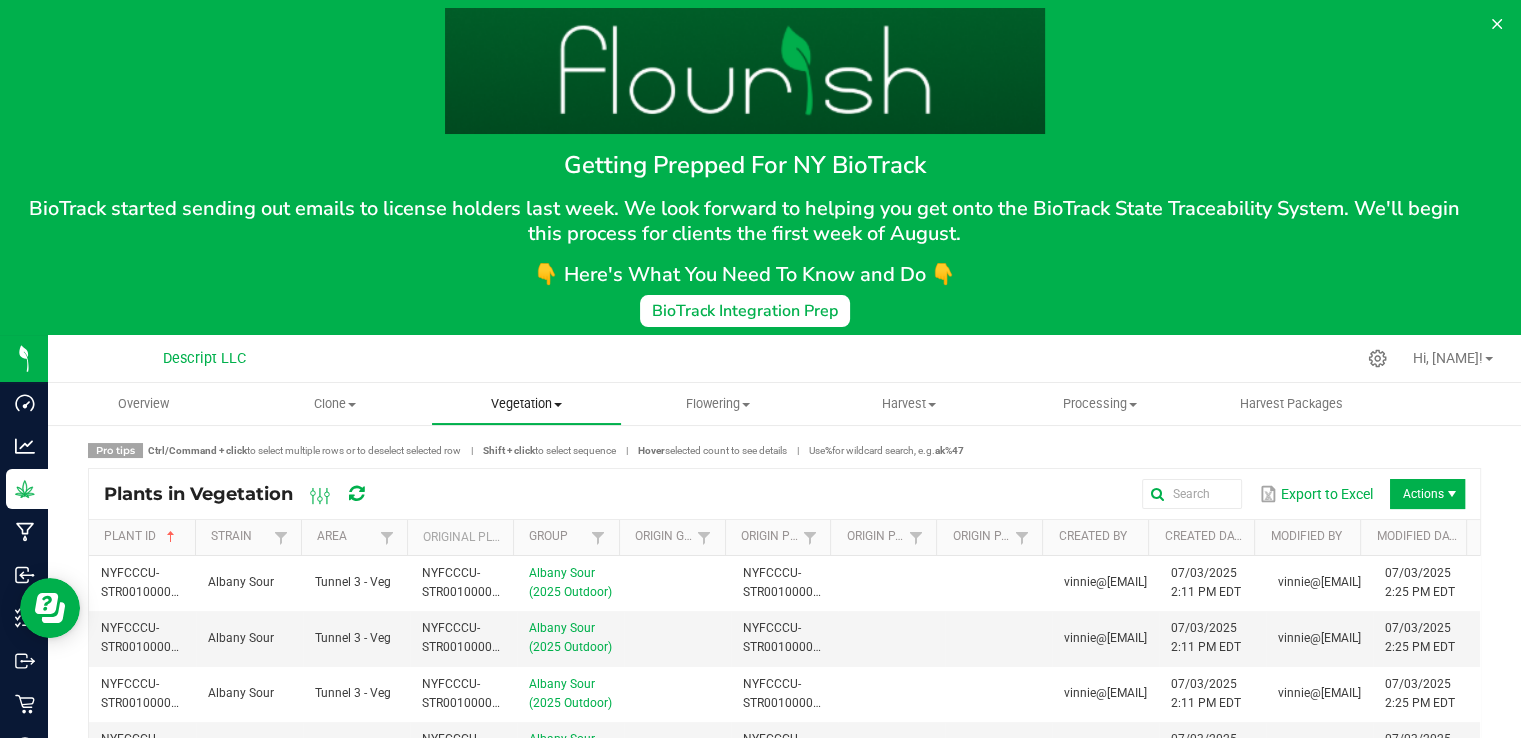 click on "Vegetation" at bounding box center [526, 404] 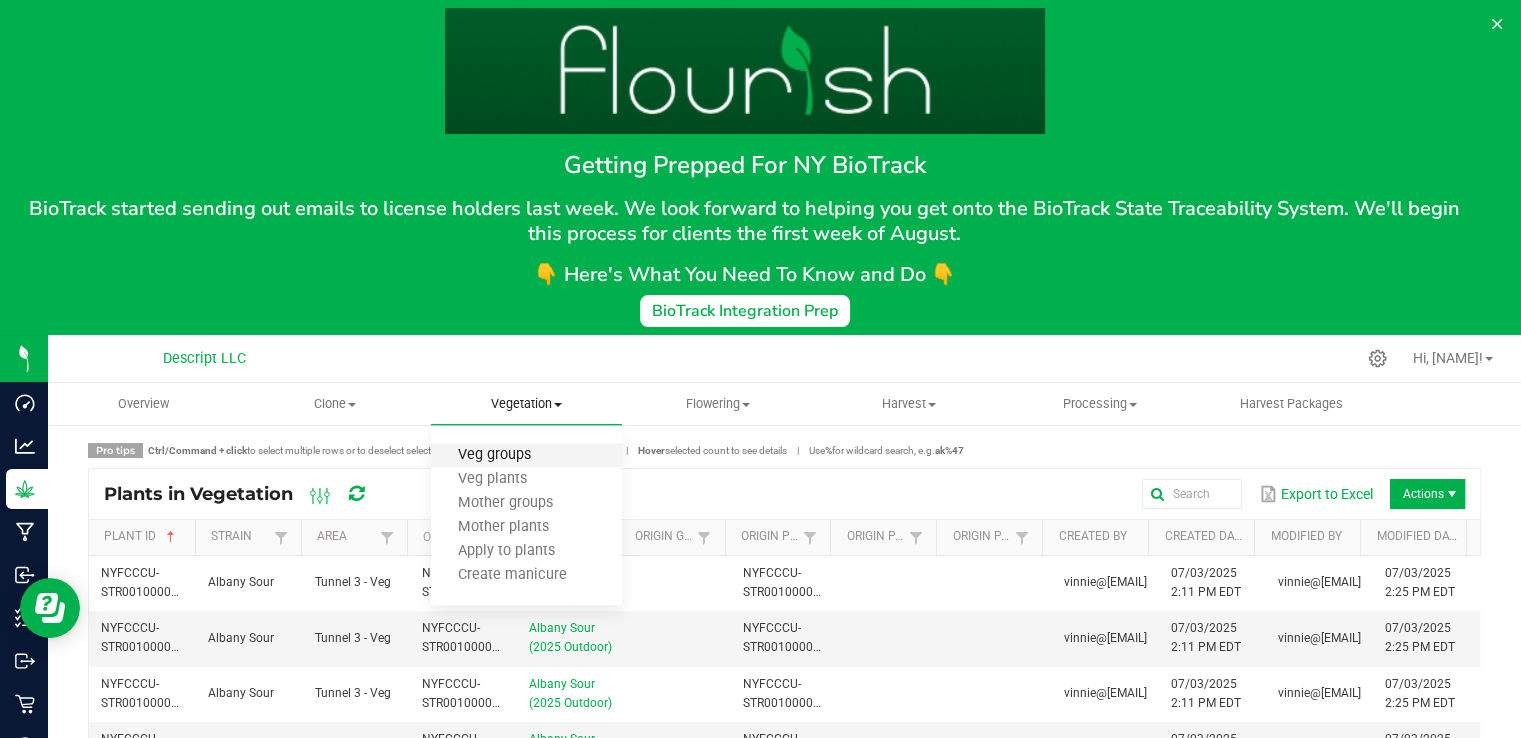 click on "Veg groups" at bounding box center [494, 455] 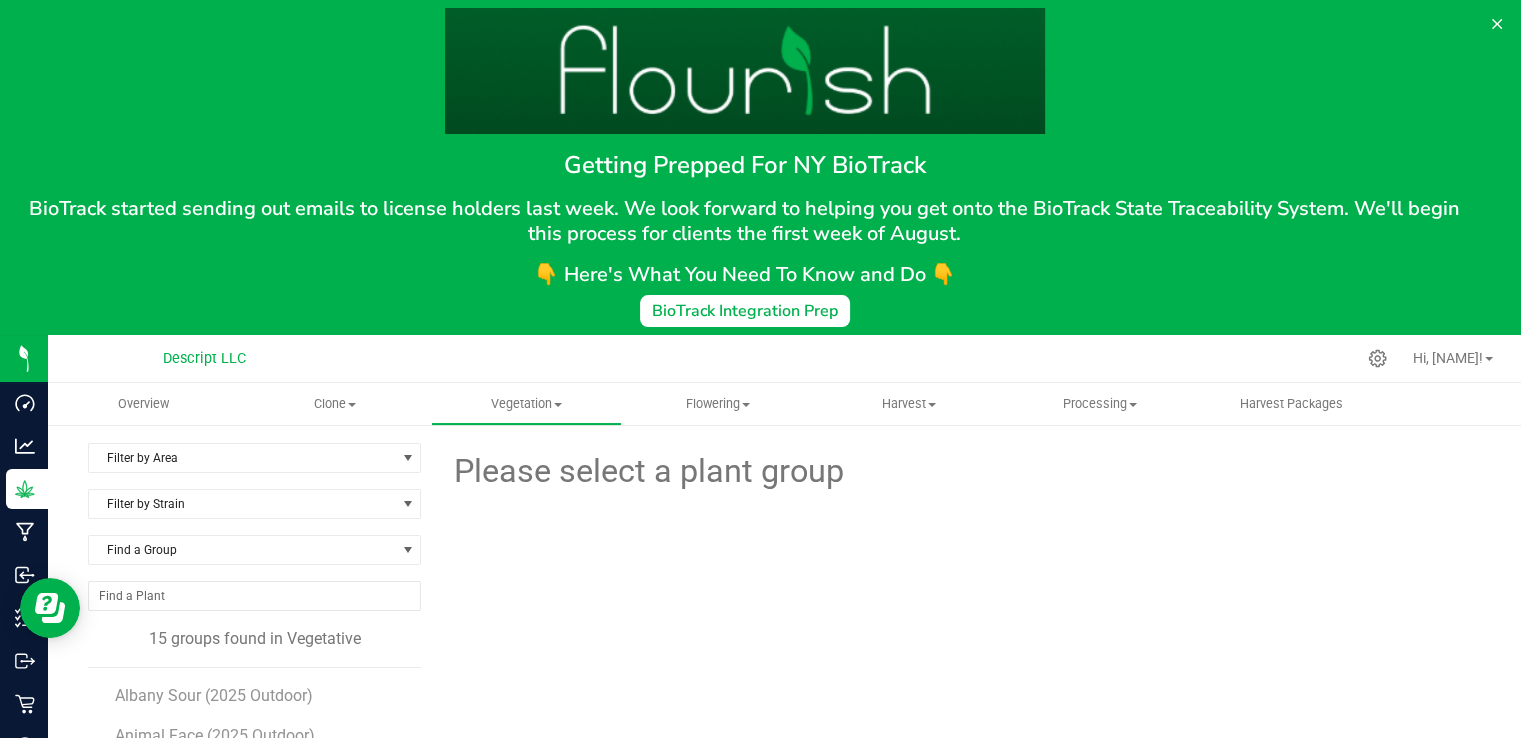 scroll, scrollTop: 114, scrollLeft: 0, axis: vertical 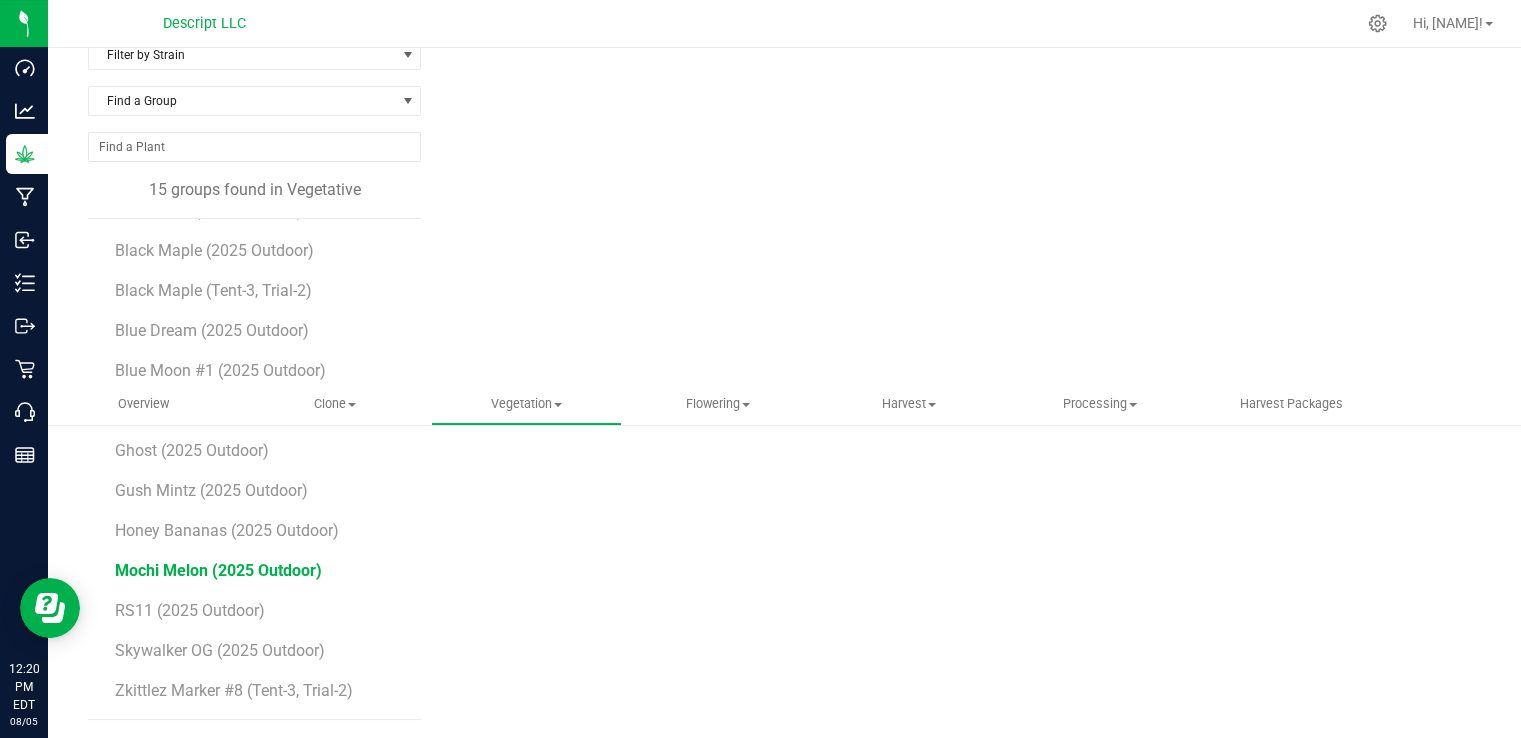 click on "Mochi Melon (2025 Outdoor)" at bounding box center [218, 570] 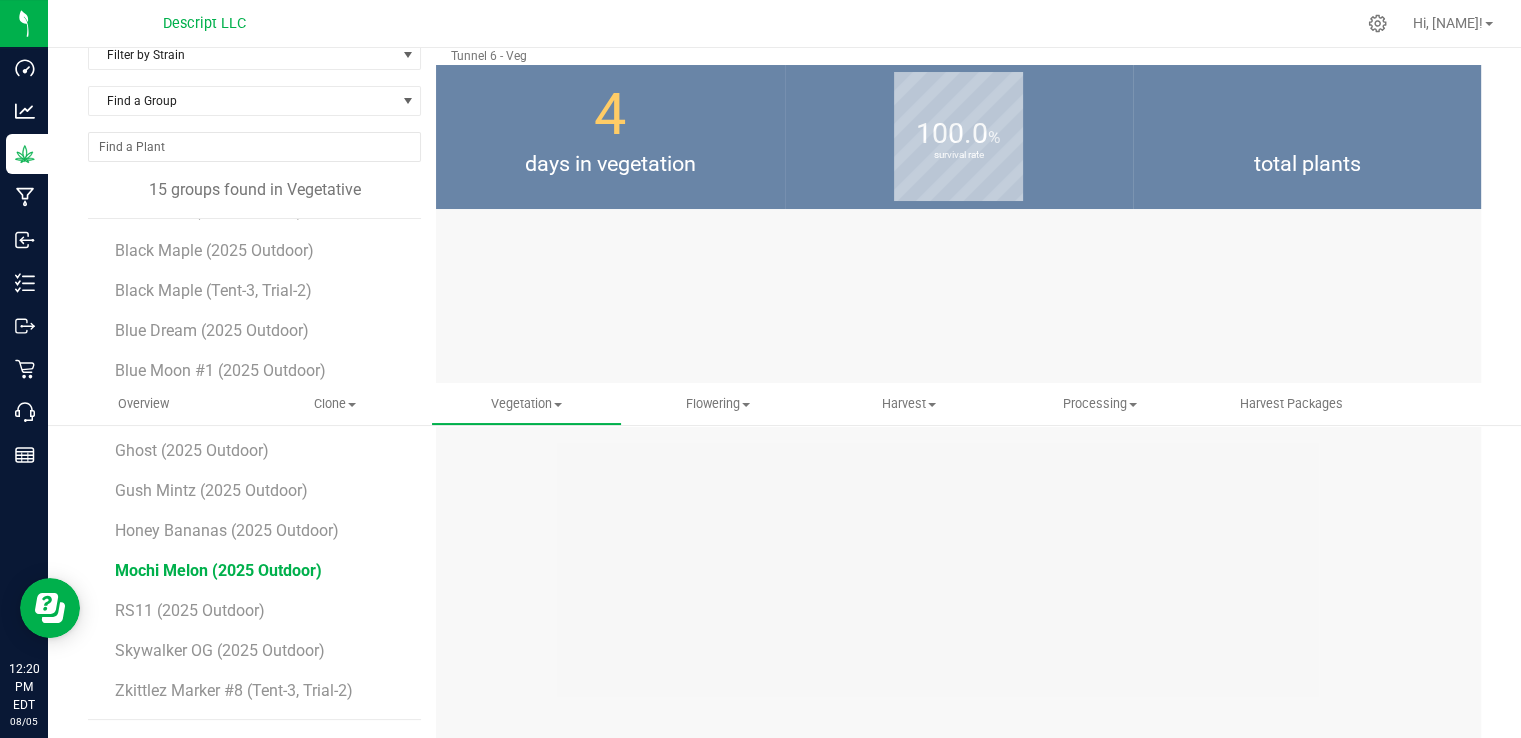 scroll, scrollTop: 0, scrollLeft: 0, axis: both 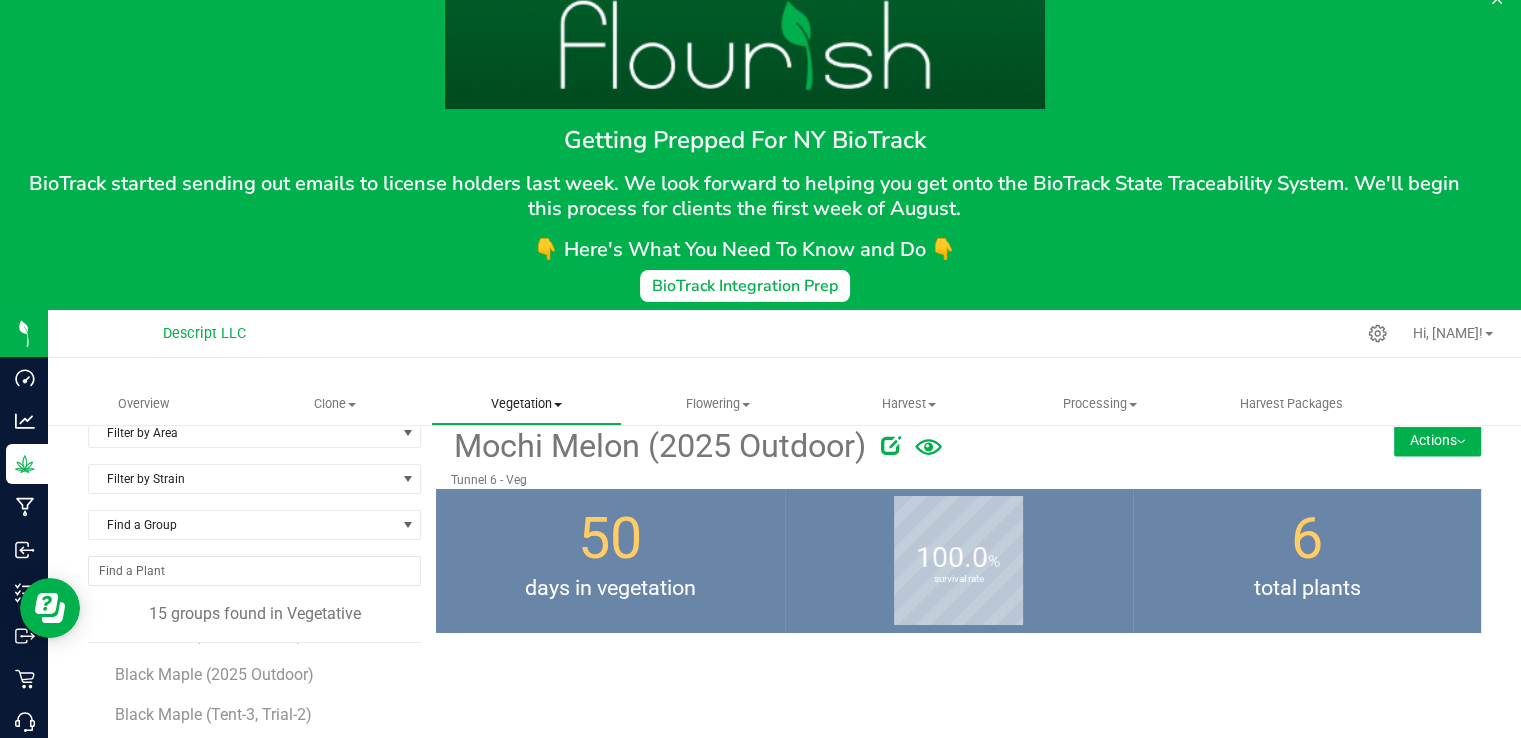 click on "Vegetation" at bounding box center [526, 404] 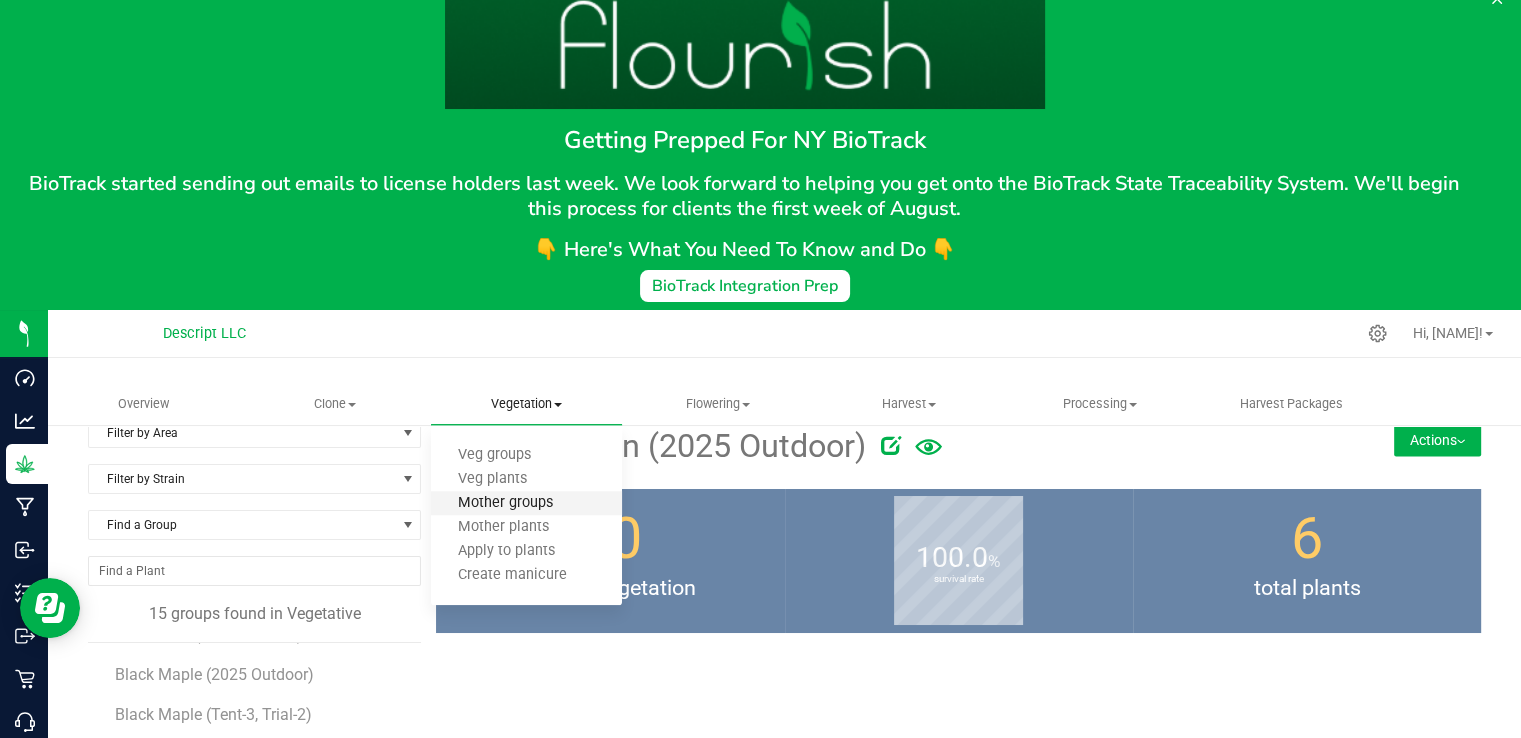 click on "Mother groups" at bounding box center [505, 503] 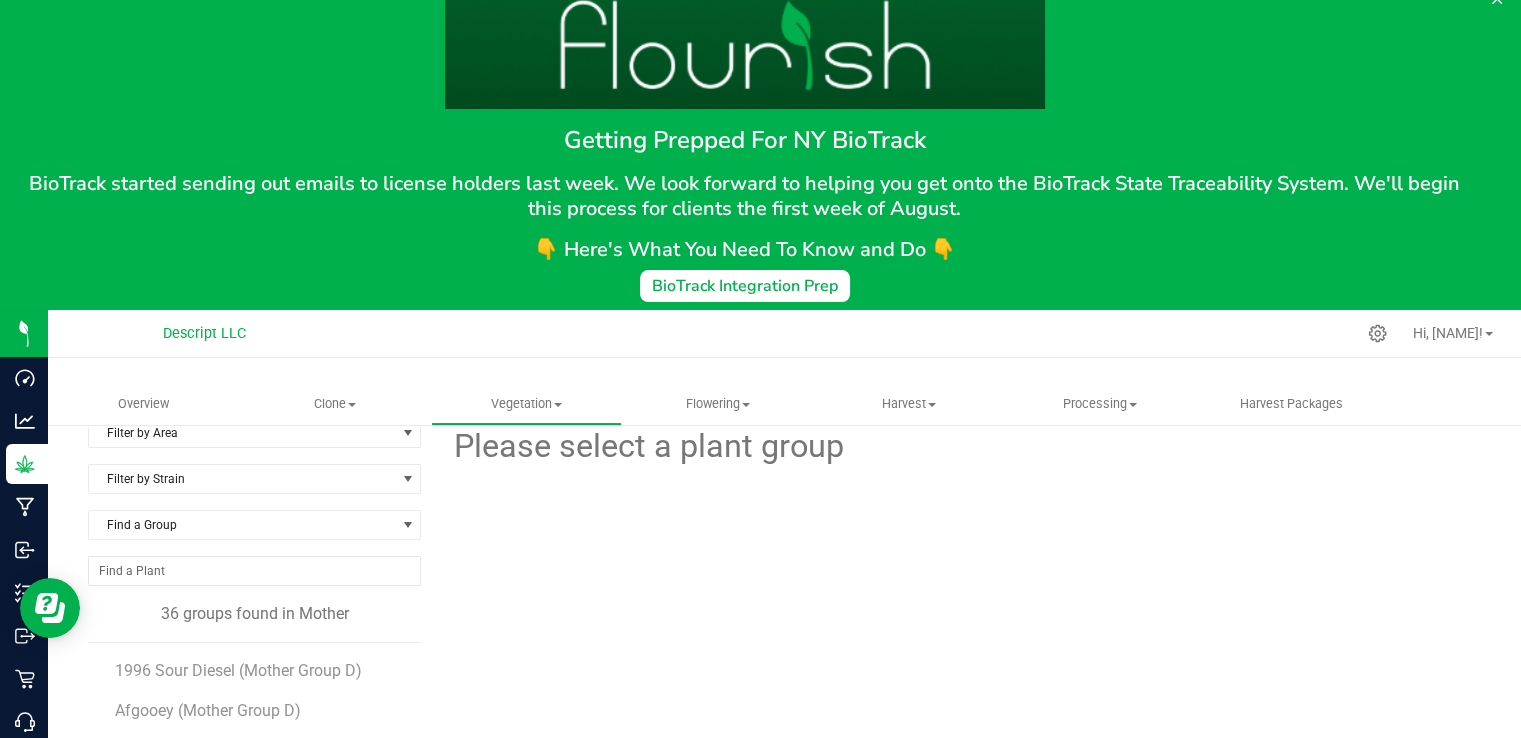 scroll, scrollTop: 0, scrollLeft: 0, axis: both 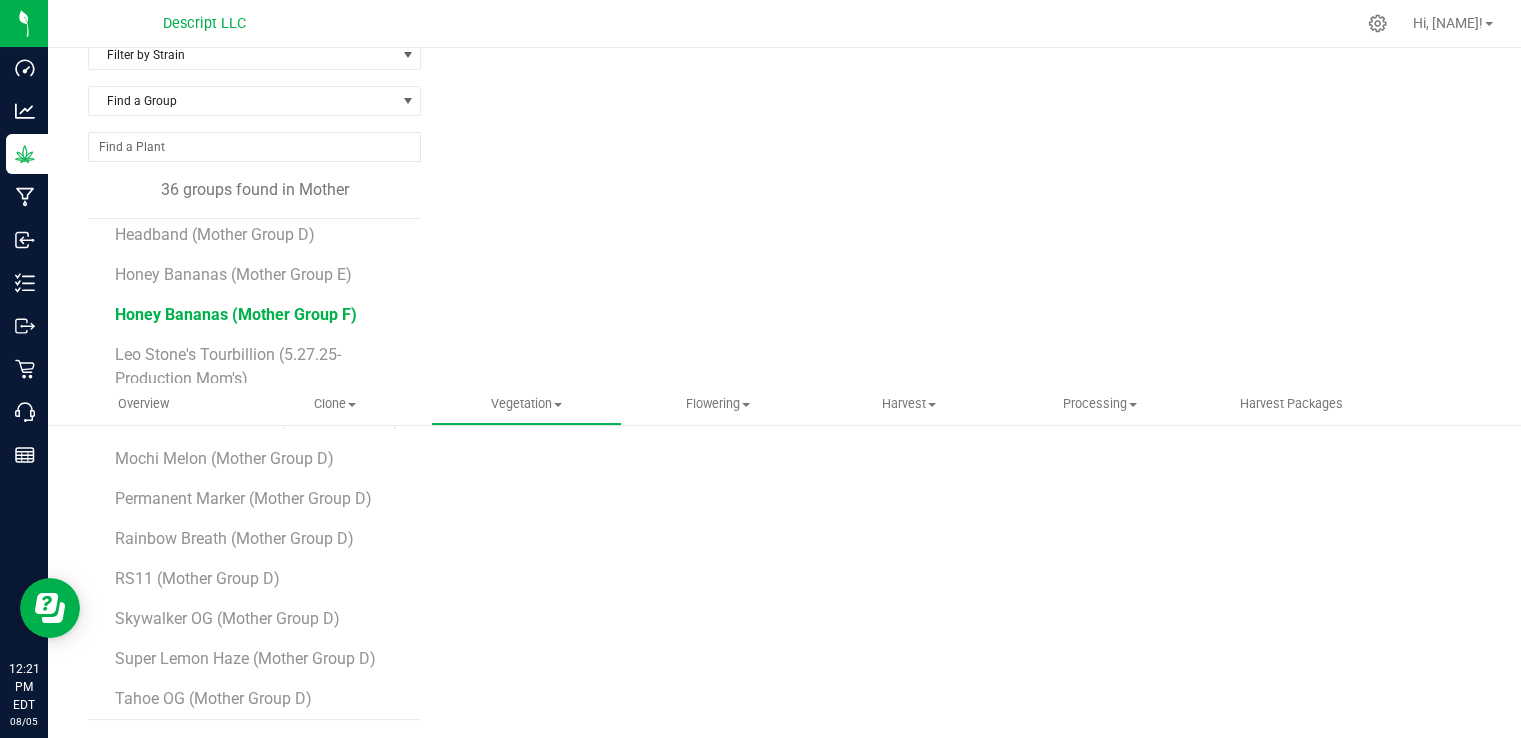 click on "Honey Bananas (Mother Group F)" at bounding box center [236, 314] 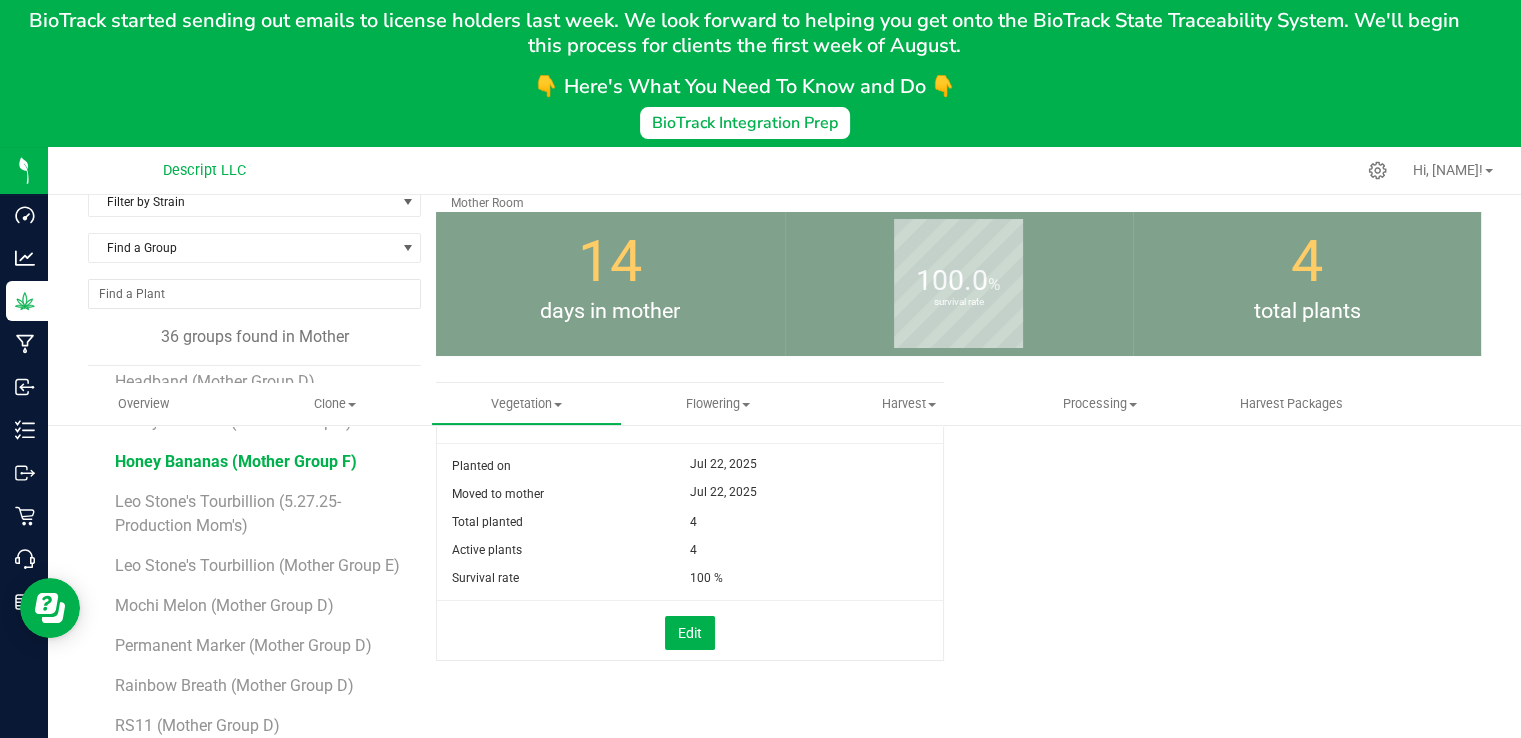scroll, scrollTop: 260, scrollLeft: 0, axis: vertical 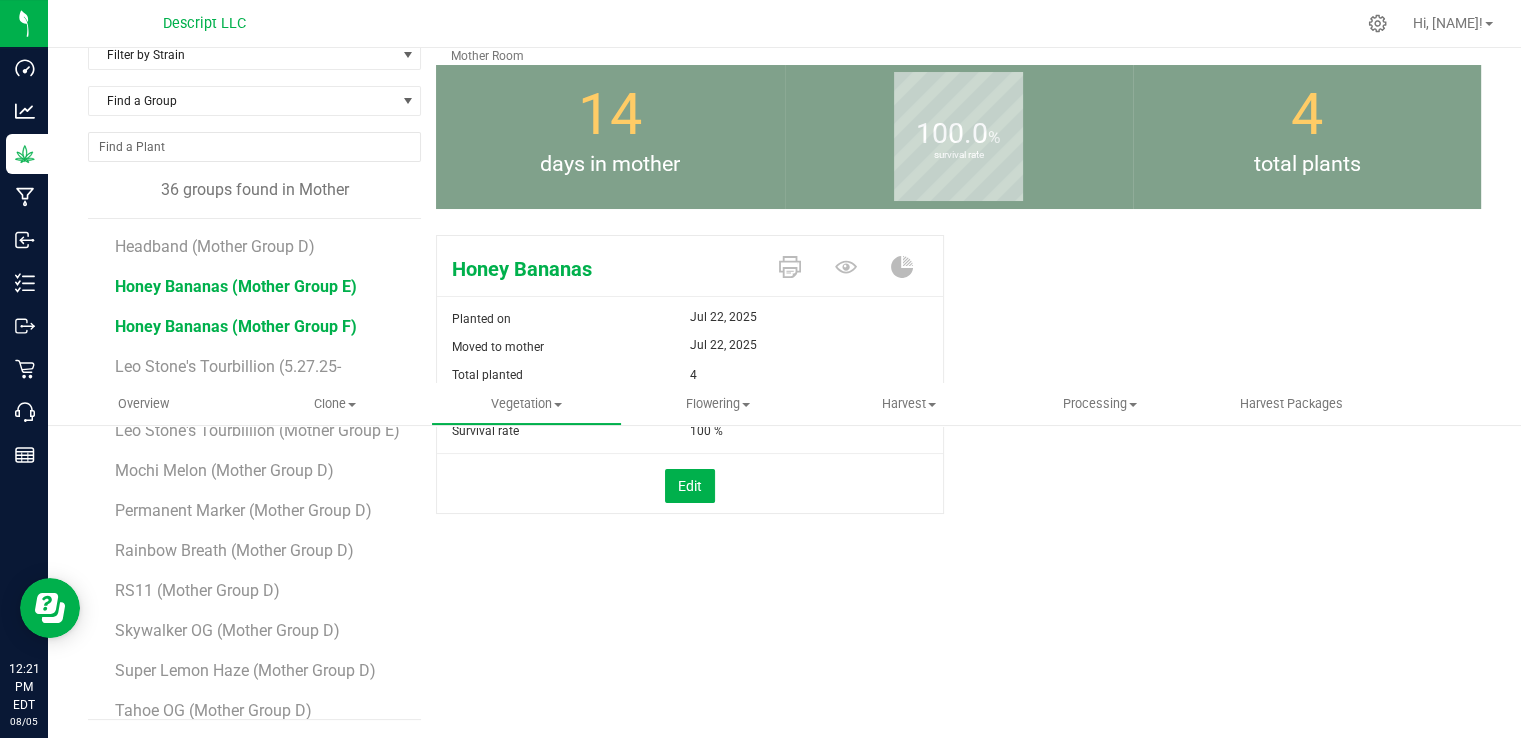 click on "Honey Bananas (Mother Group E)" at bounding box center (236, 286) 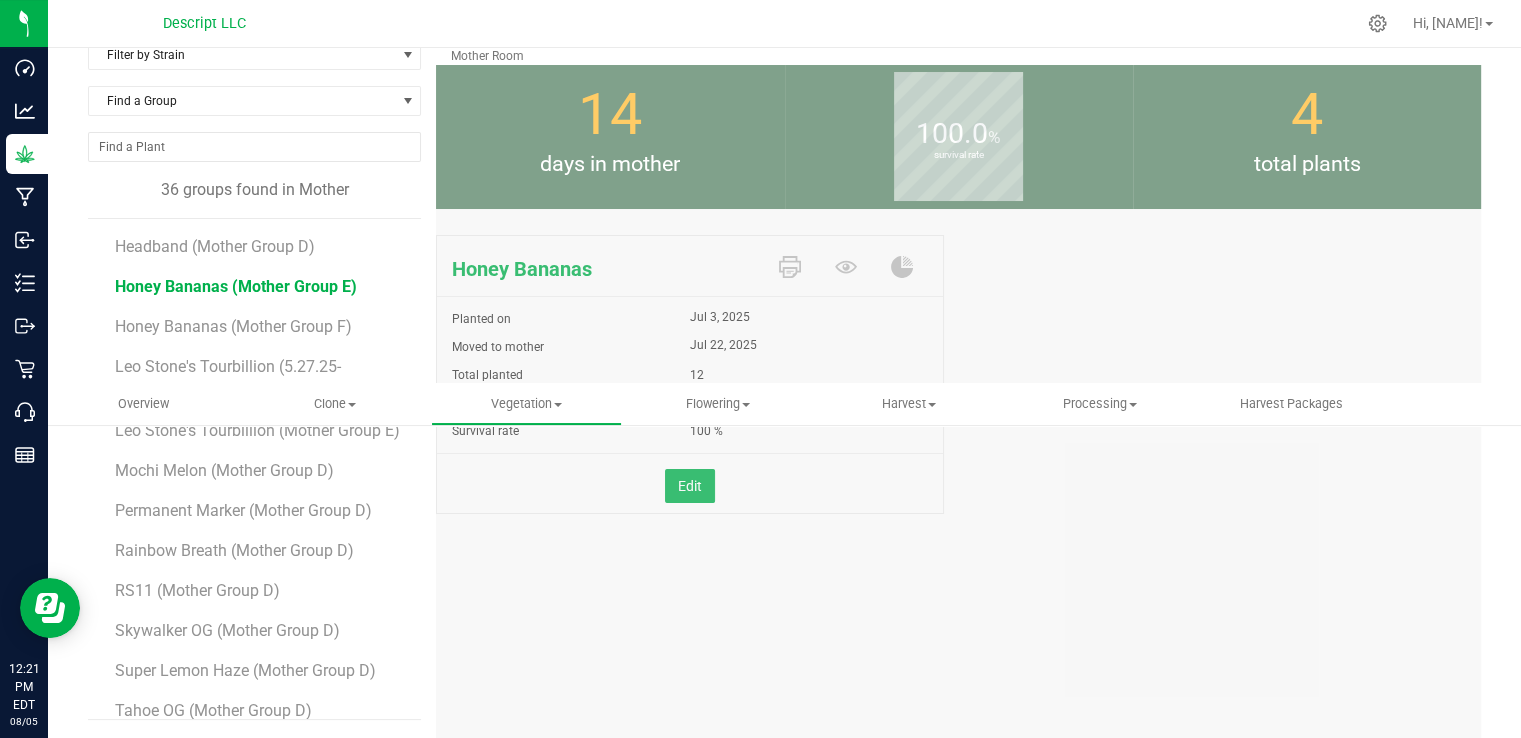 scroll, scrollTop: 0, scrollLeft: 0, axis: both 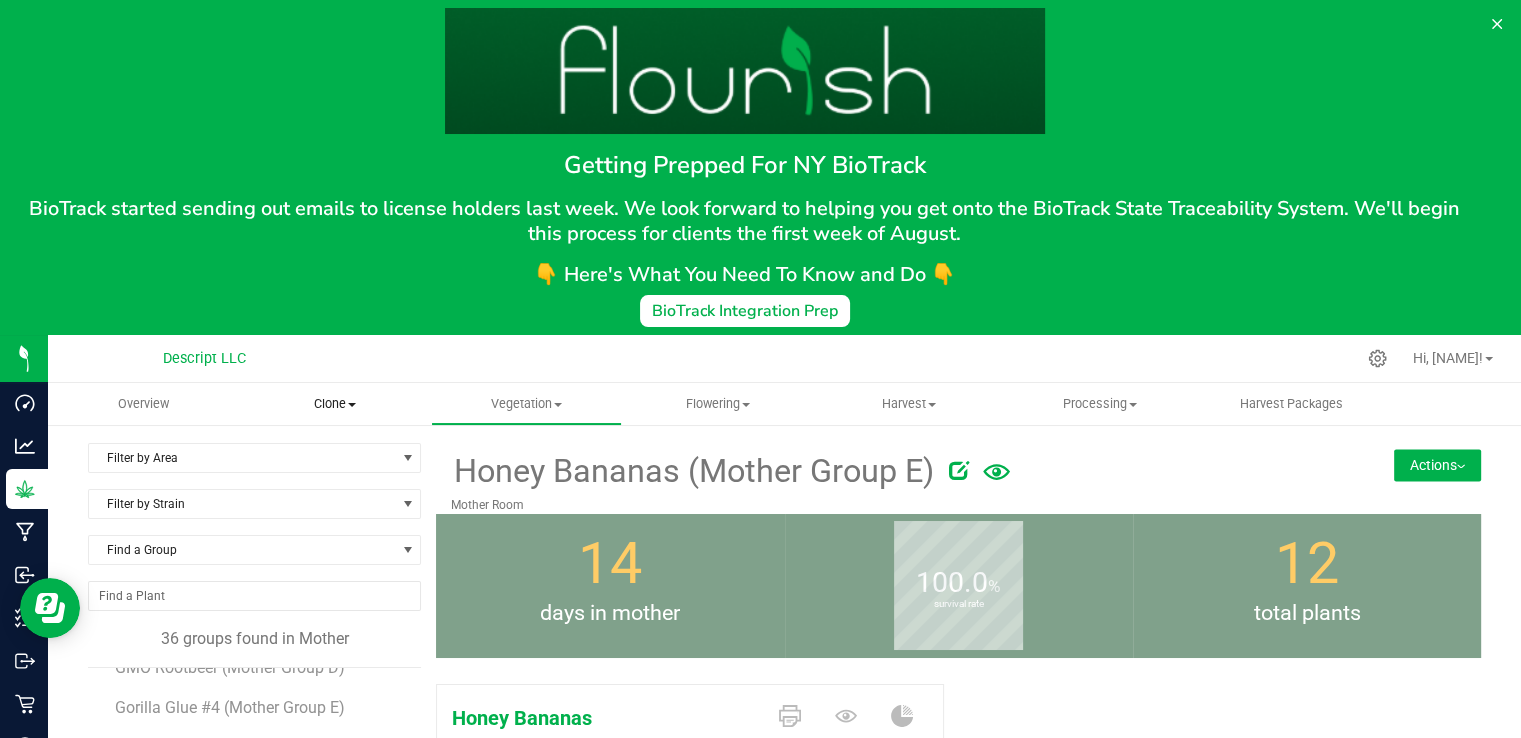 click on "Clone
Create plants
Cloning groups
Cloning plants
Apply to plants" at bounding box center (334, 404) 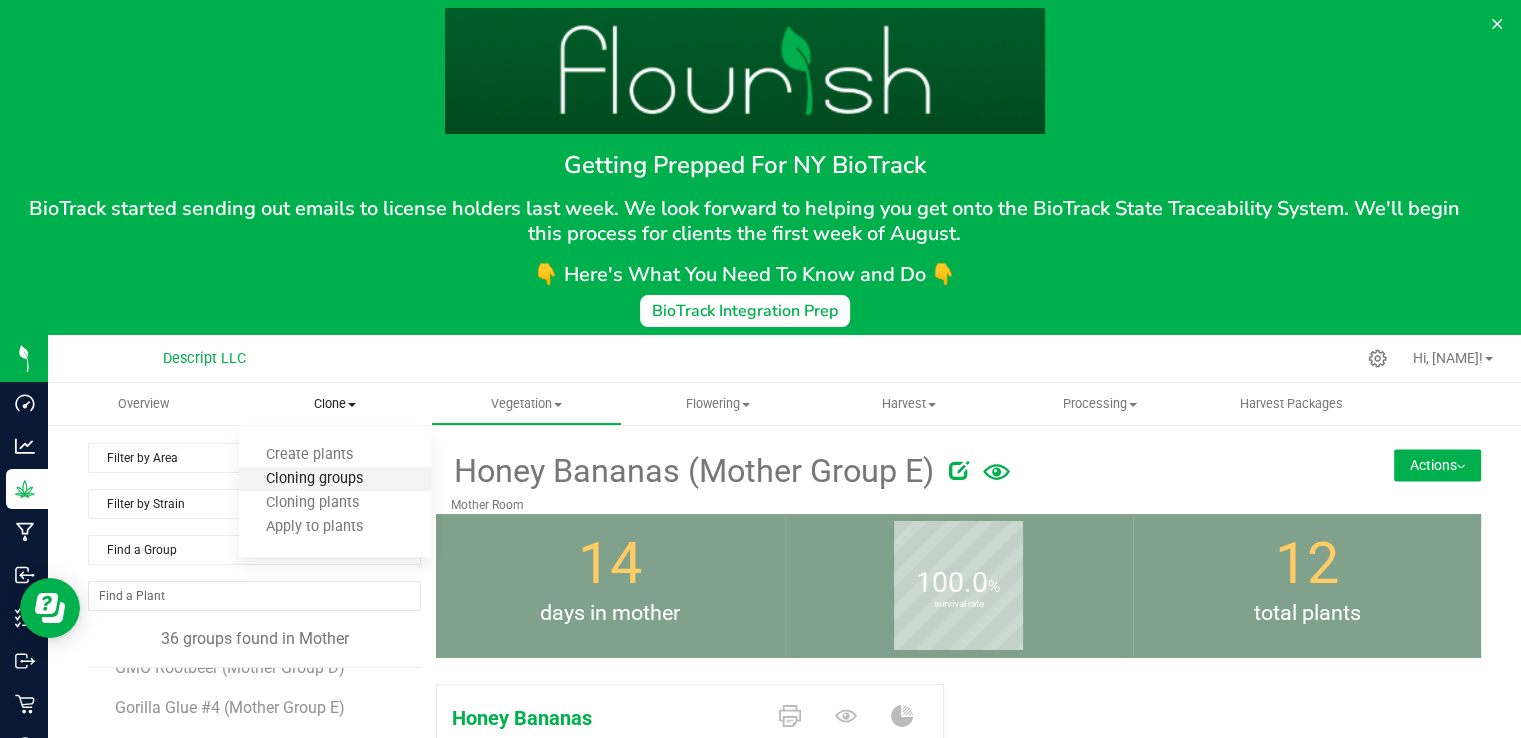 click on "Cloning groups" at bounding box center (314, 479) 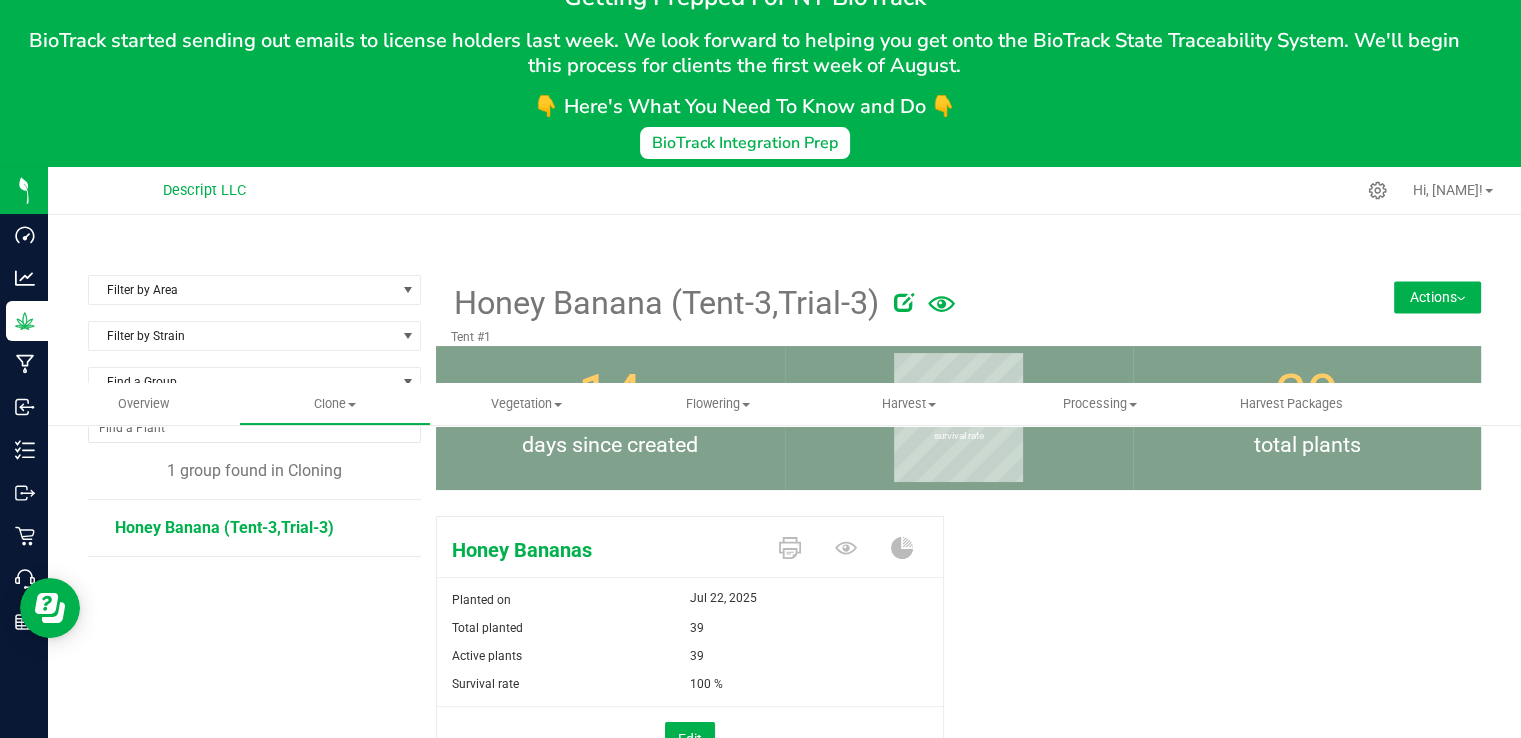scroll, scrollTop: 335, scrollLeft: 0, axis: vertical 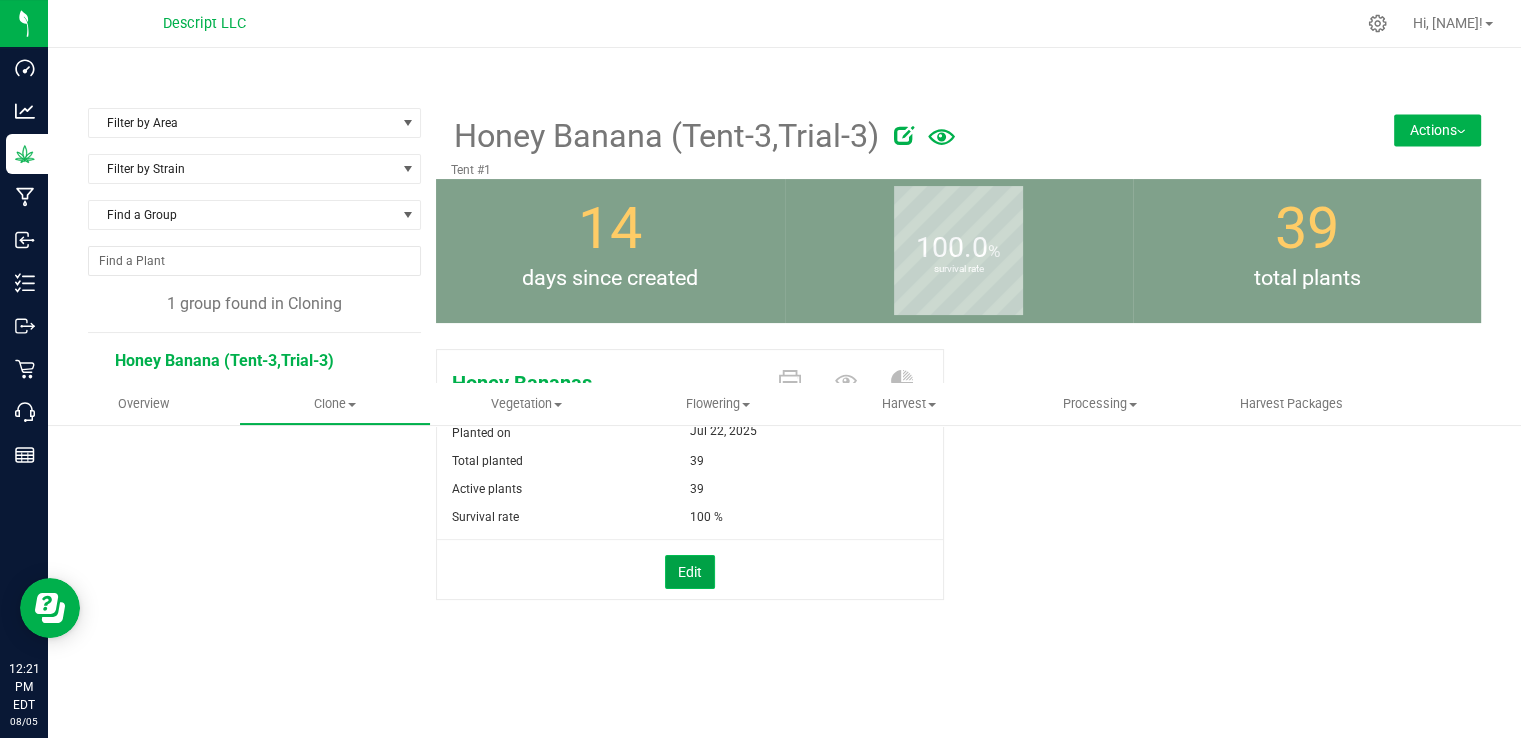 click on "Edit" at bounding box center [690, 572] 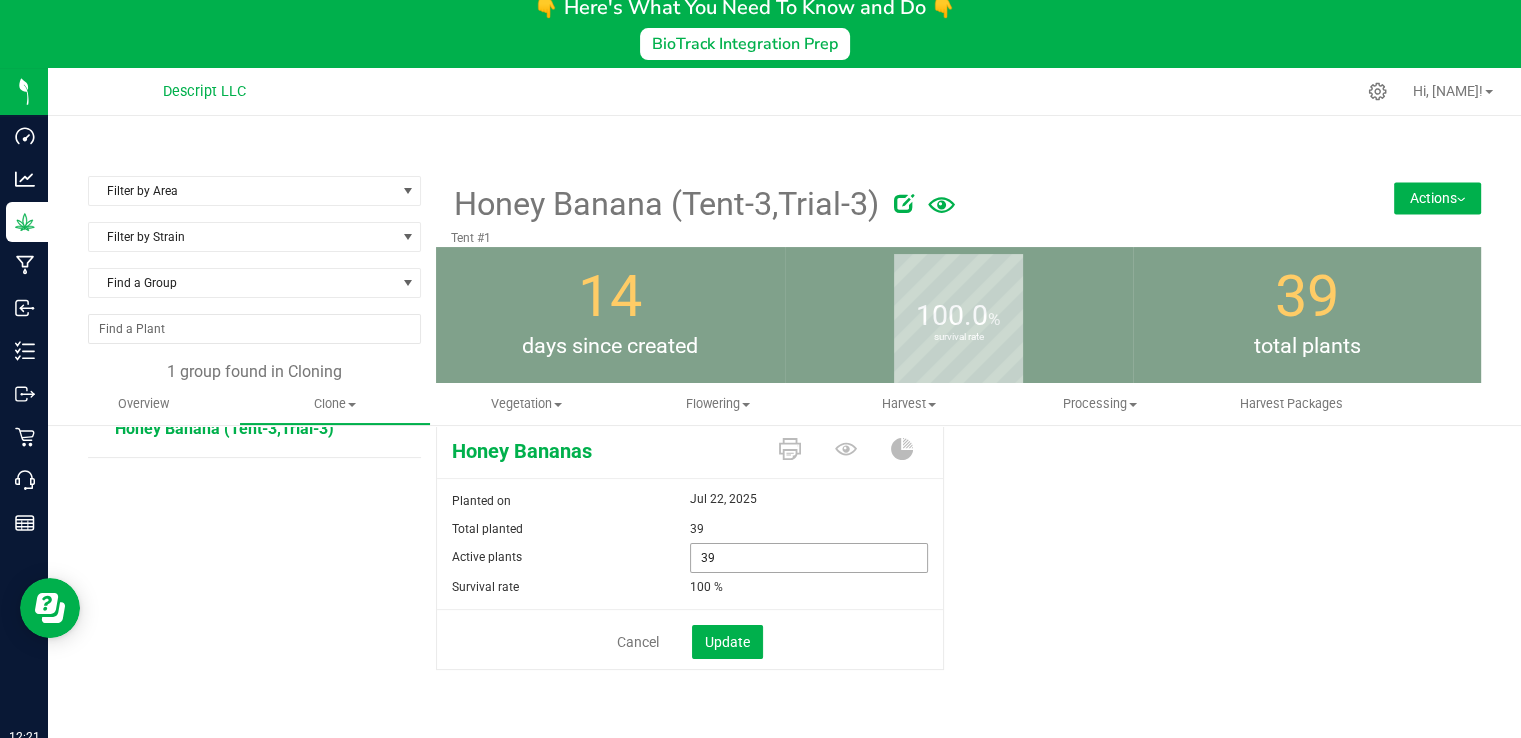 scroll, scrollTop: 260, scrollLeft: 0, axis: vertical 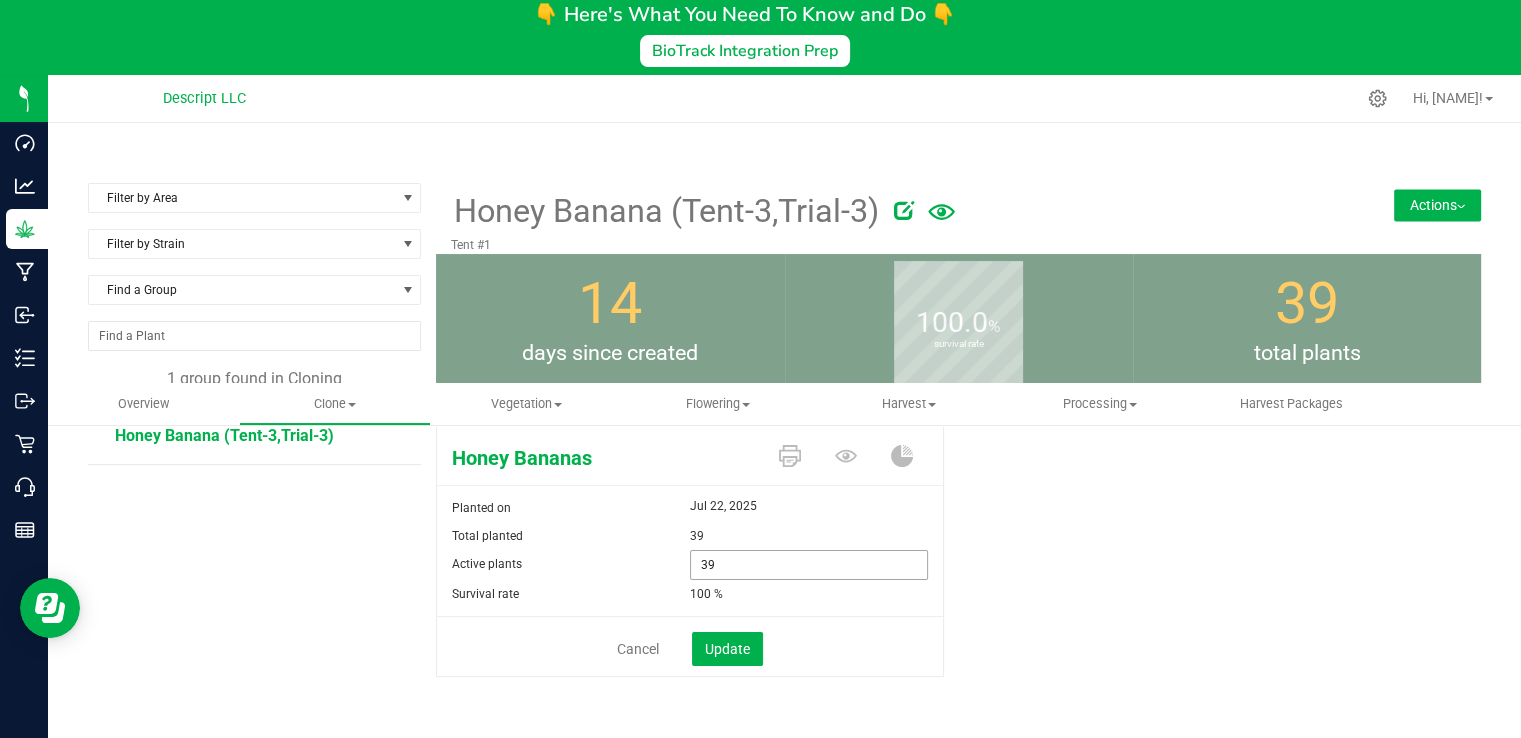 click on "39 39" at bounding box center [809, 565] 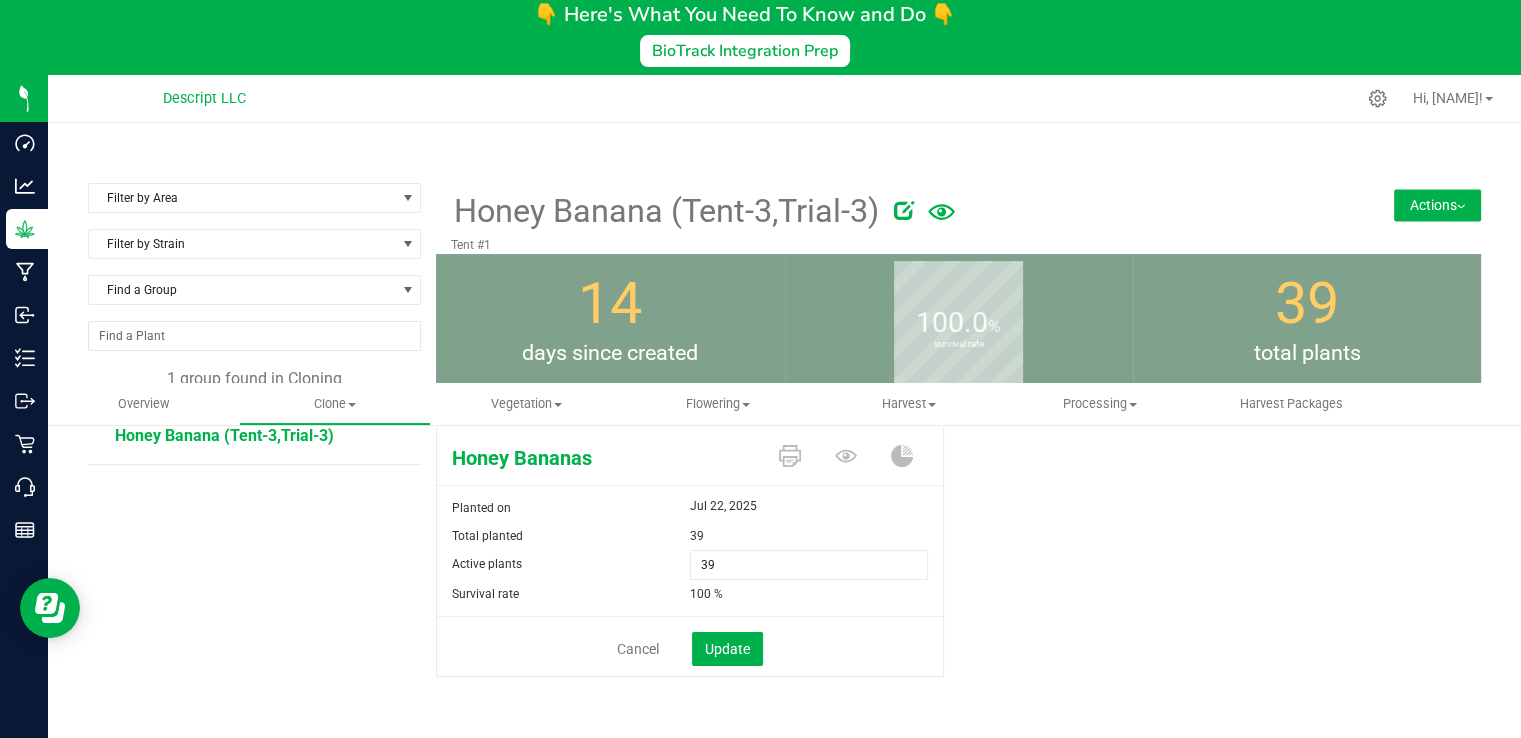 click on "Honey Bananas
Planted on
Jul 22, 2025
Total planted
39
Active plants
39 39
Survival rate
100 %" at bounding box center [958, 572] 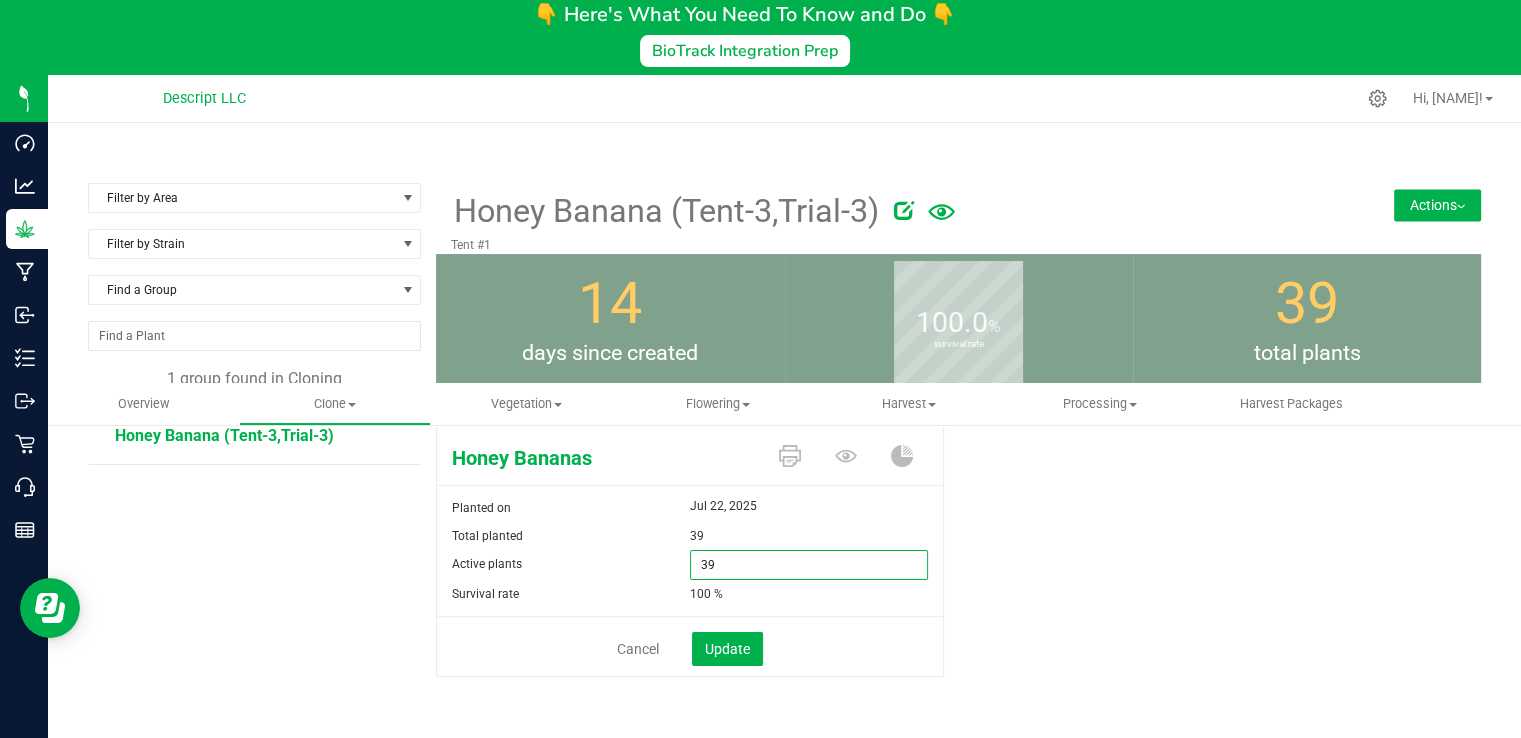 drag, startPoint x: 715, startPoint y: 565, endPoint x: 651, endPoint y: 557, distance: 64.49806 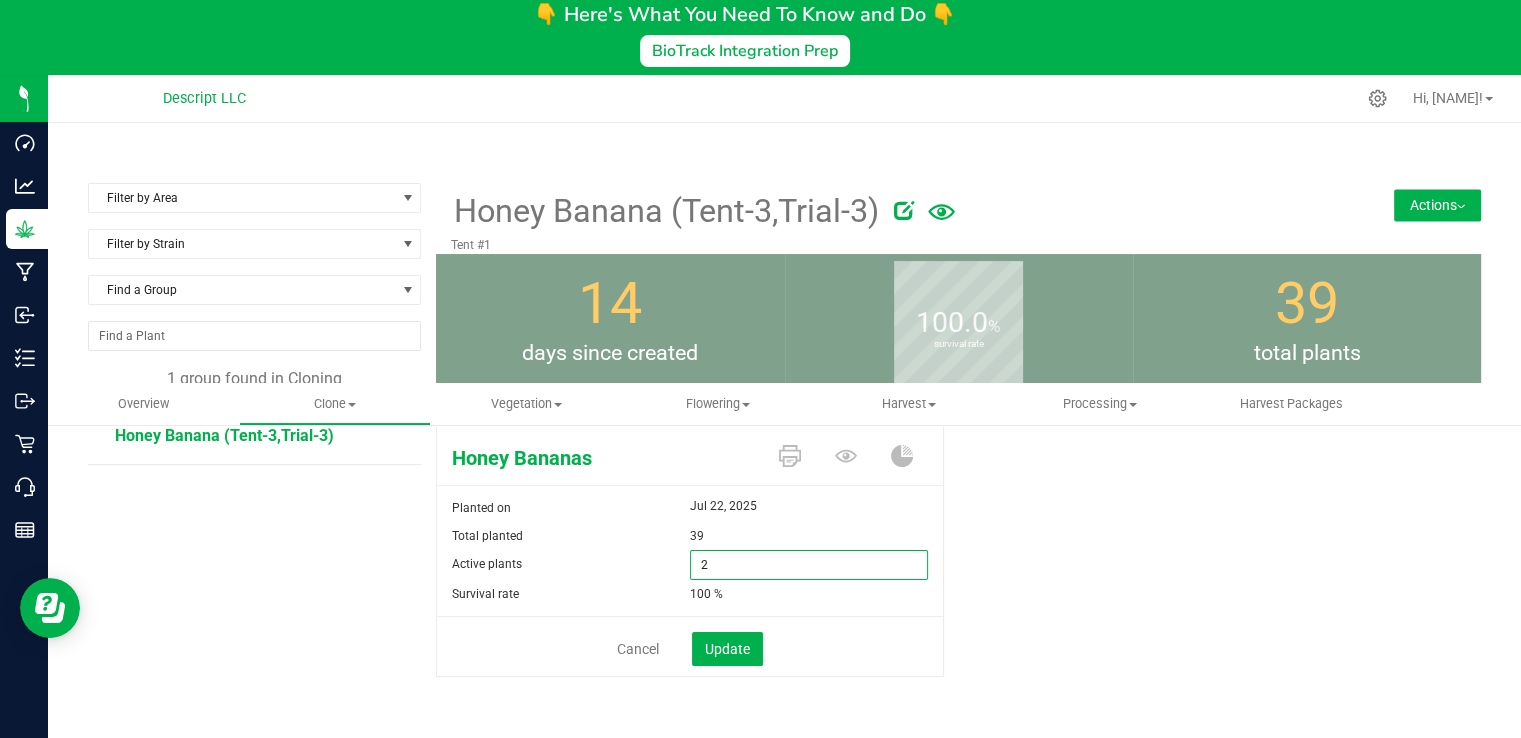 type on "24" 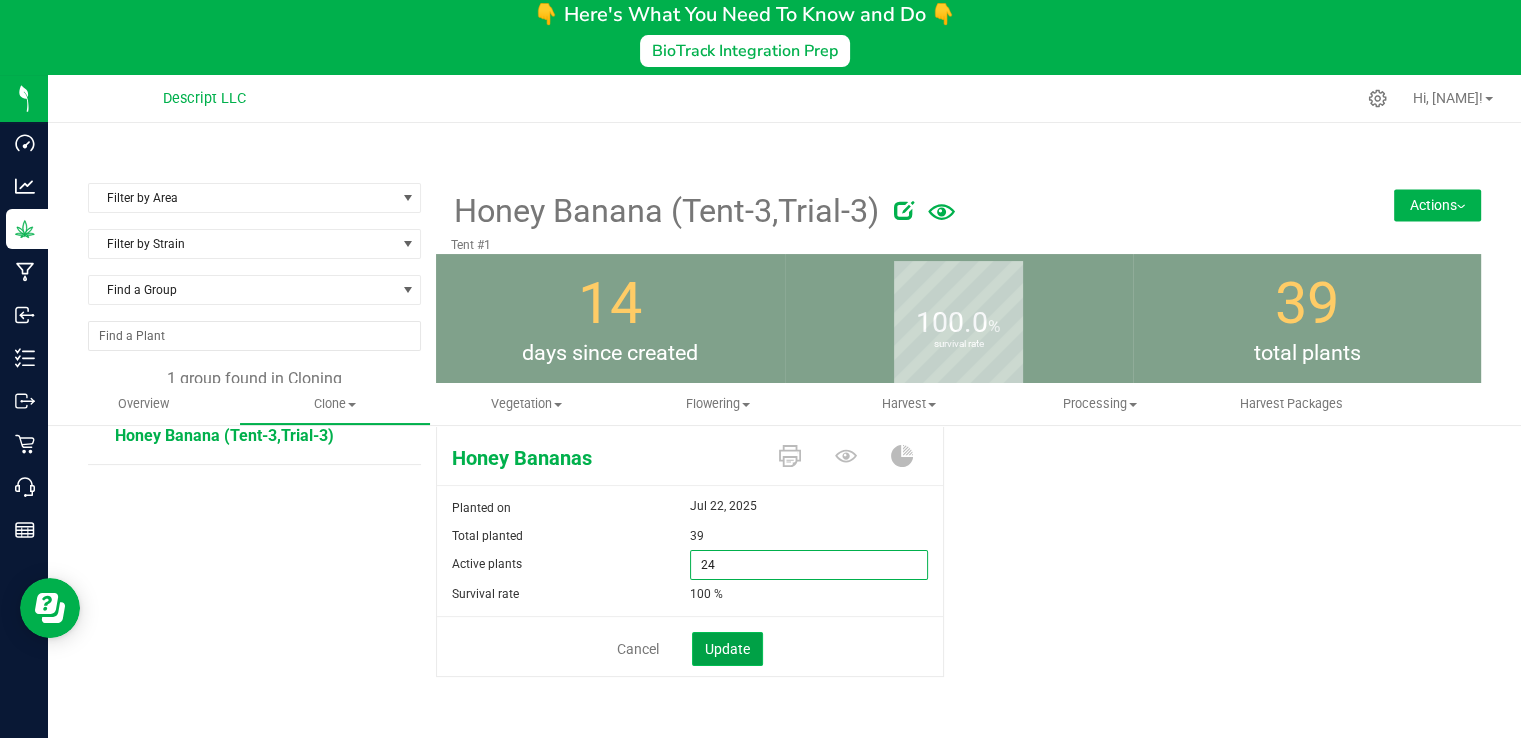 type on "24" 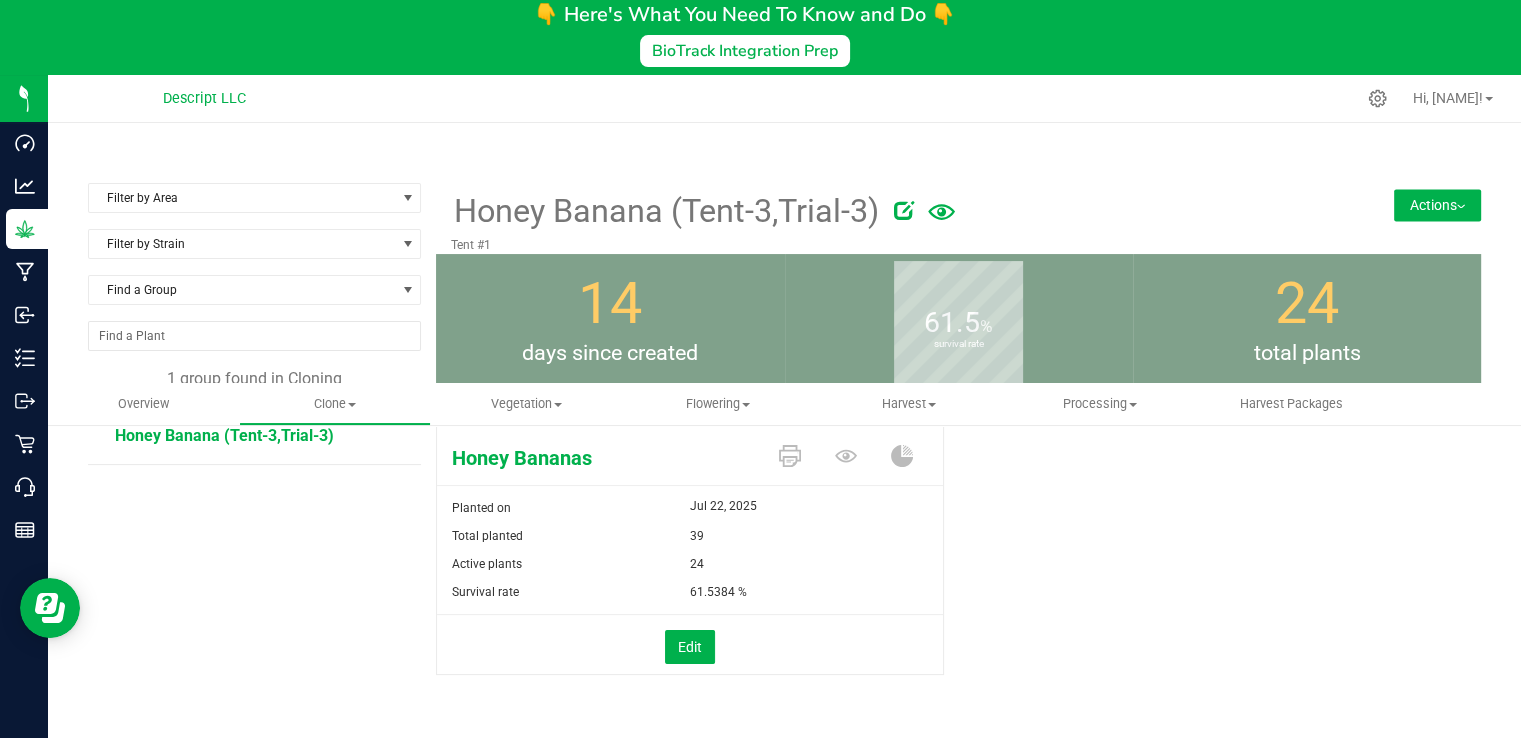 click on "Actions" at bounding box center (1437, 205) 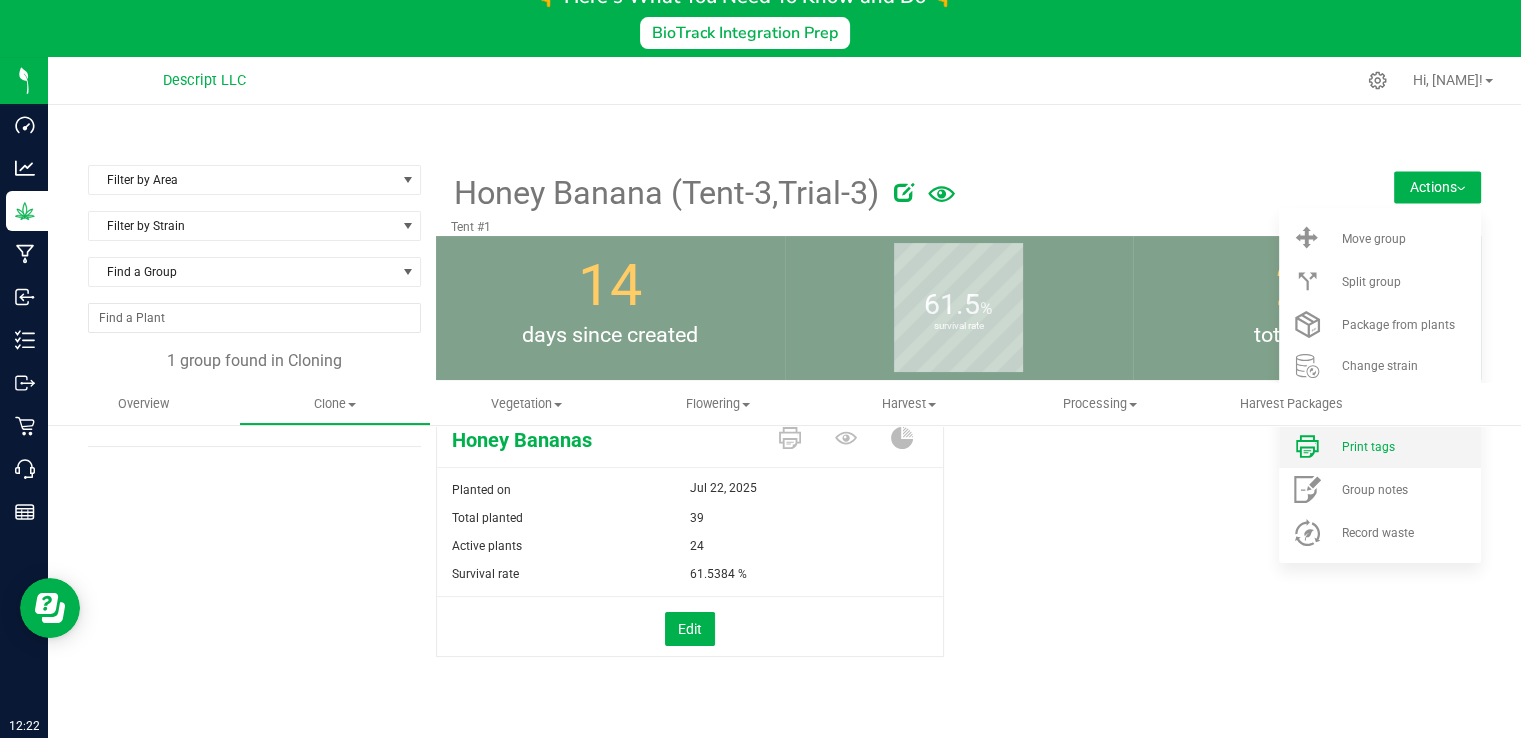 scroll, scrollTop: 279, scrollLeft: 0, axis: vertical 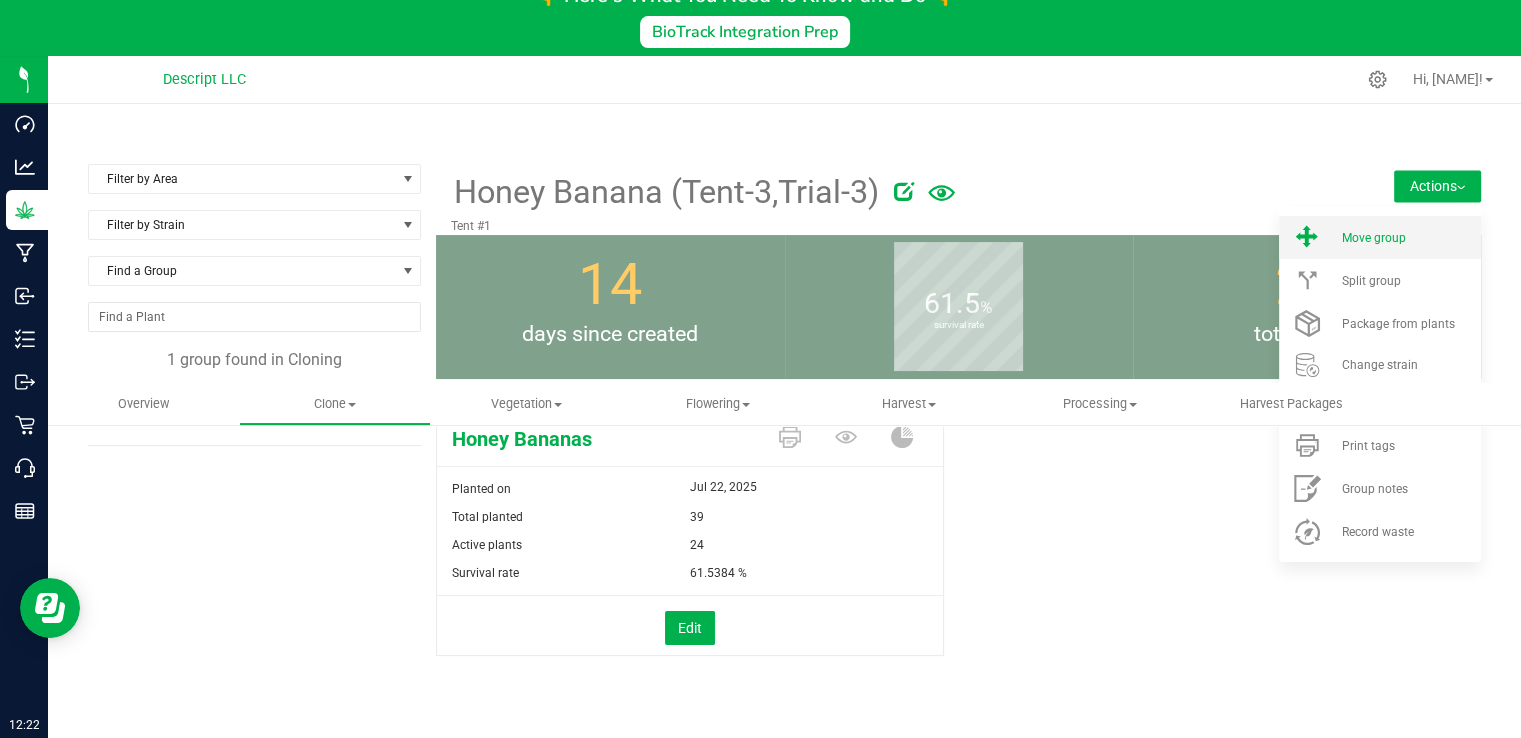 click on "Move group" at bounding box center (1380, 237) 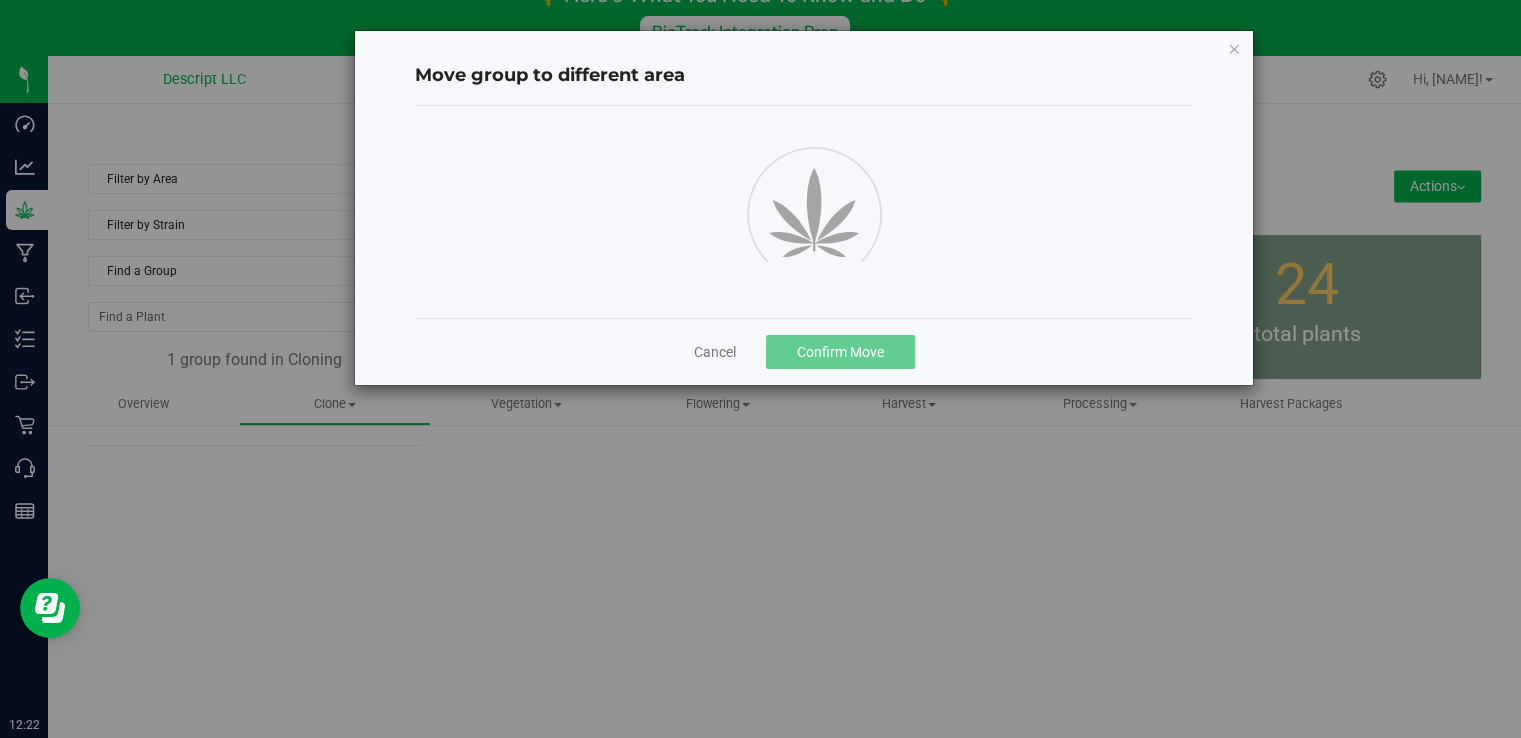 scroll, scrollTop: 0, scrollLeft: 0, axis: both 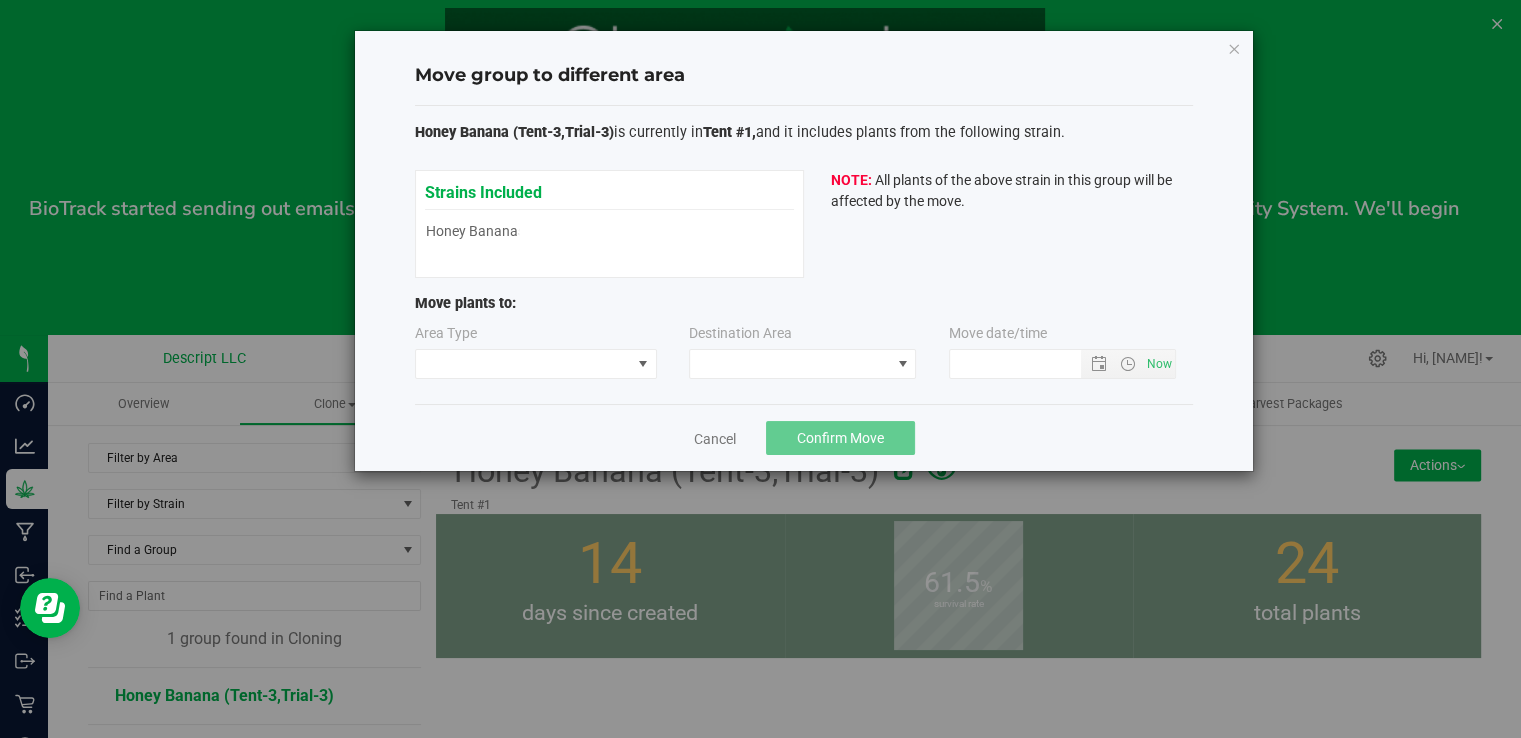 type on "1 - 100 of 1494 items" 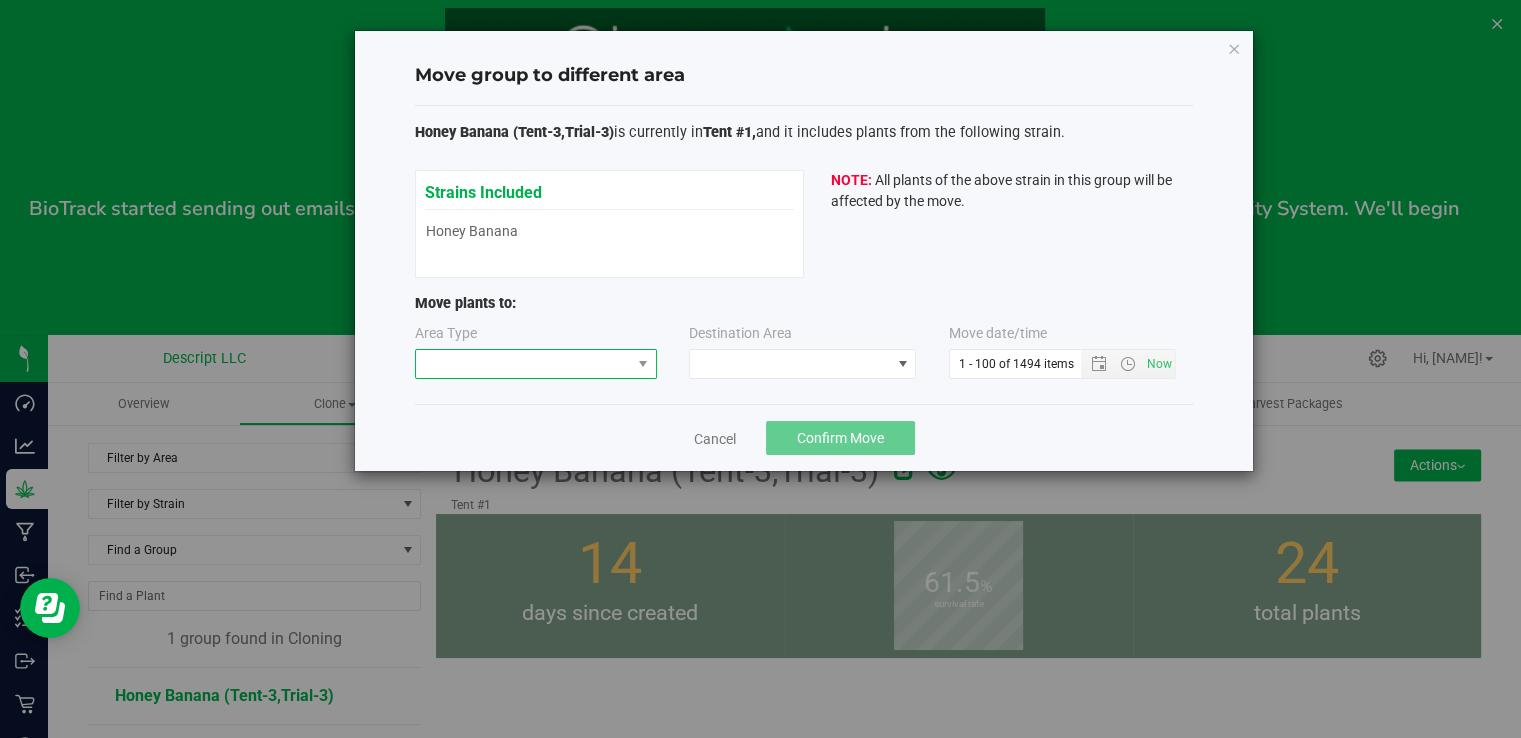 click at bounding box center [643, 364] 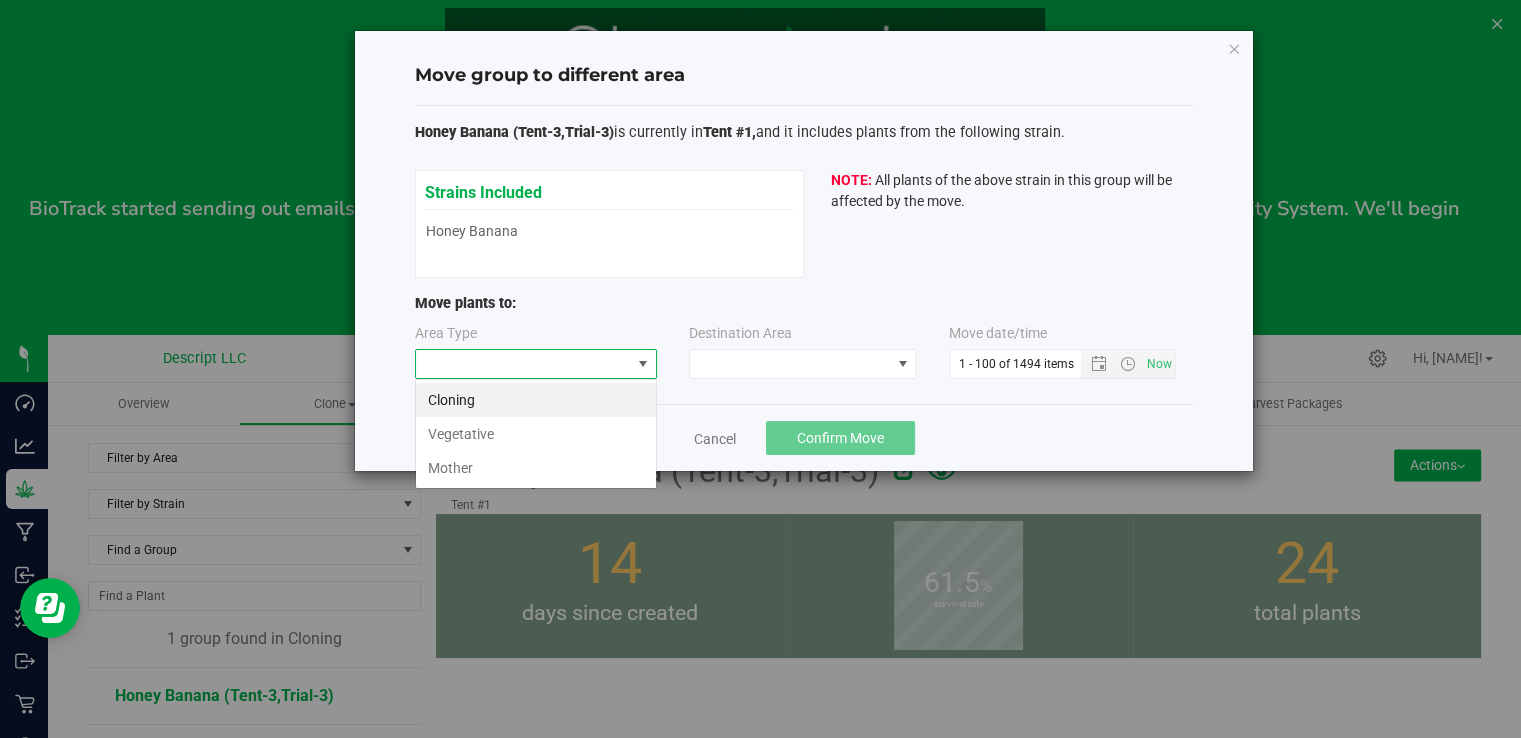scroll, scrollTop: 99970, scrollLeft: 99757, axis: both 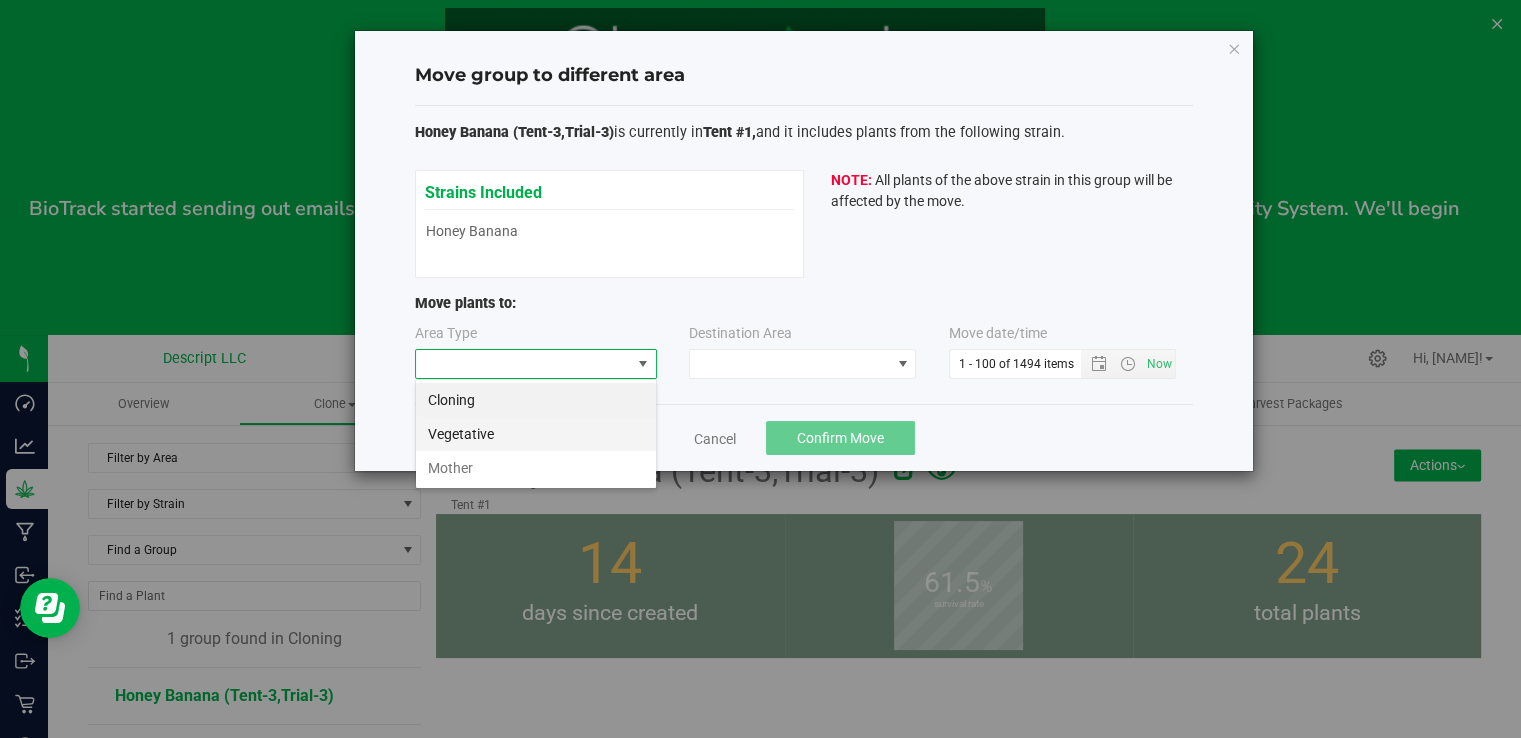 click on "Vegetative" at bounding box center [536, 434] 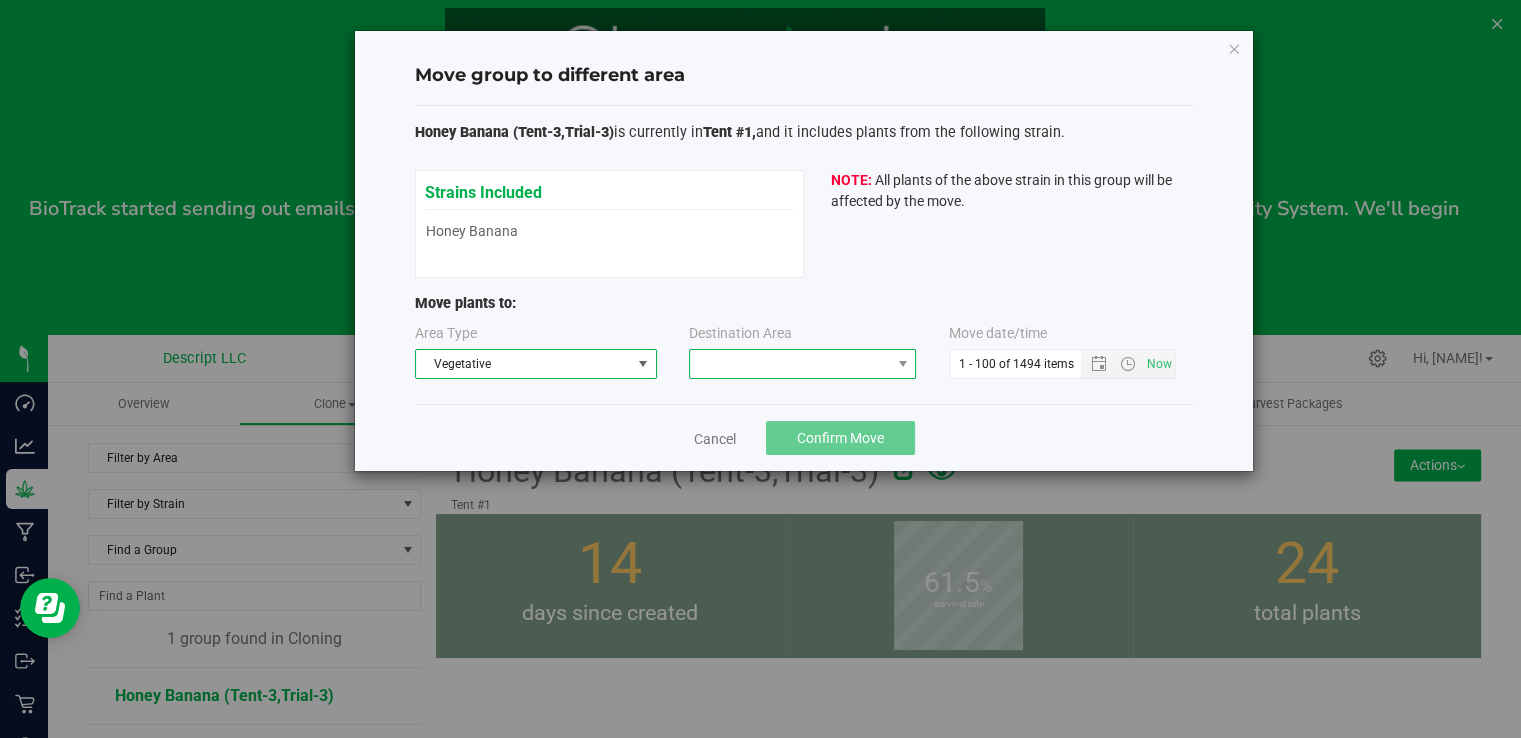 click at bounding box center [790, 364] 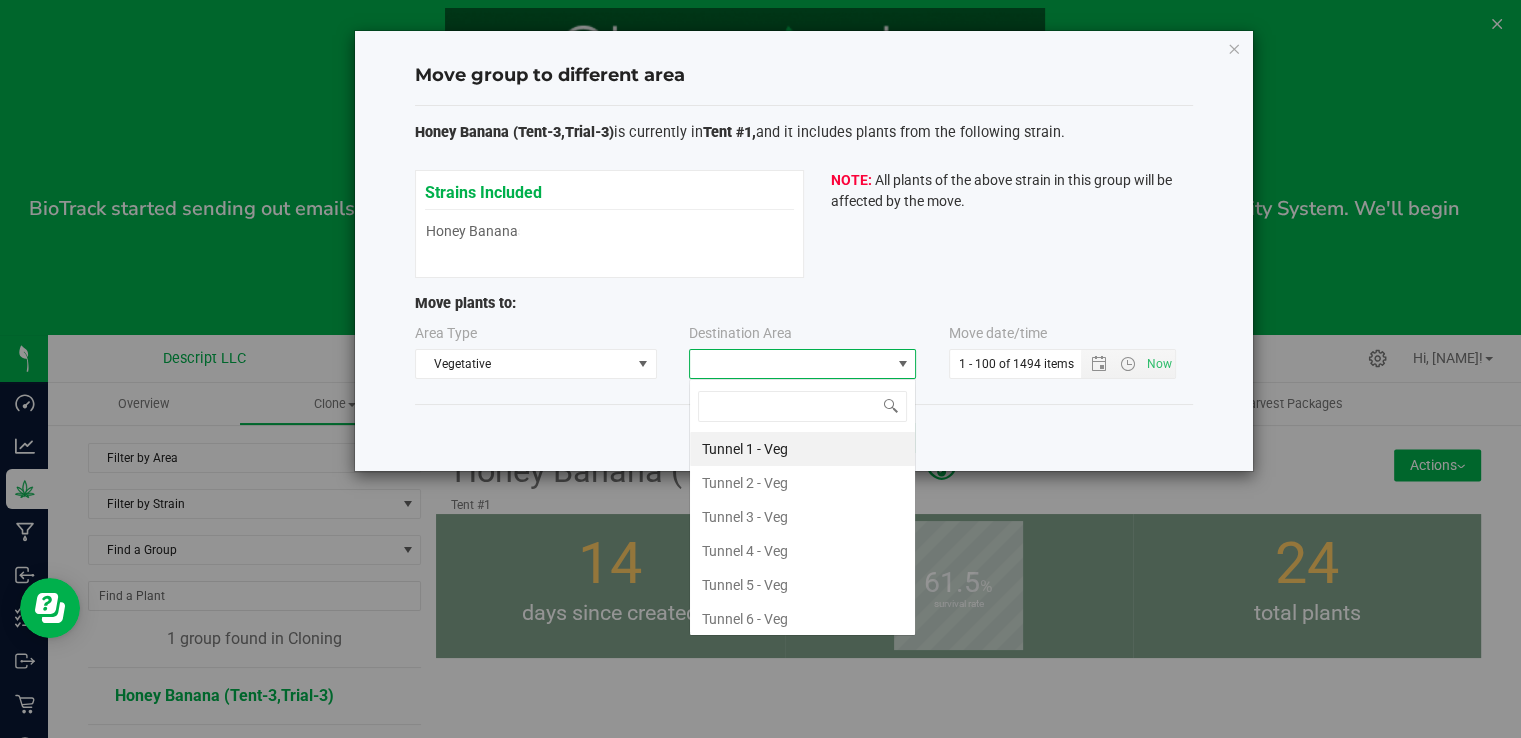 scroll, scrollTop: 99970, scrollLeft: 99772, axis: both 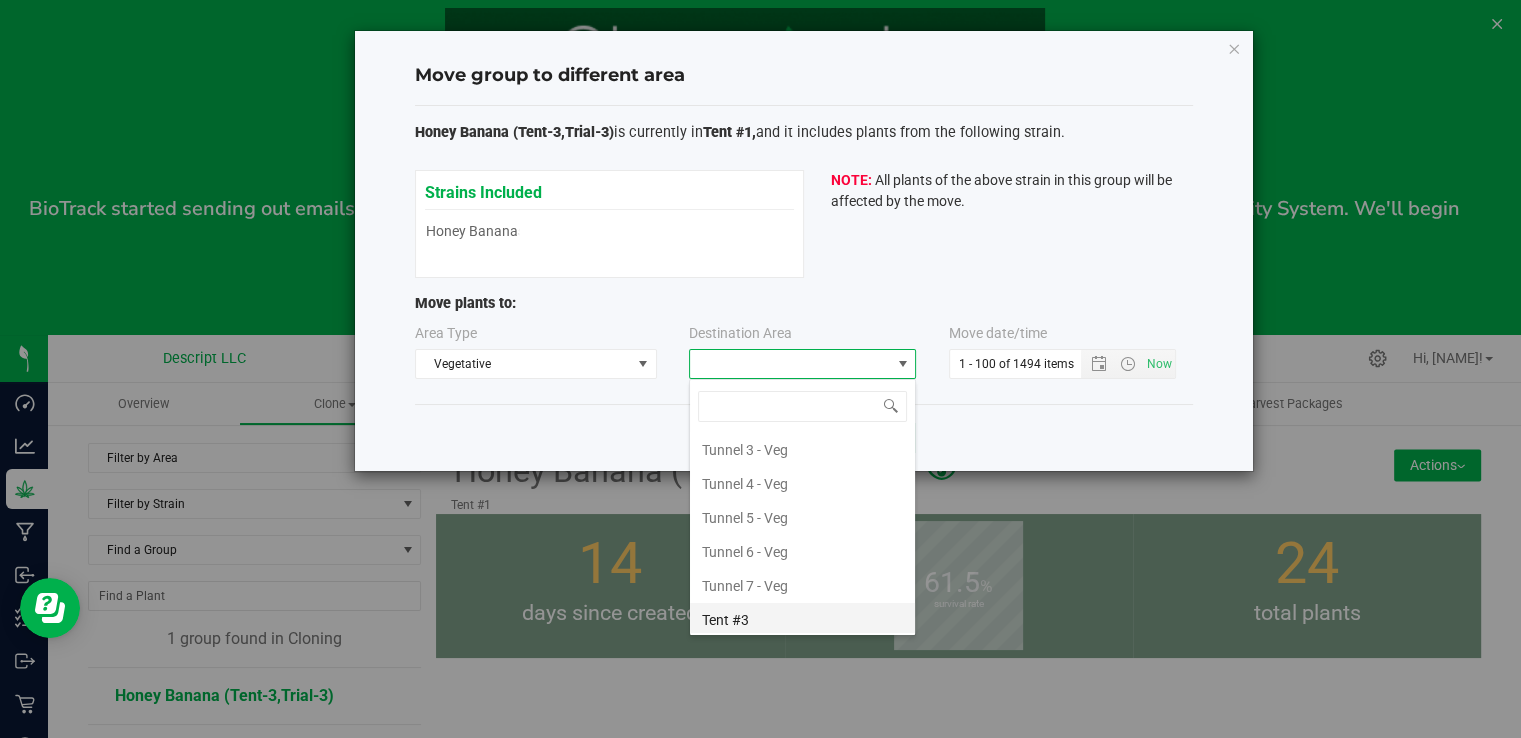 click on "Tent #3" at bounding box center [802, 620] 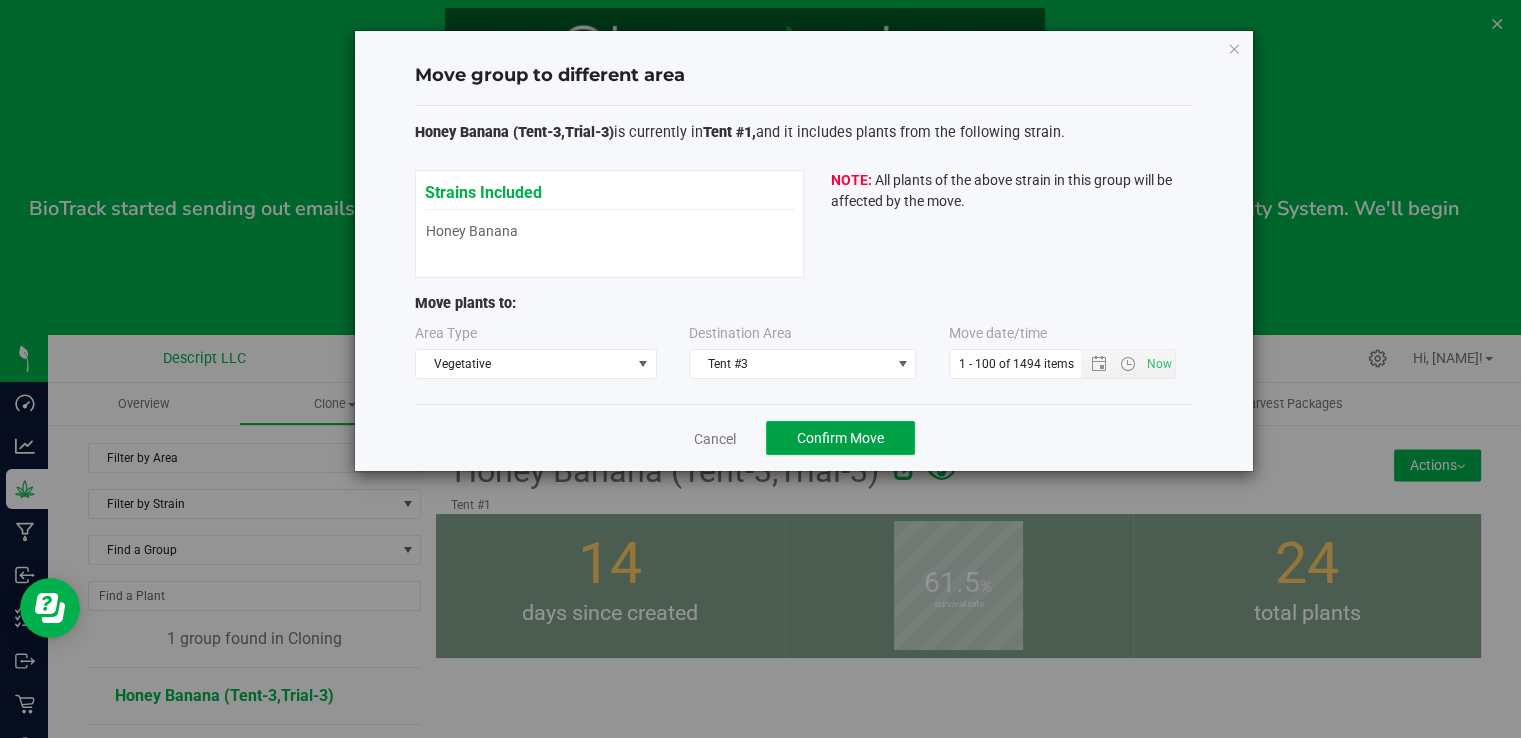 click on "Confirm Move" 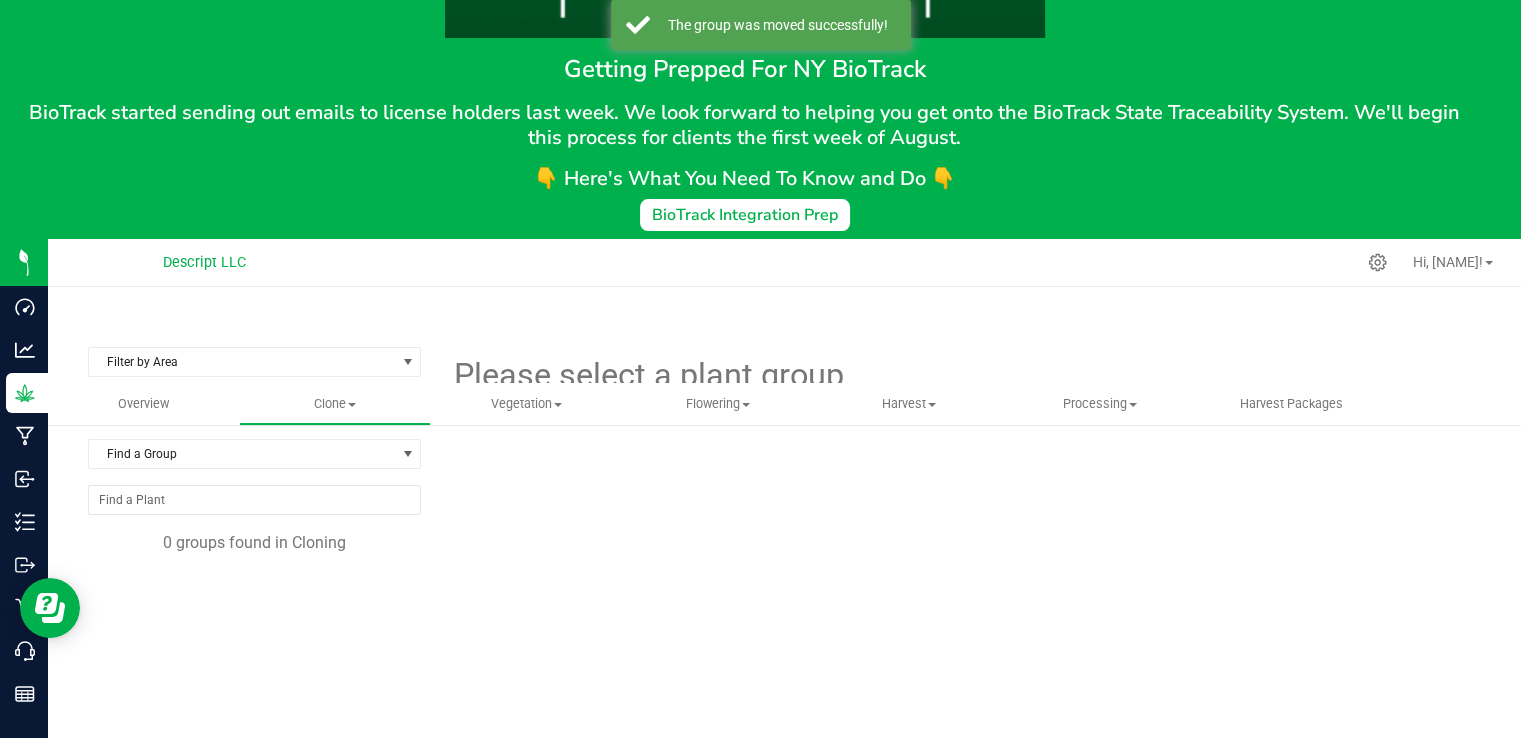 scroll, scrollTop: 282, scrollLeft: 0, axis: vertical 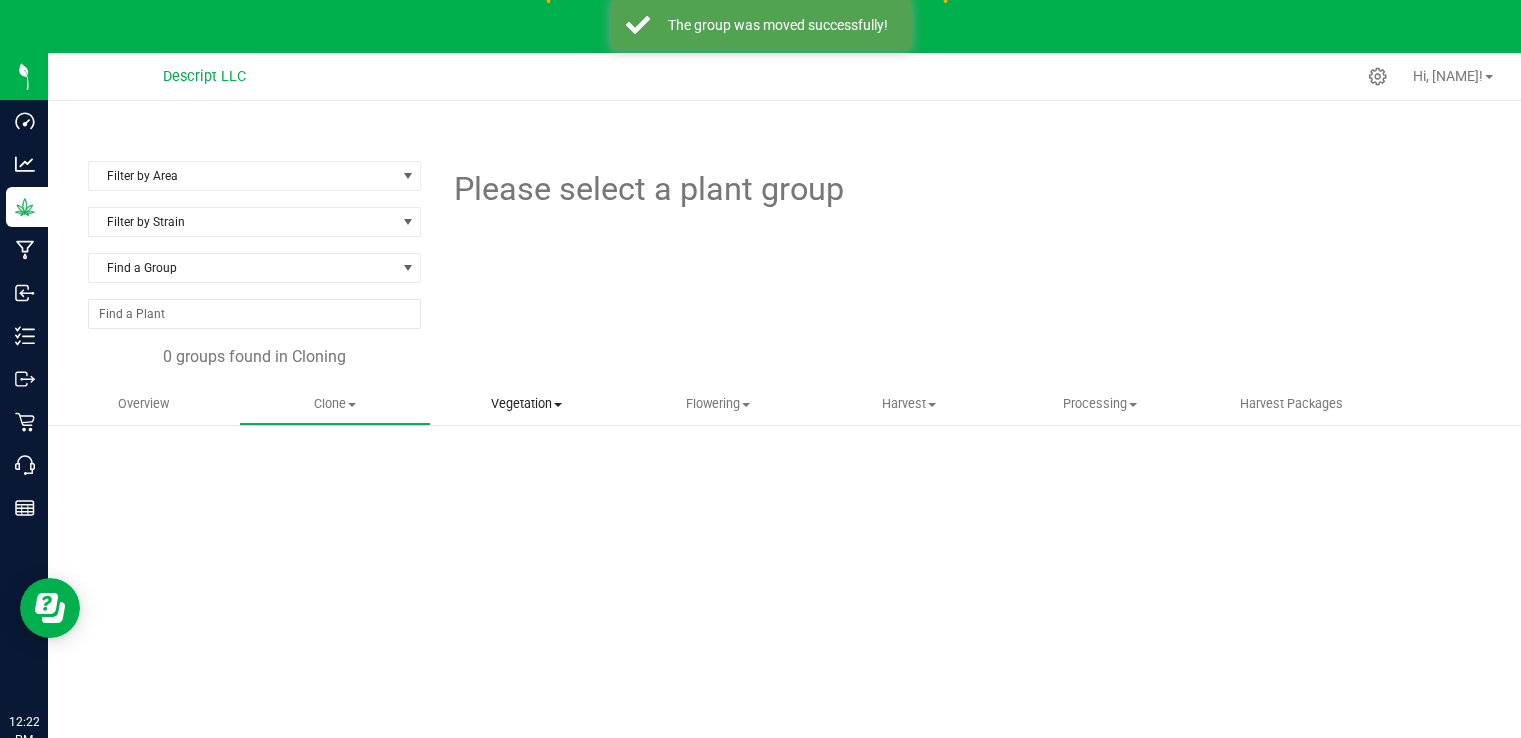 click on "Vegetation
Veg groups
Veg plants
Mother groups
Mother plants
Apply to plants
Create manicure" at bounding box center [526, 404] 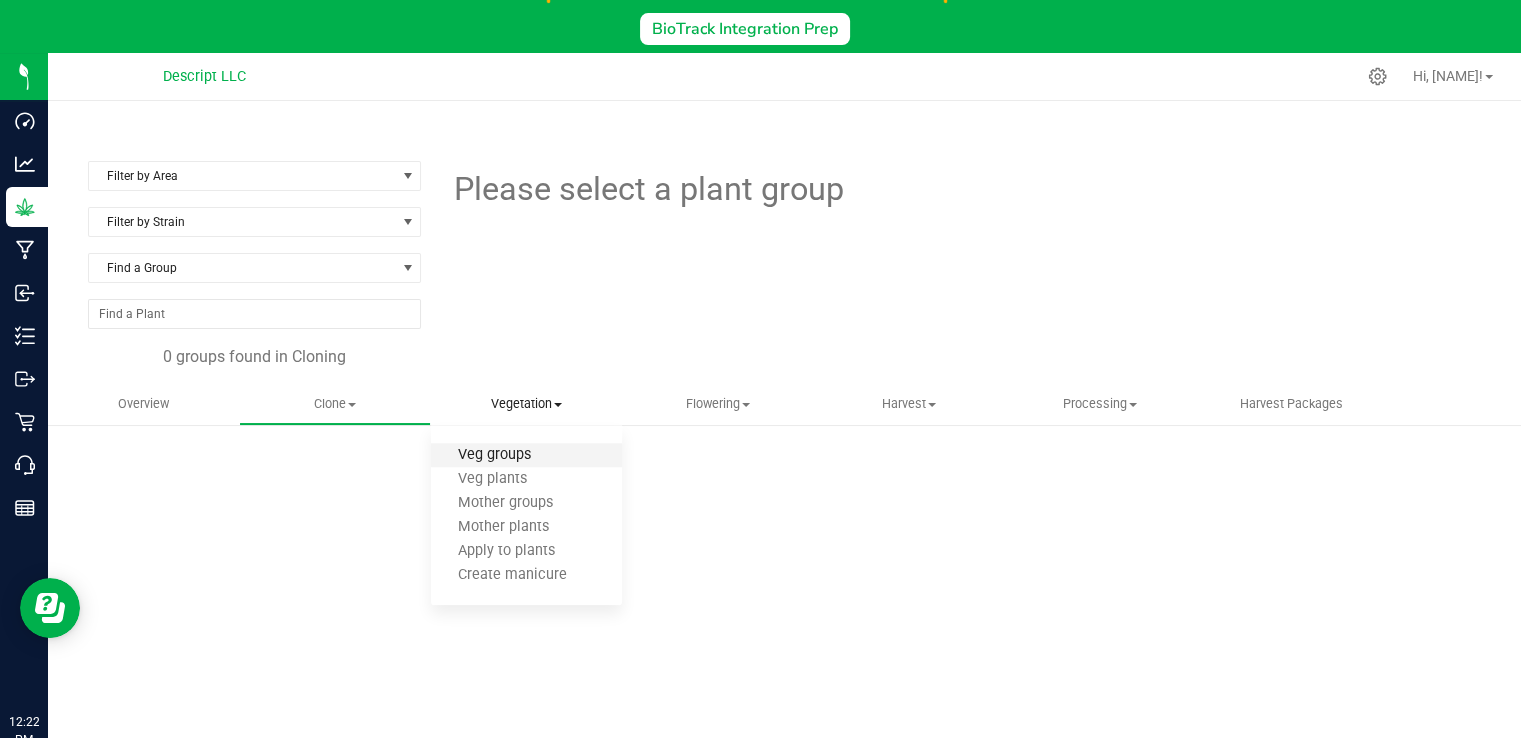 click on "Veg groups" at bounding box center (494, 455) 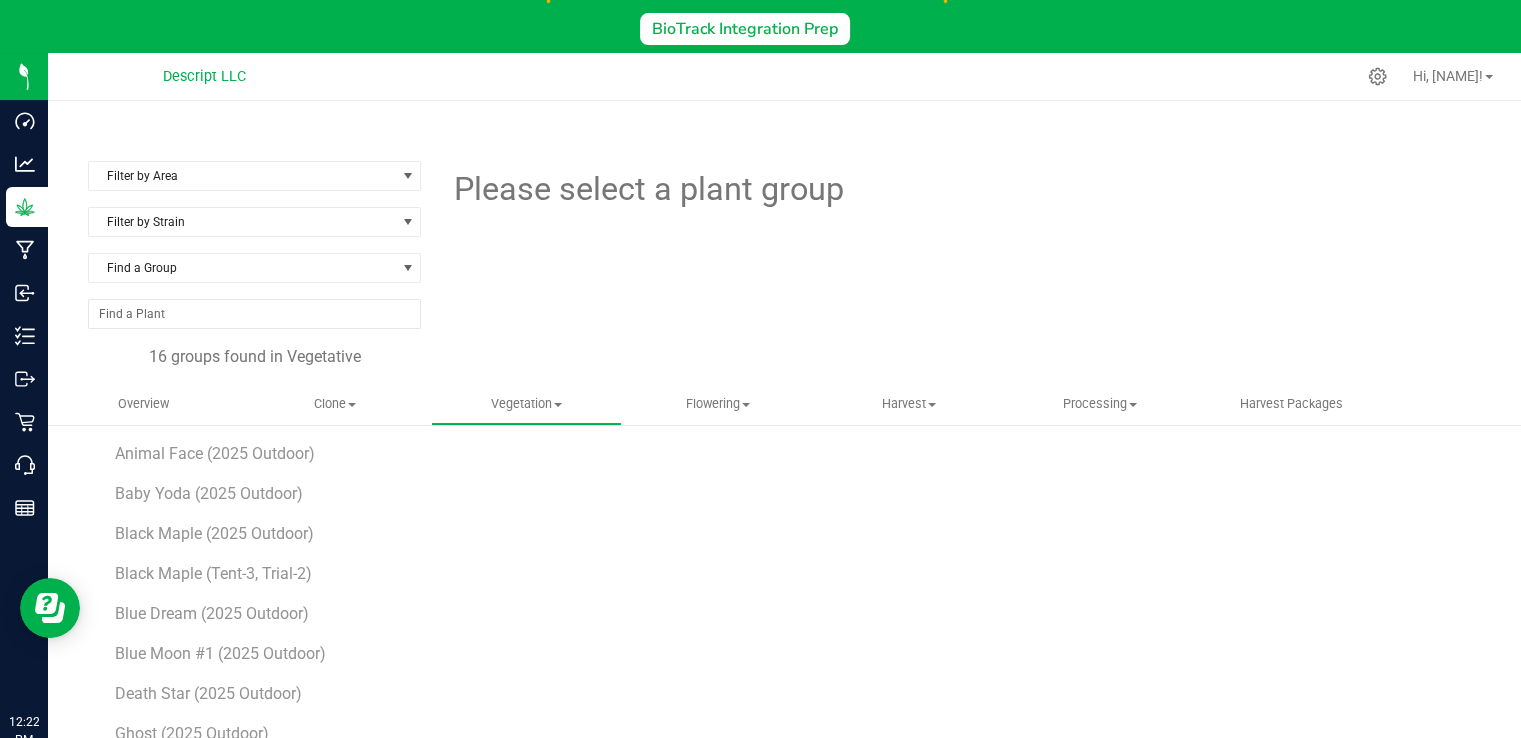scroll, scrollTop: 0, scrollLeft: 0, axis: both 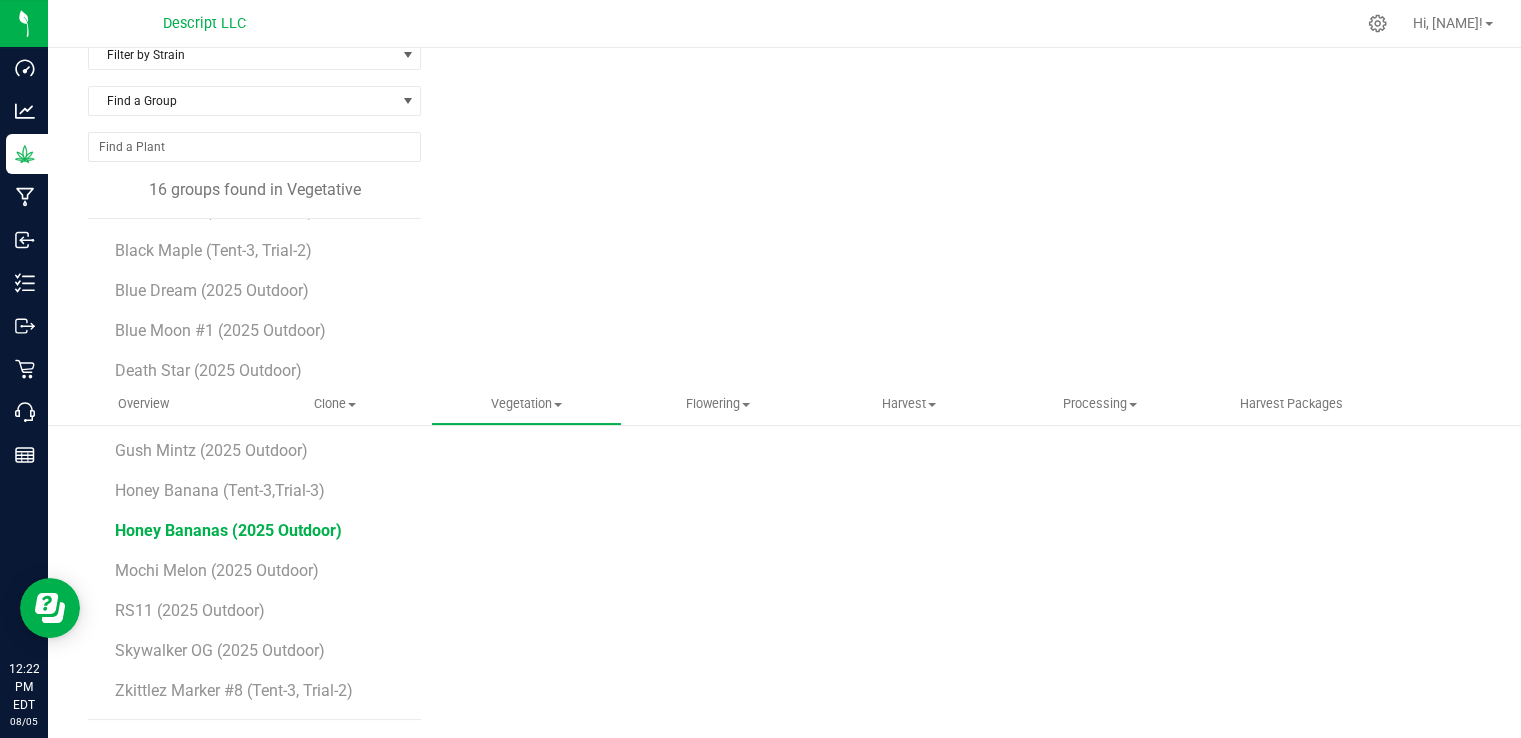 click on "Honey Bananas (2025 Outdoor)" at bounding box center [228, 530] 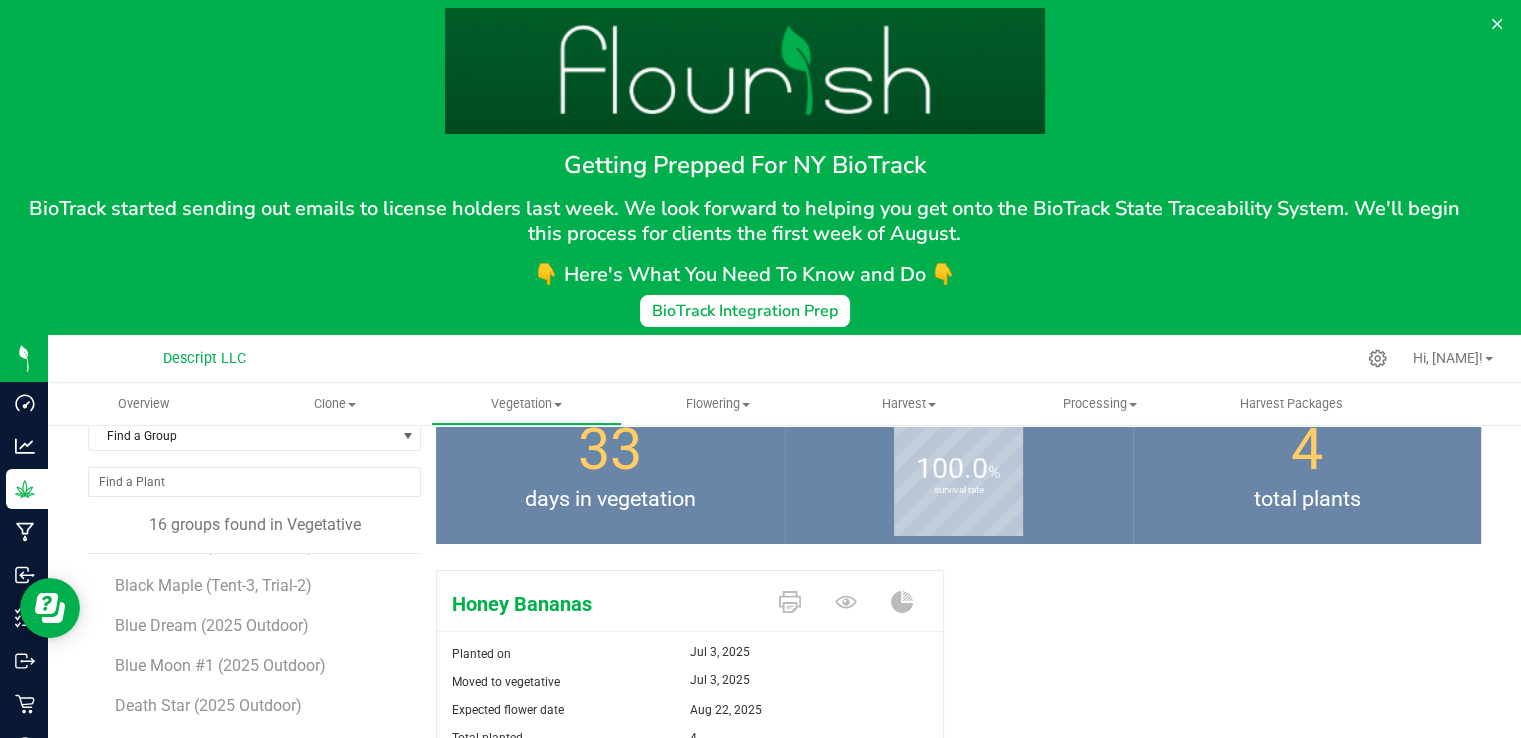 scroll, scrollTop: 335, scrollLeft: 0, axis: vertical 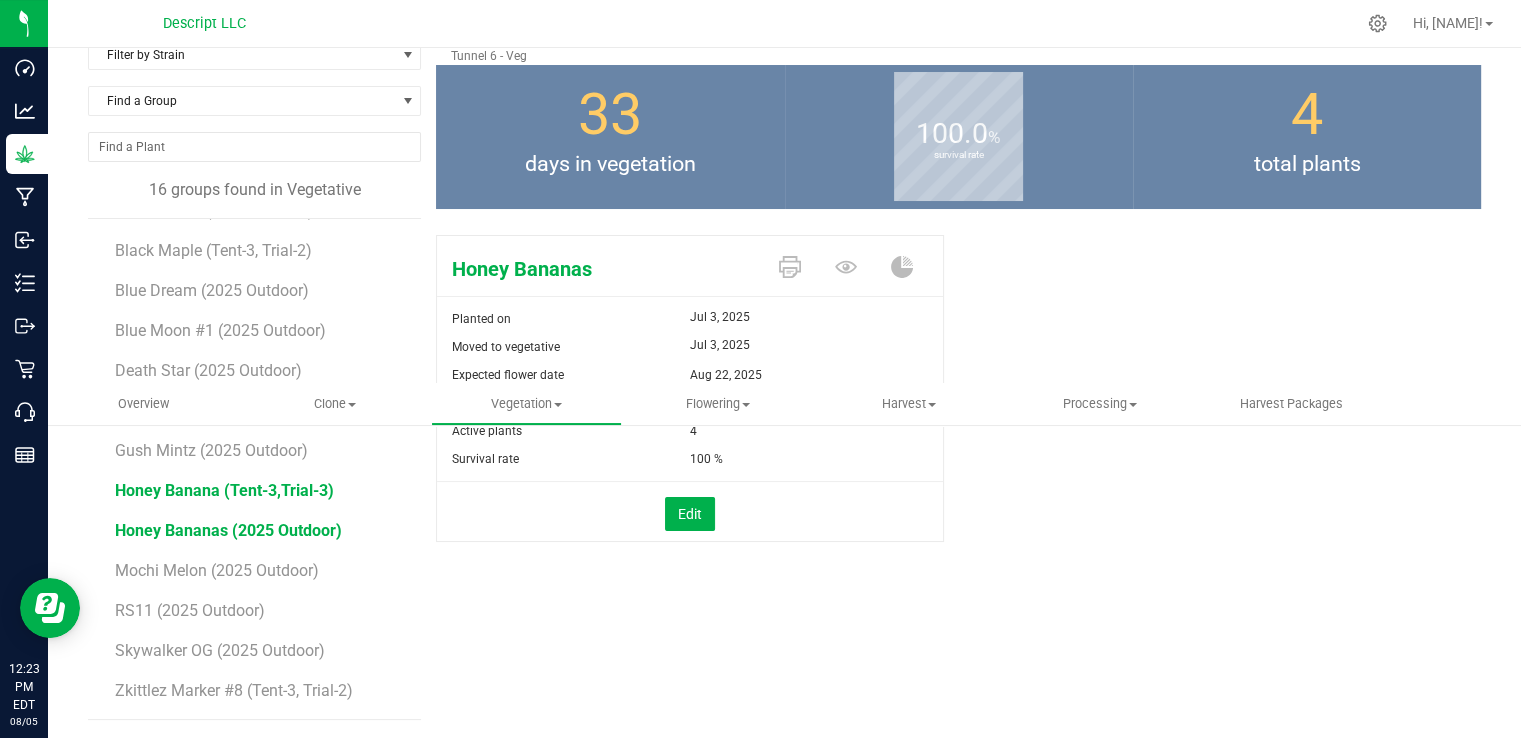 click on "Honey Banana (Tent-3,Trial-3)" at bounding box center [224, 490] 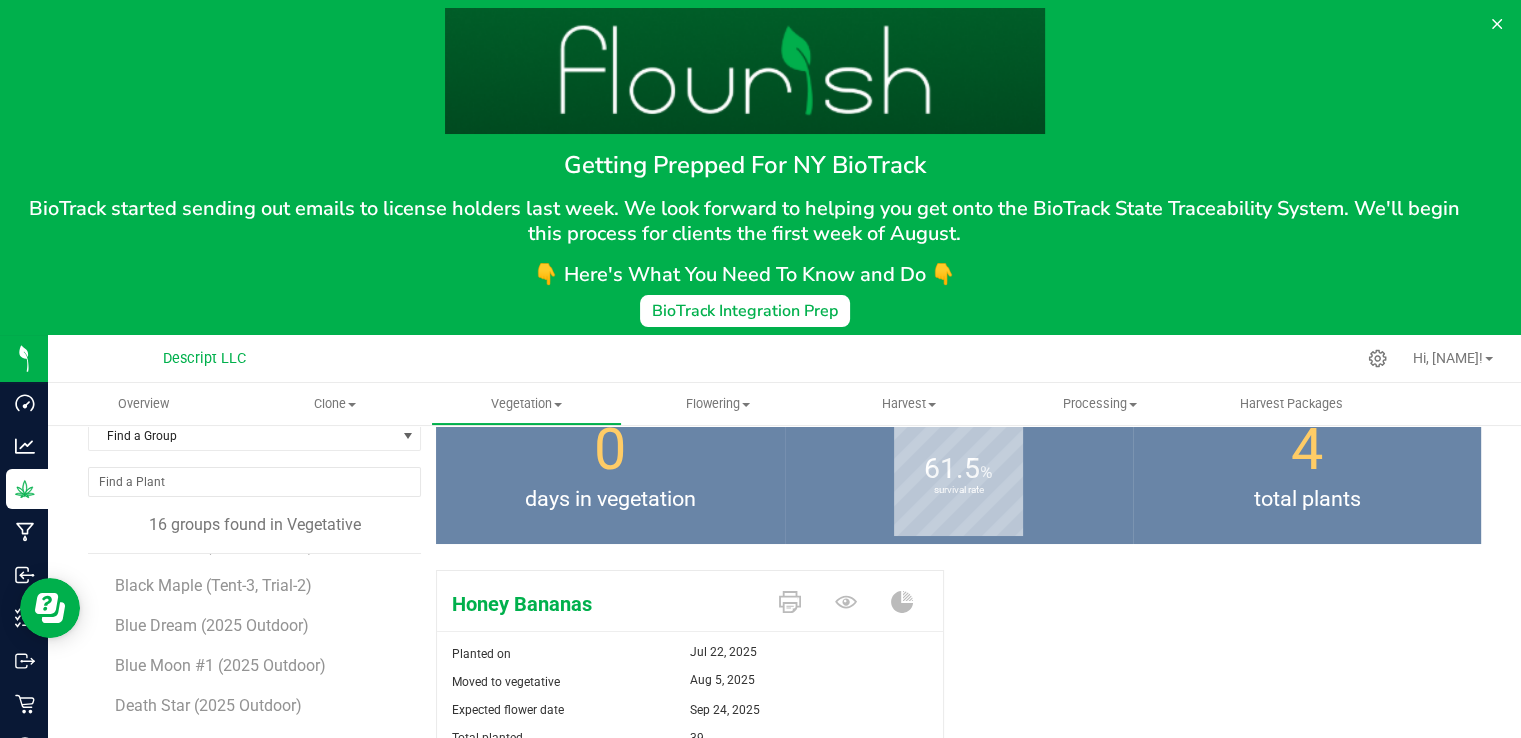 scroll, scrollTop: 335, scrollLeft: 0, axis: vertical 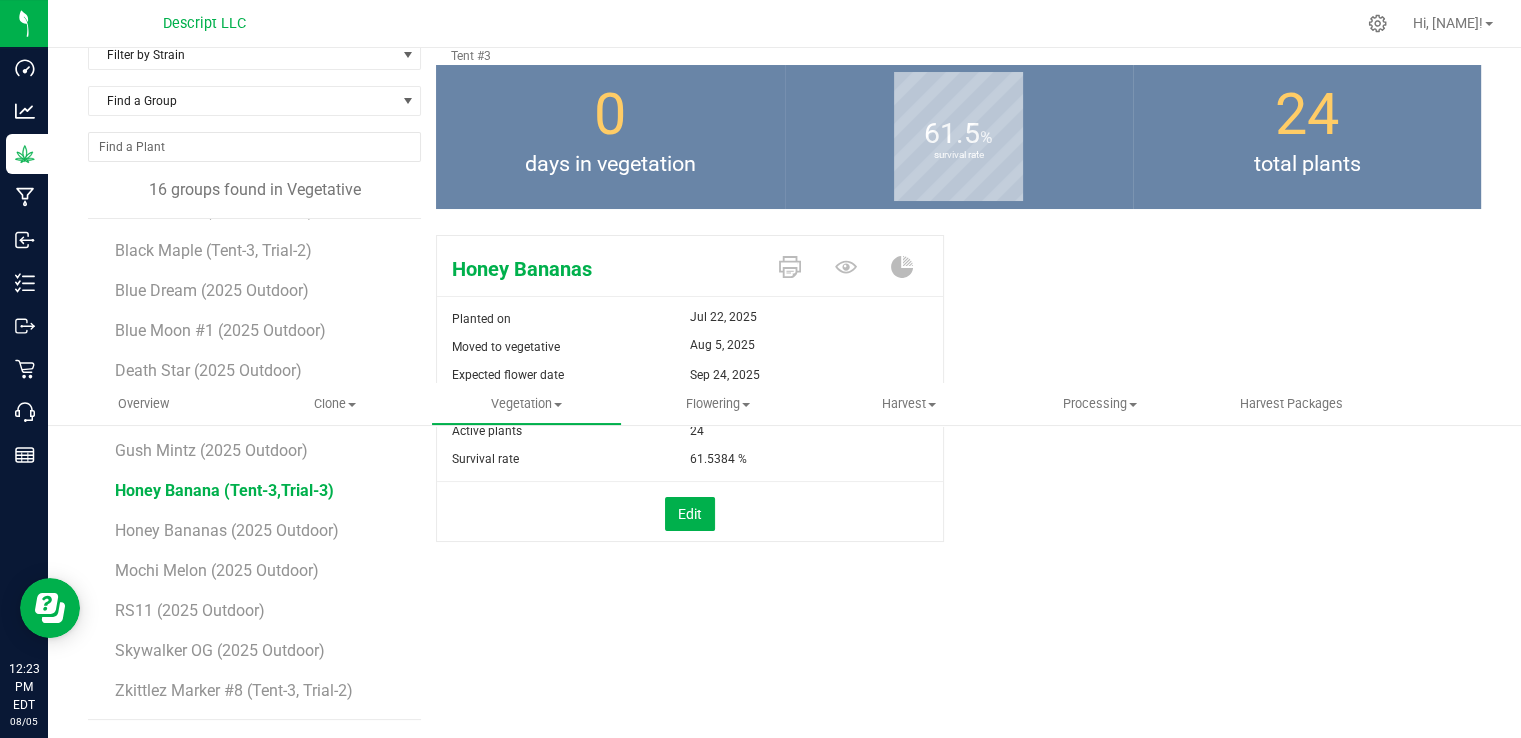 click on "Honey Bananas
Planted on
Jul 22, 2025
Moved to vegetative
Aug 5, 2025
Expected flower date
Sep 24, 2025
Total planted
39" at bounding box center (958, 410) 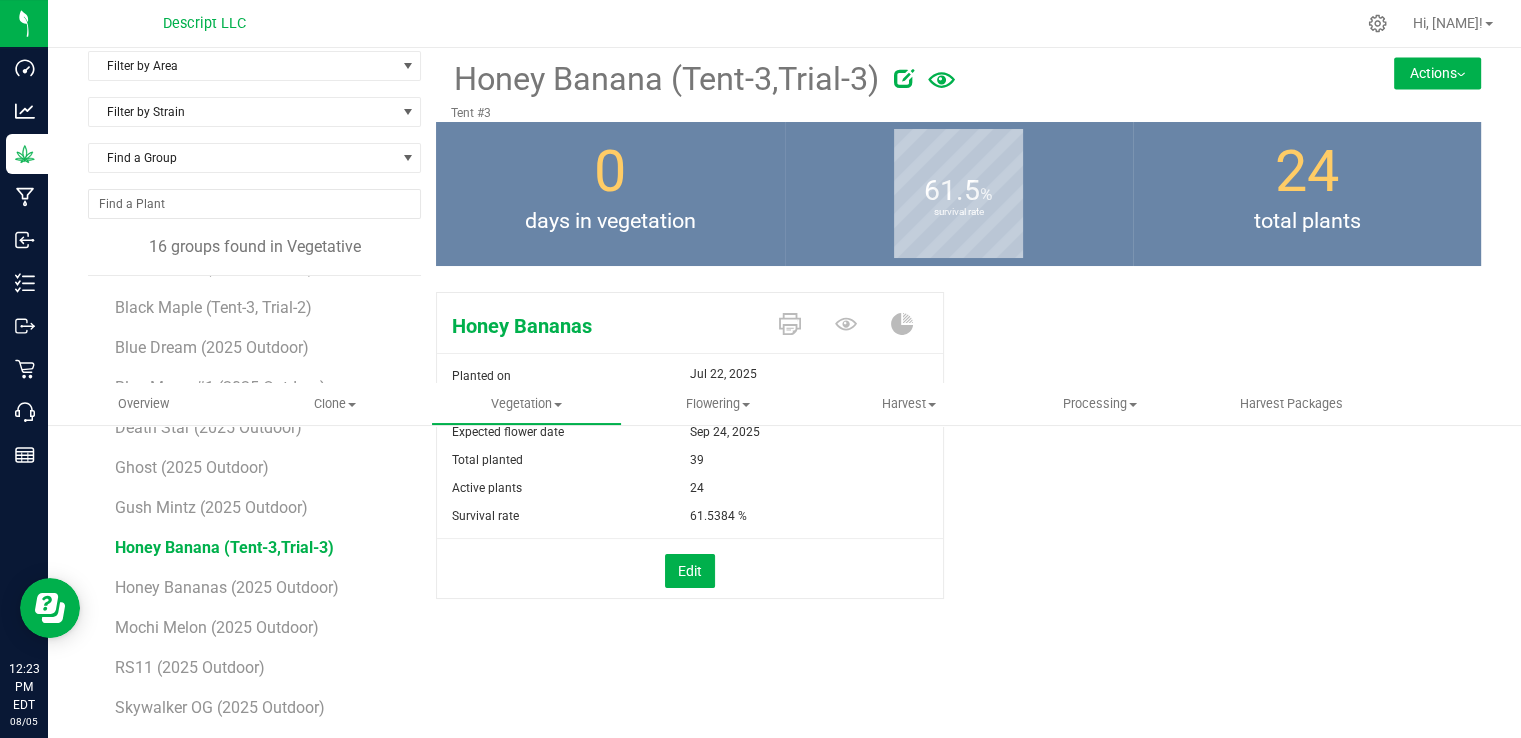 scroll, scrollTop: 41, scrollLeft: 0, axis: vertical 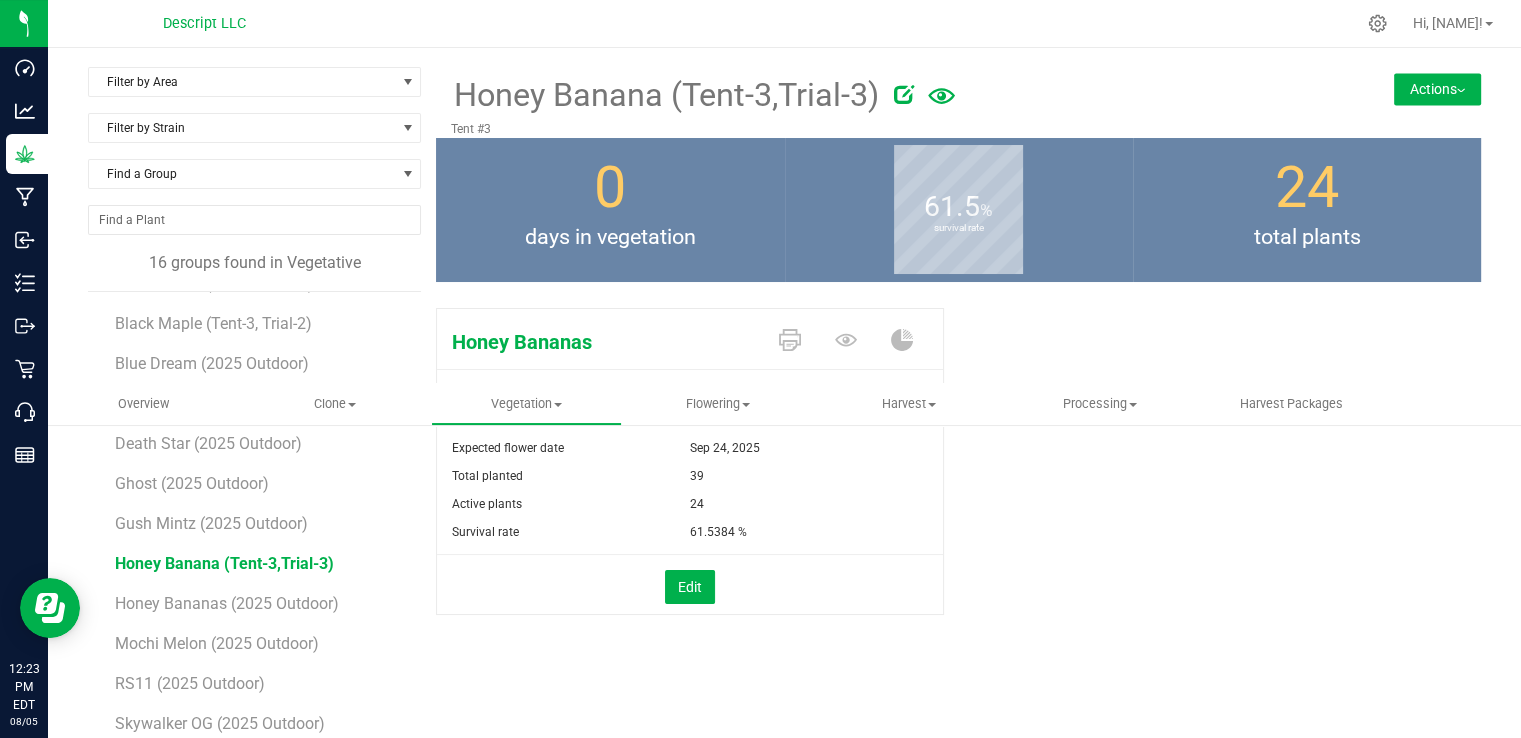 click on "Actions" at bounding box center [1437, 89] 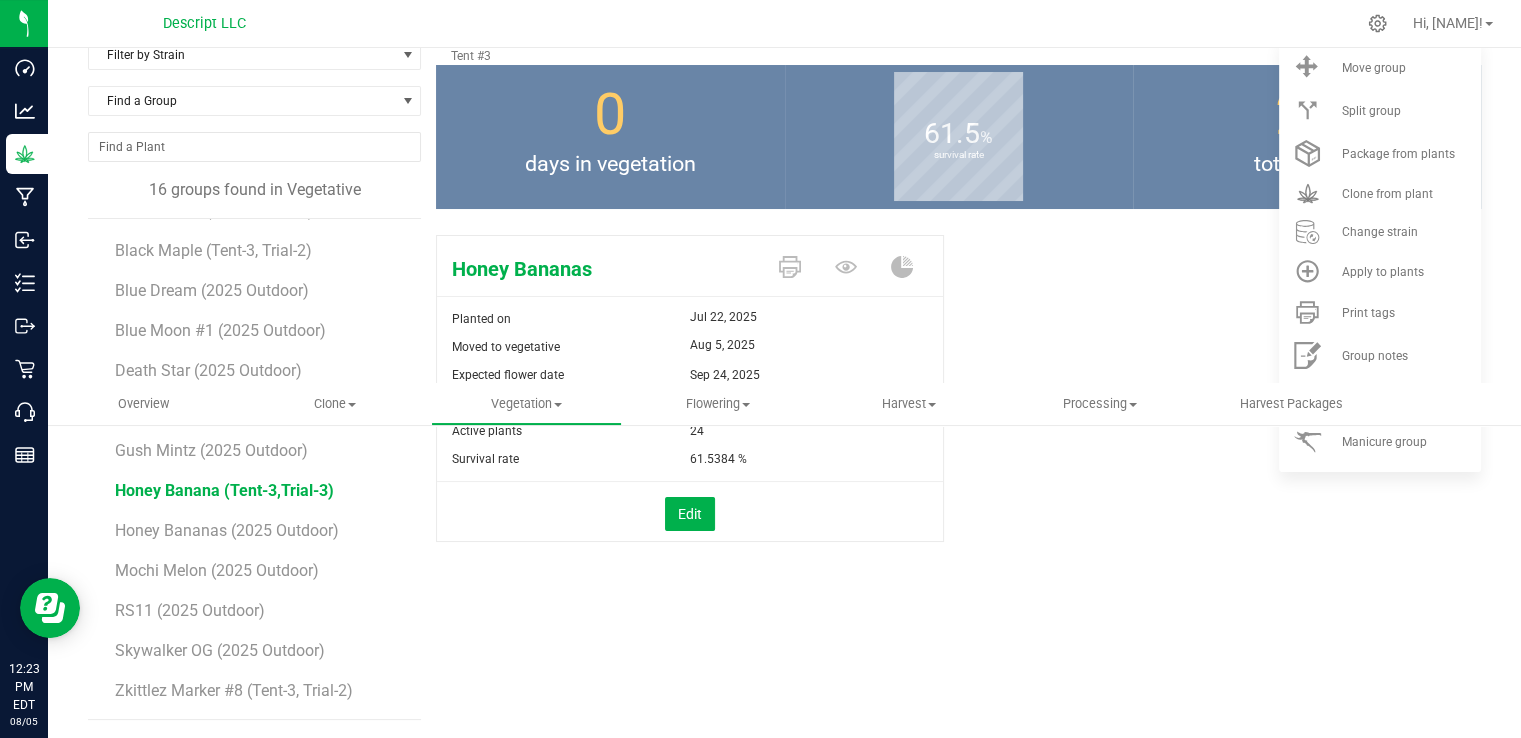 scroll, scrollTop: 113, scrollLeft: 0, axis: vertical 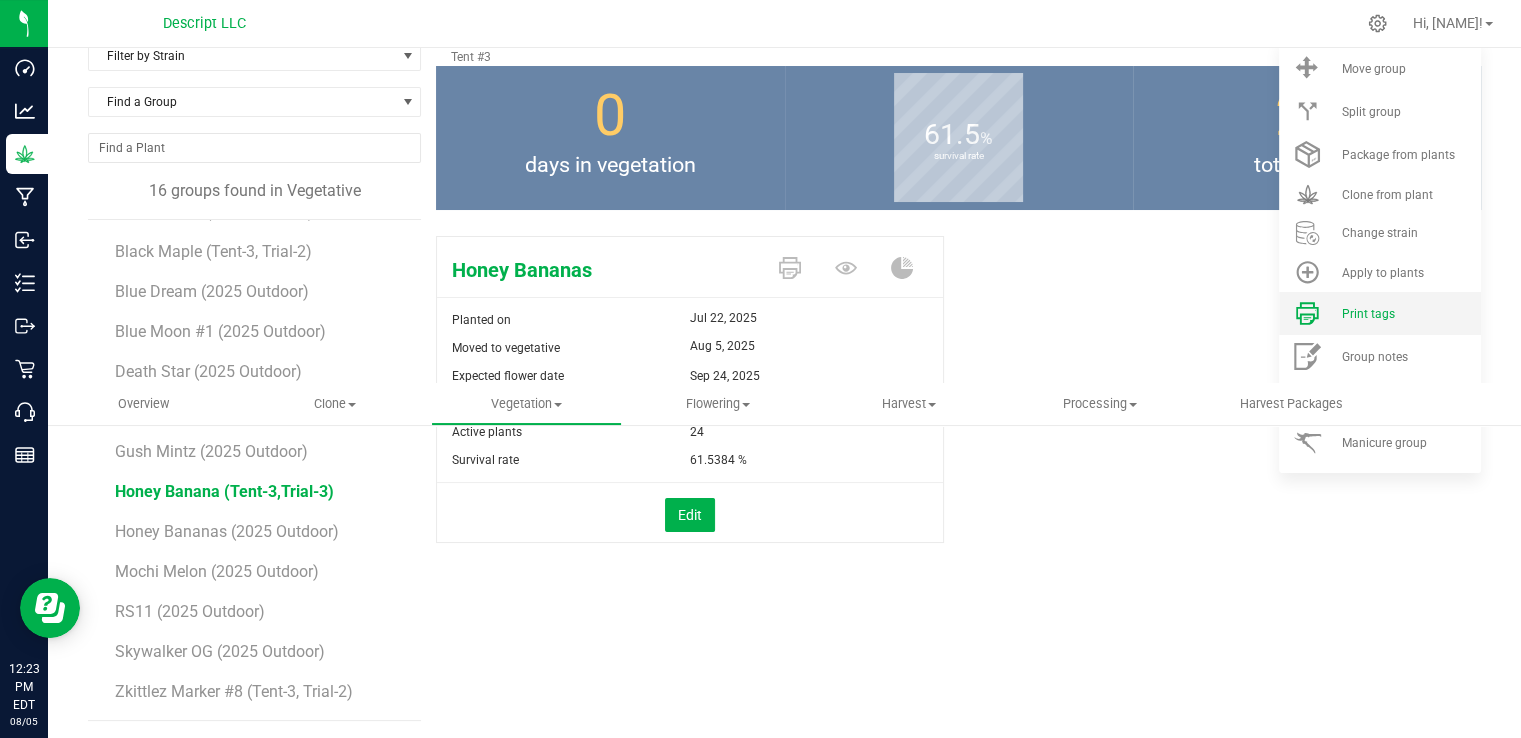click on "Print tags" at bounding box center (1380, 313) 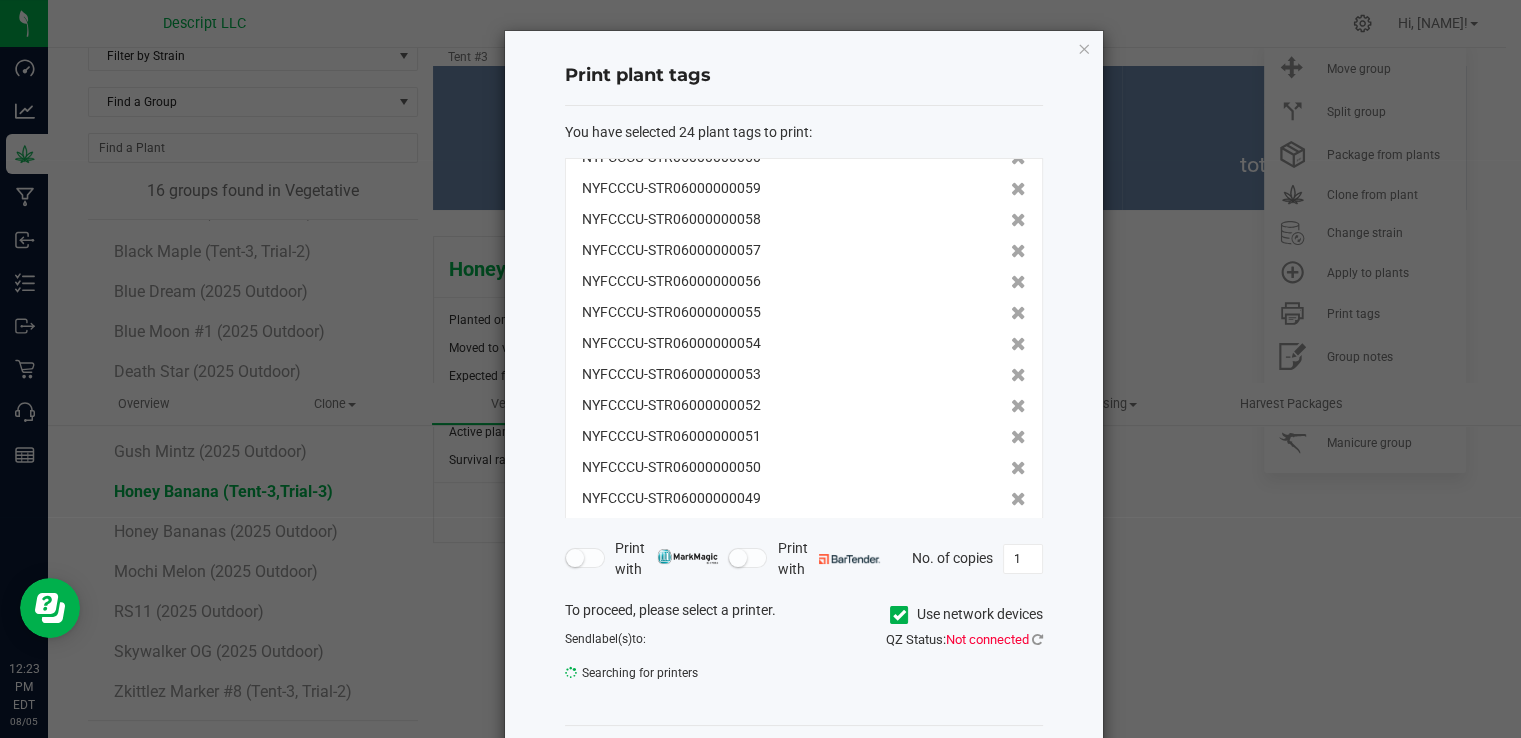 scroll, scrollTop: 0, scrollLeft: 0, axis: both 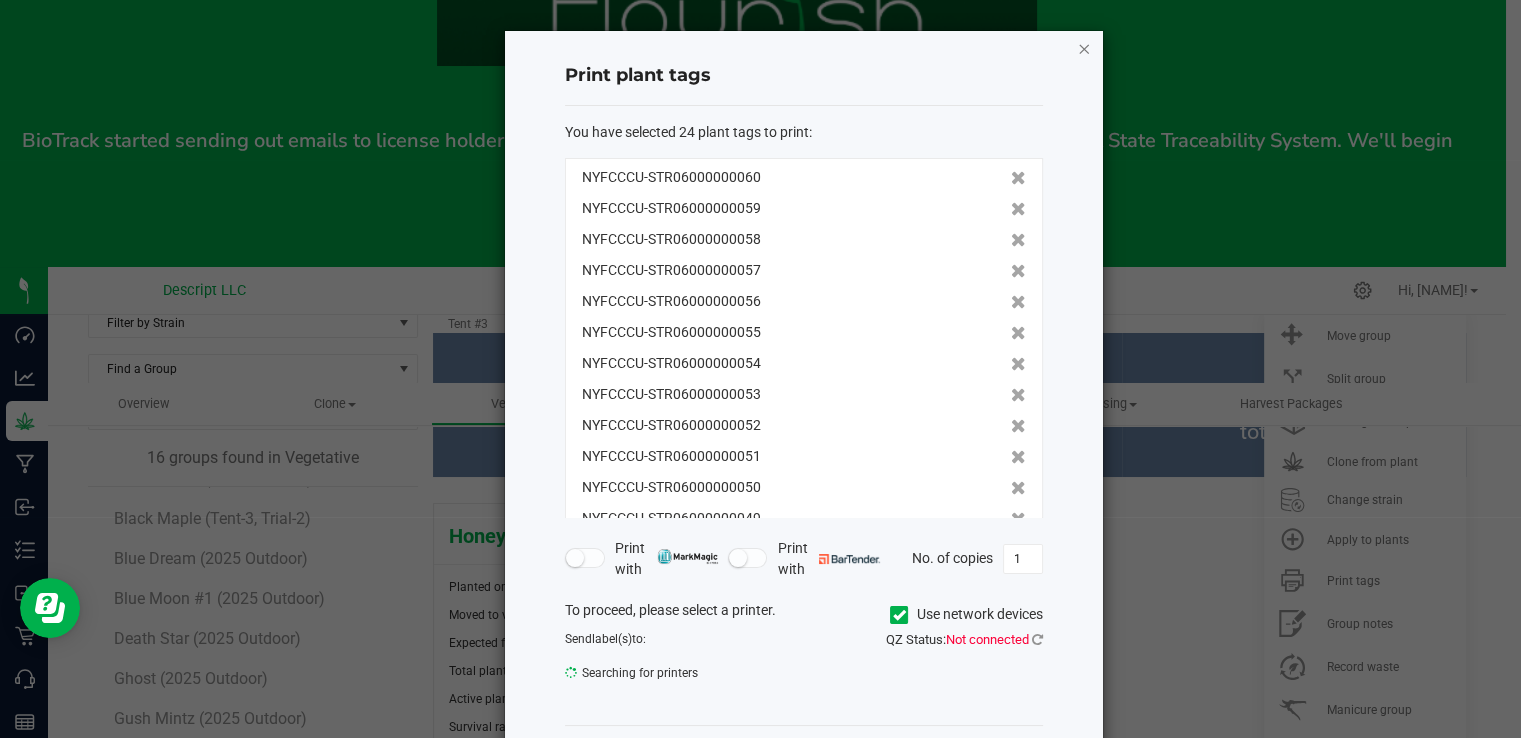 click 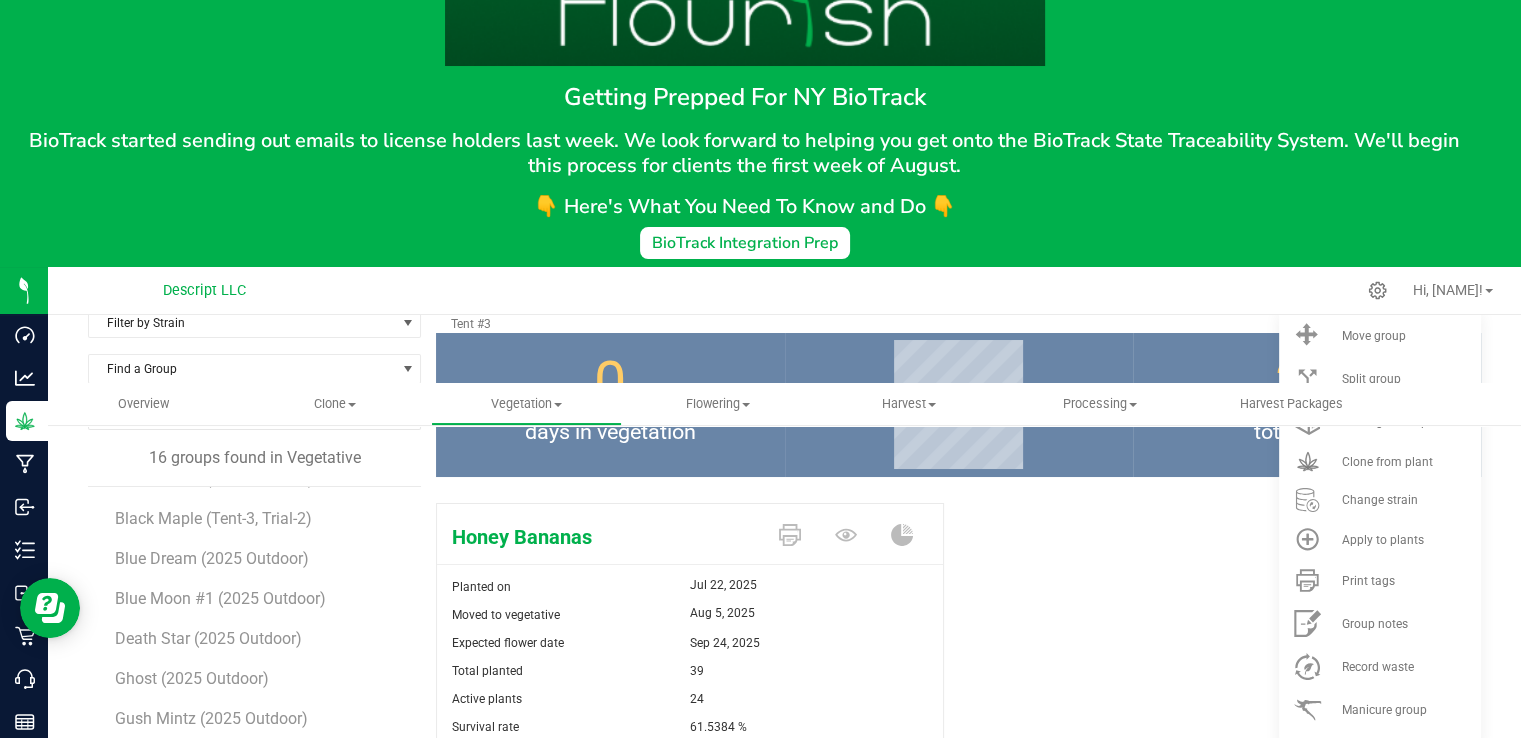 scroll, scrollTop: 80, scrollLeft: 0, axis: vertical 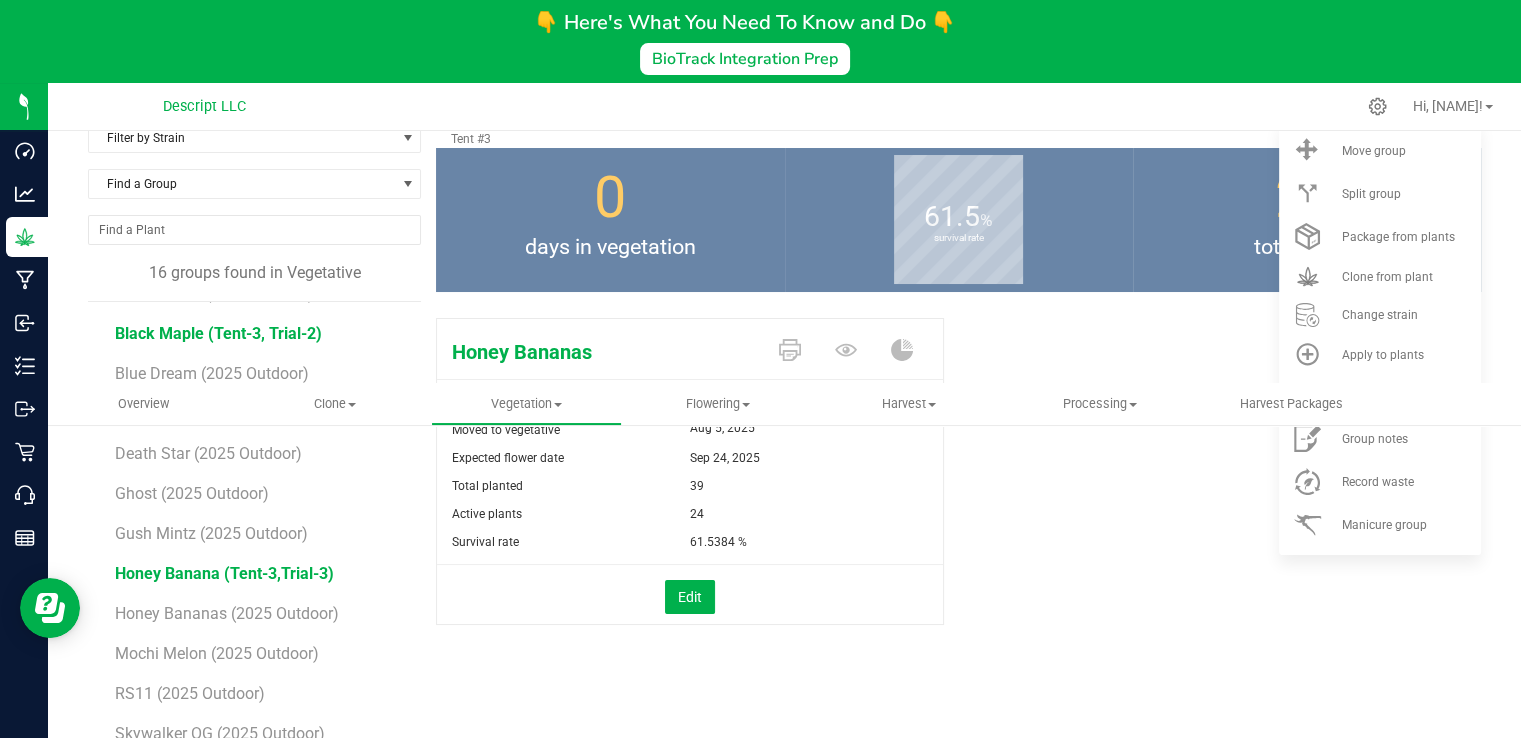 click on "Black Maple (Tent-3, Trial-2)" at bounding box center [218, 333] 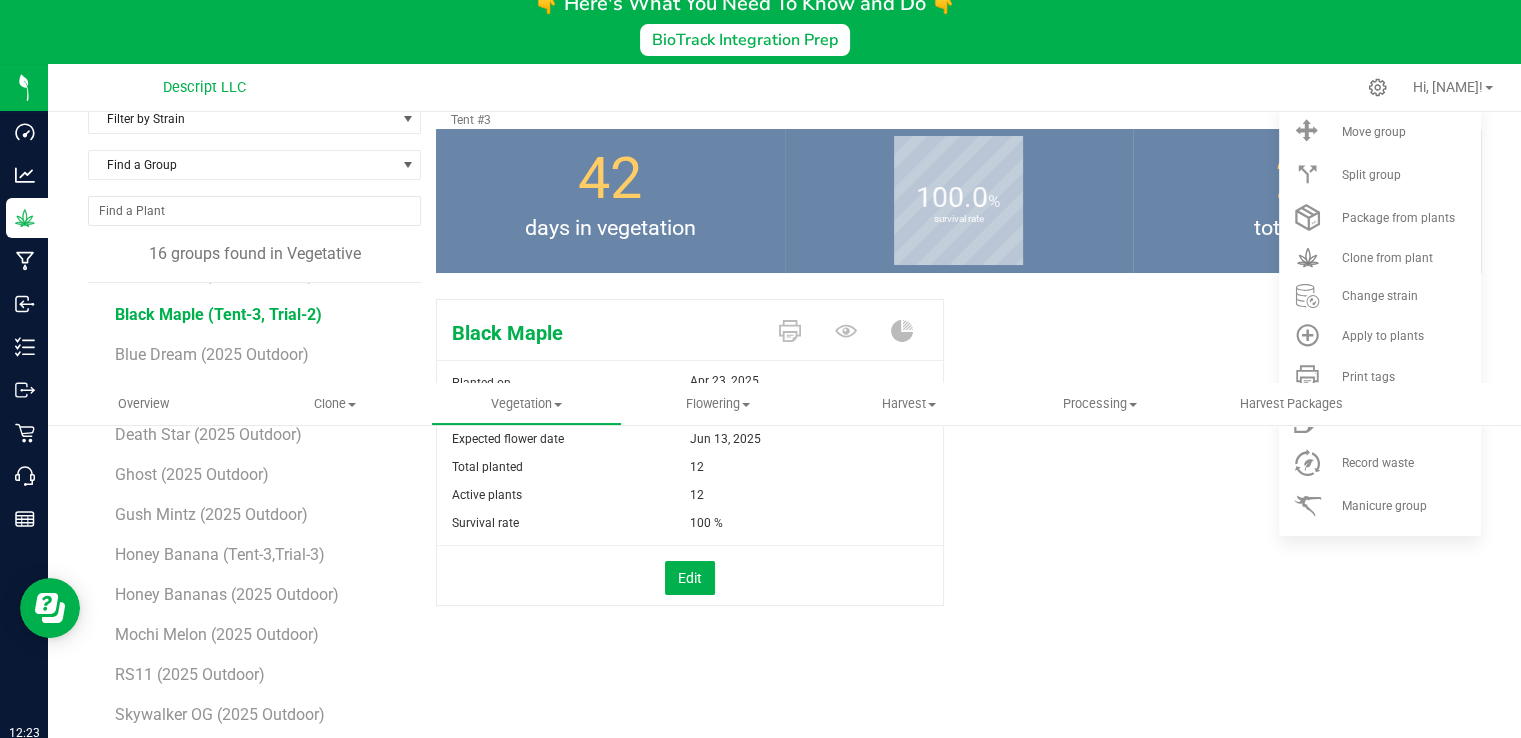 scroll, scrollTop: 335, scrollLeft: 0, axis: vertical 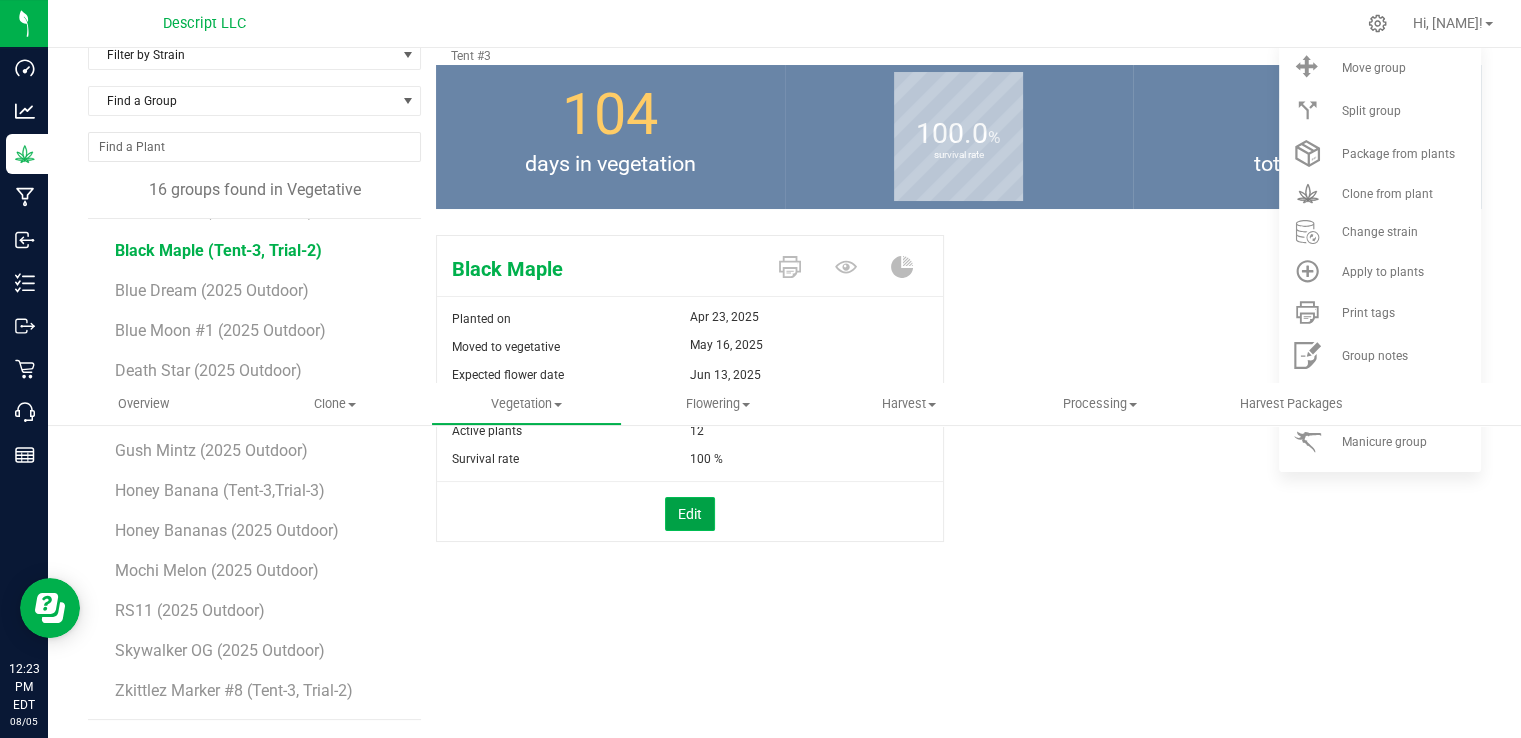 click on "Edit" at bounding box center [690, 514] 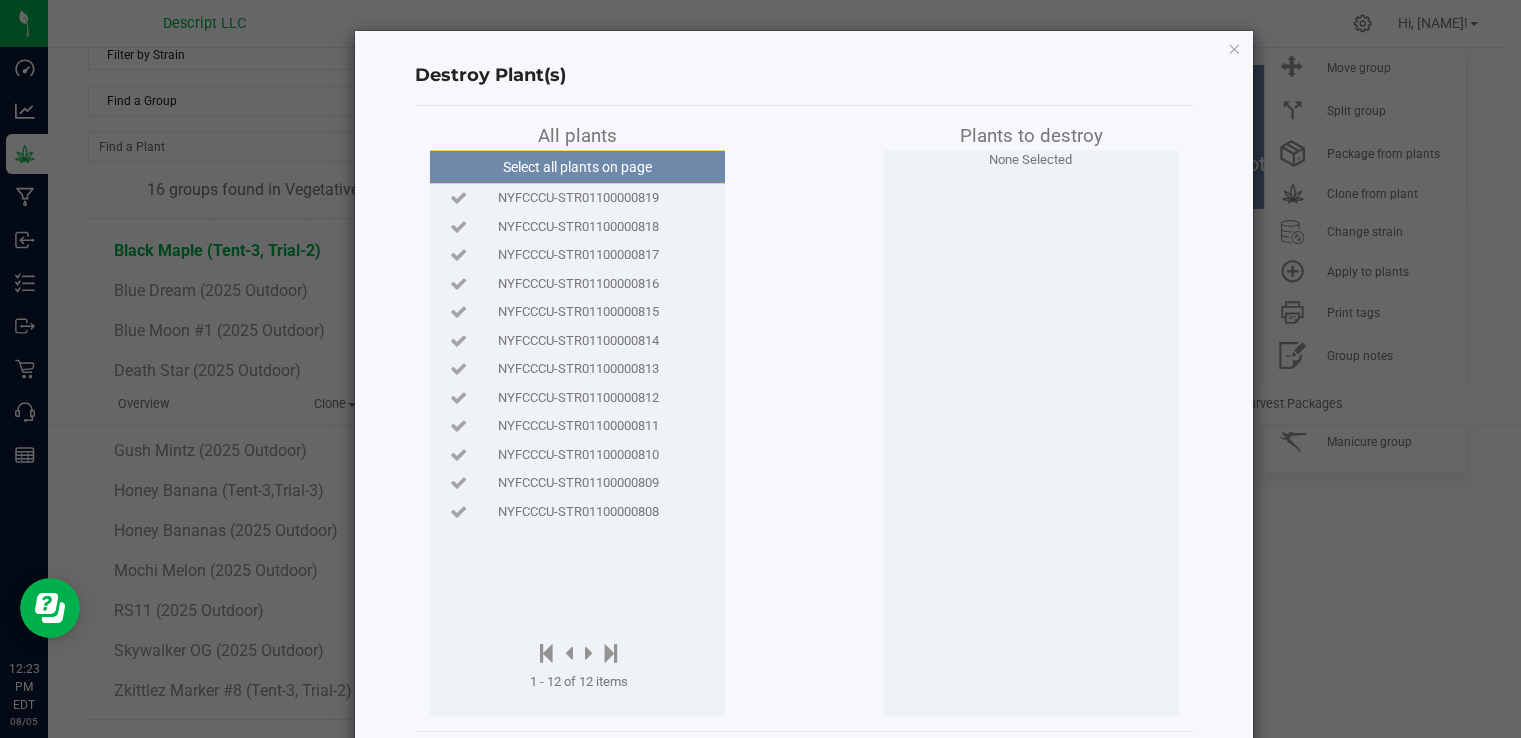 scroll, scrollTop: 92, scrollLeft: 0, axis: vertical 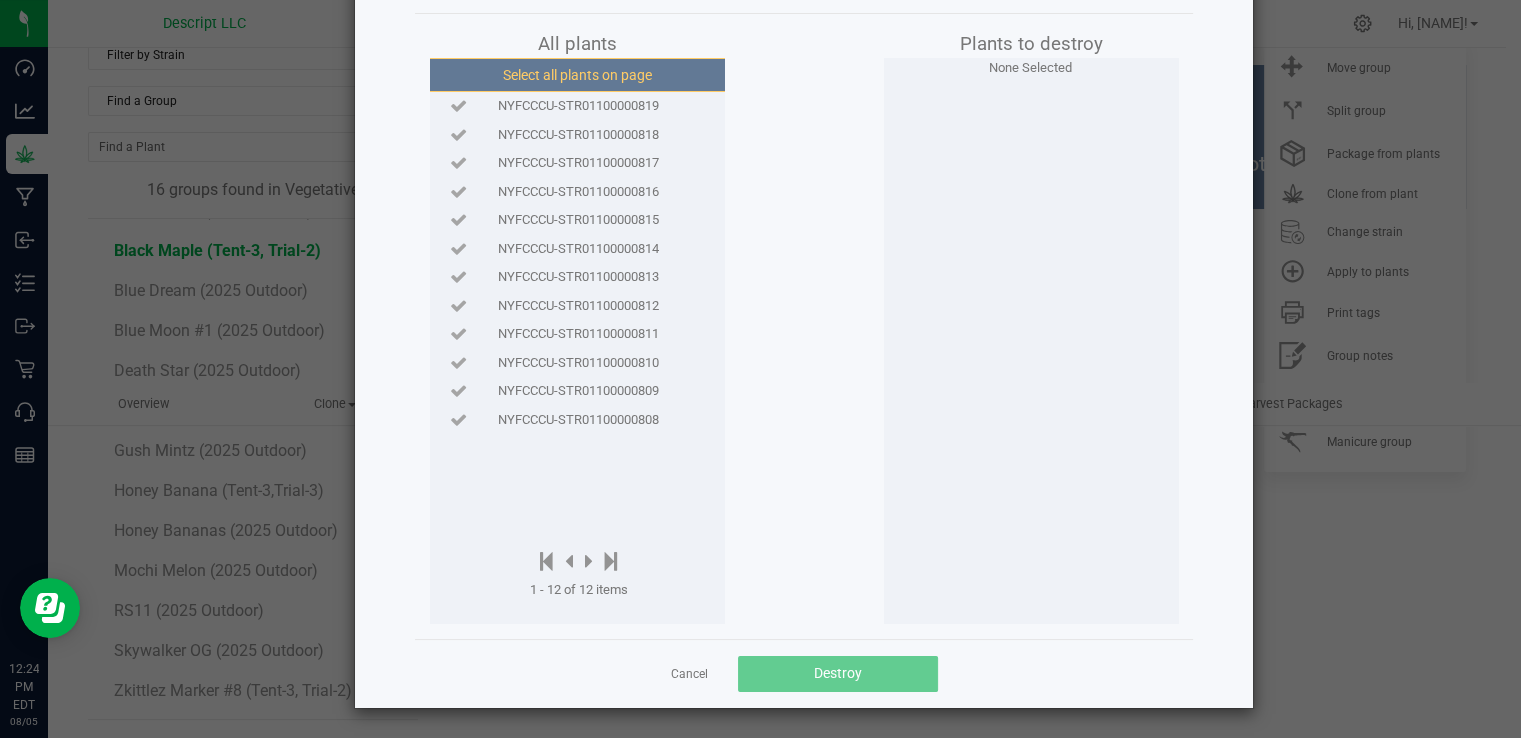 click on "Select all plants on page" 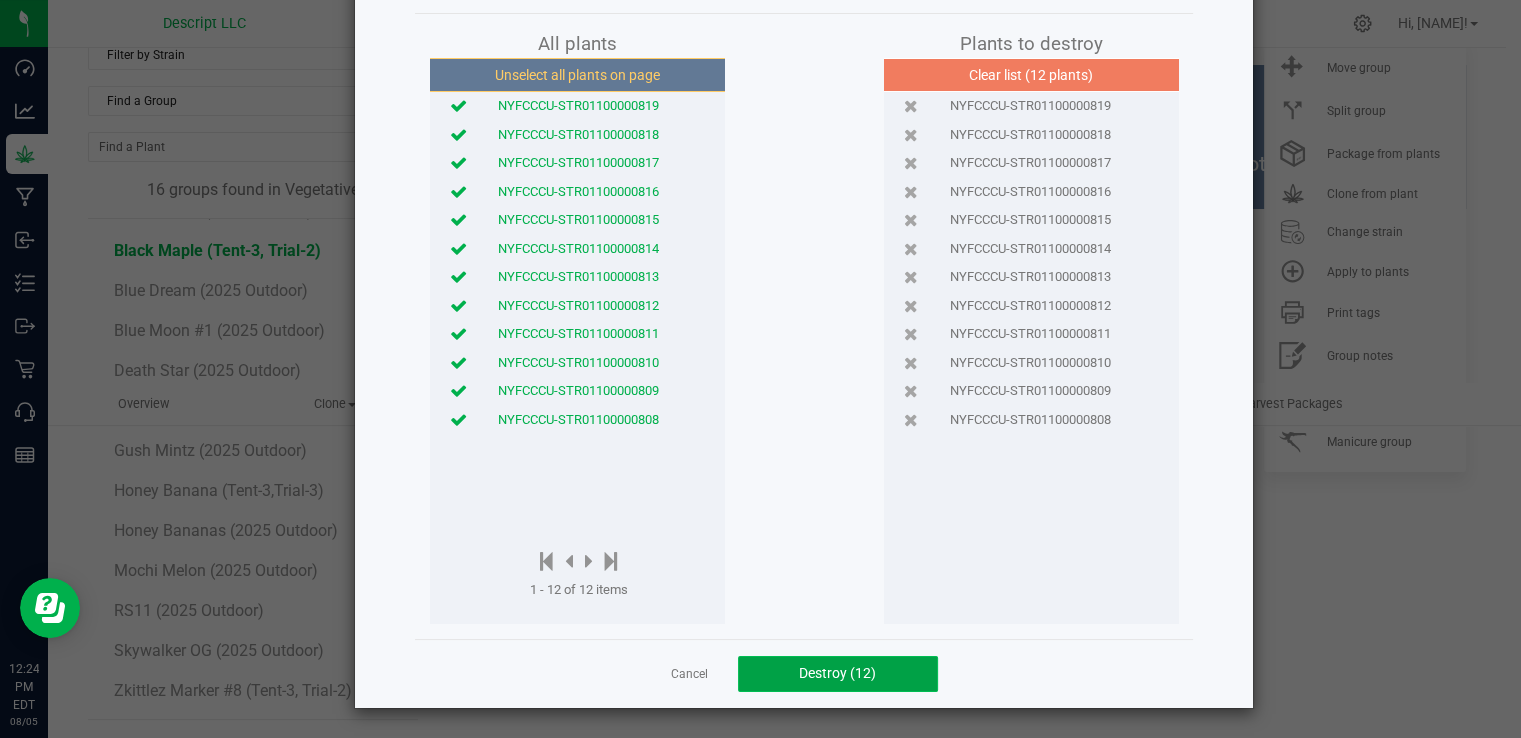 click on "Destroy (12)" 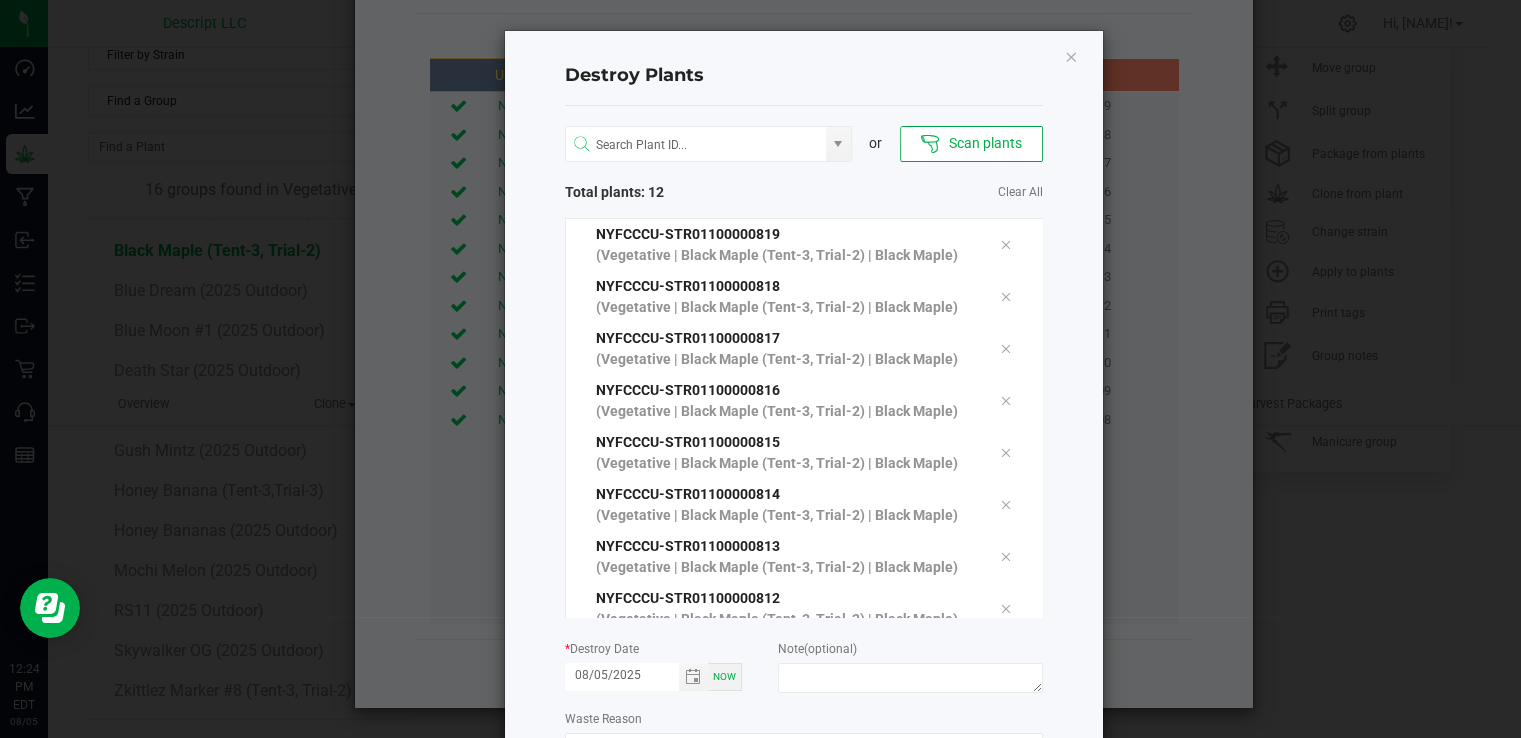 scroll, scrollTop: 140, scrollLeft: 0, axis: vertical 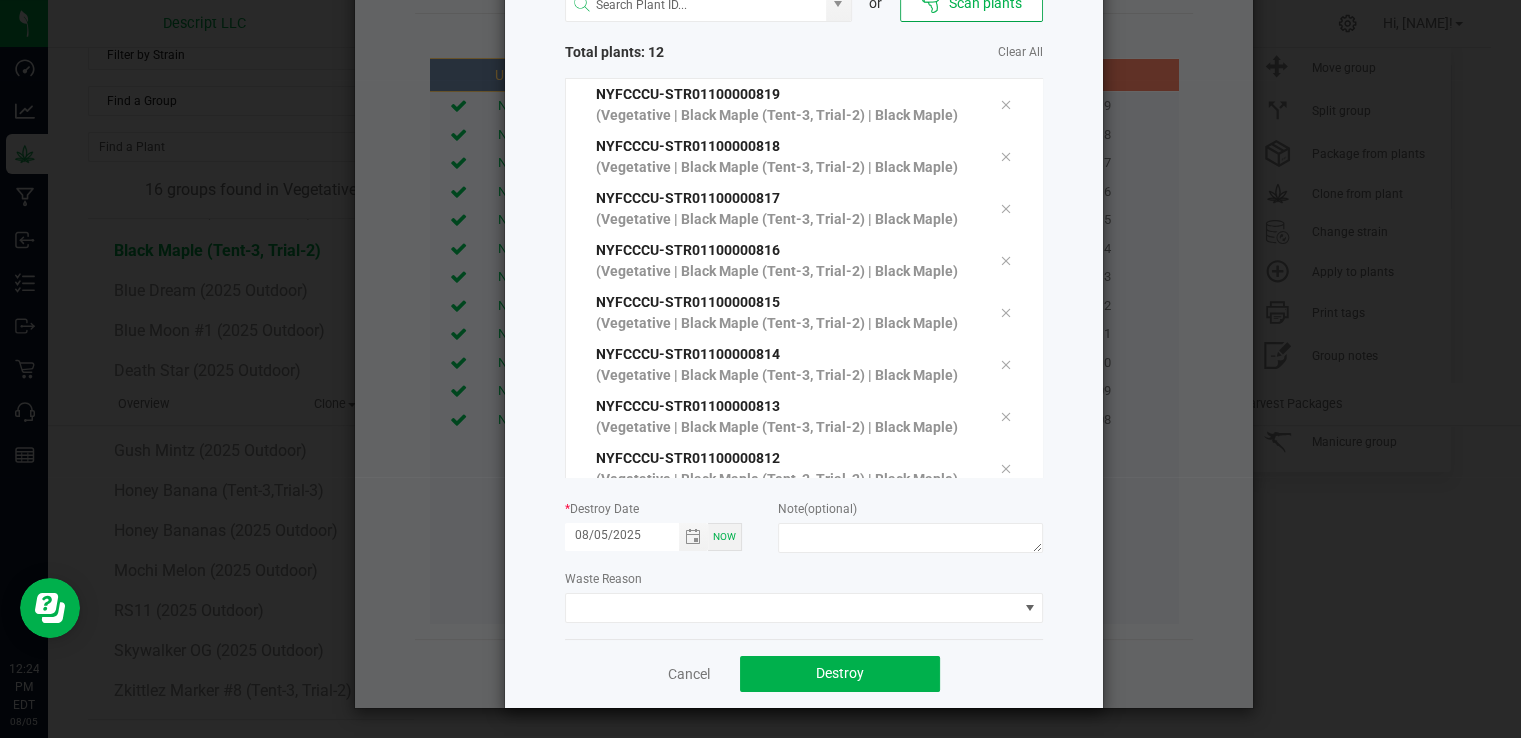 click on "Note   (optional)" 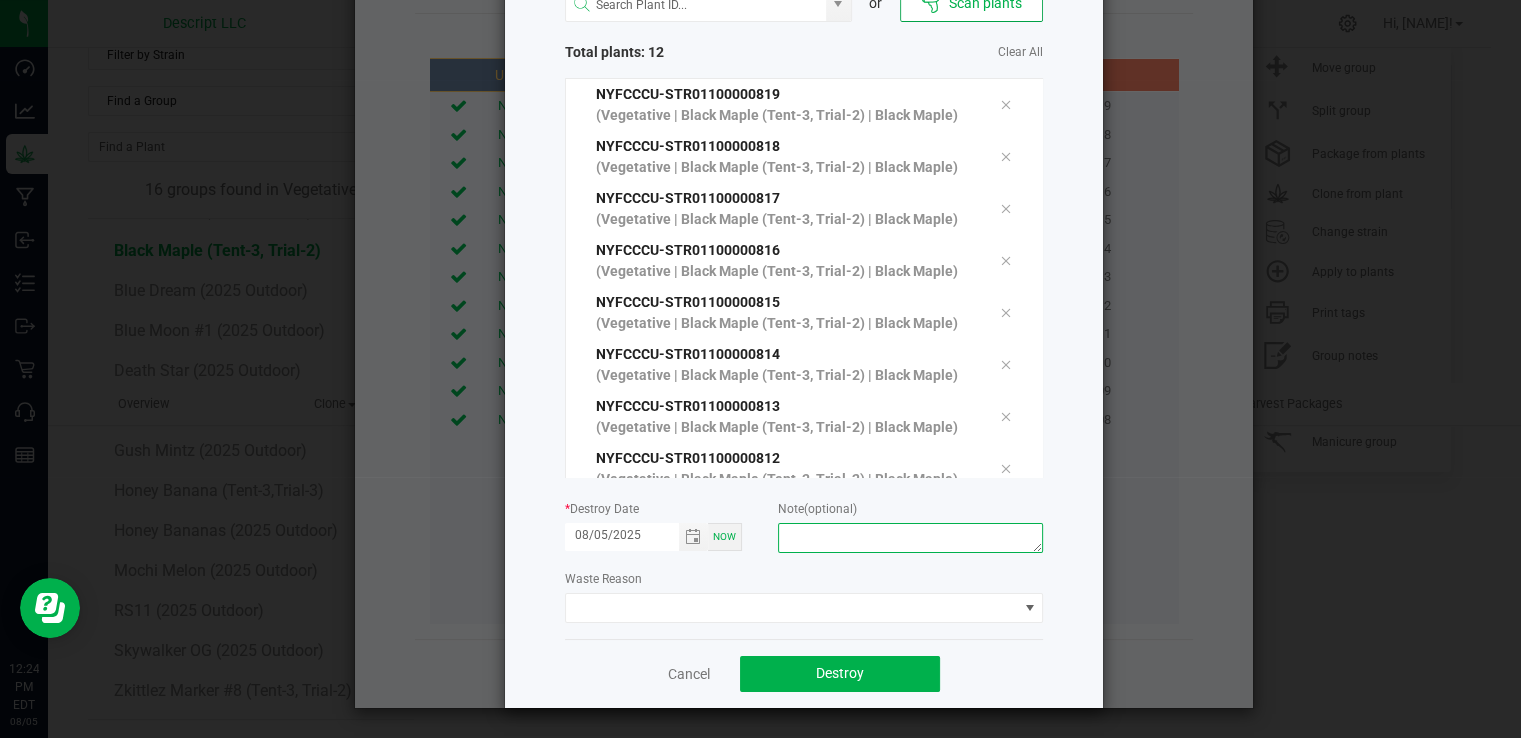 click at bounding box center [910, 538] 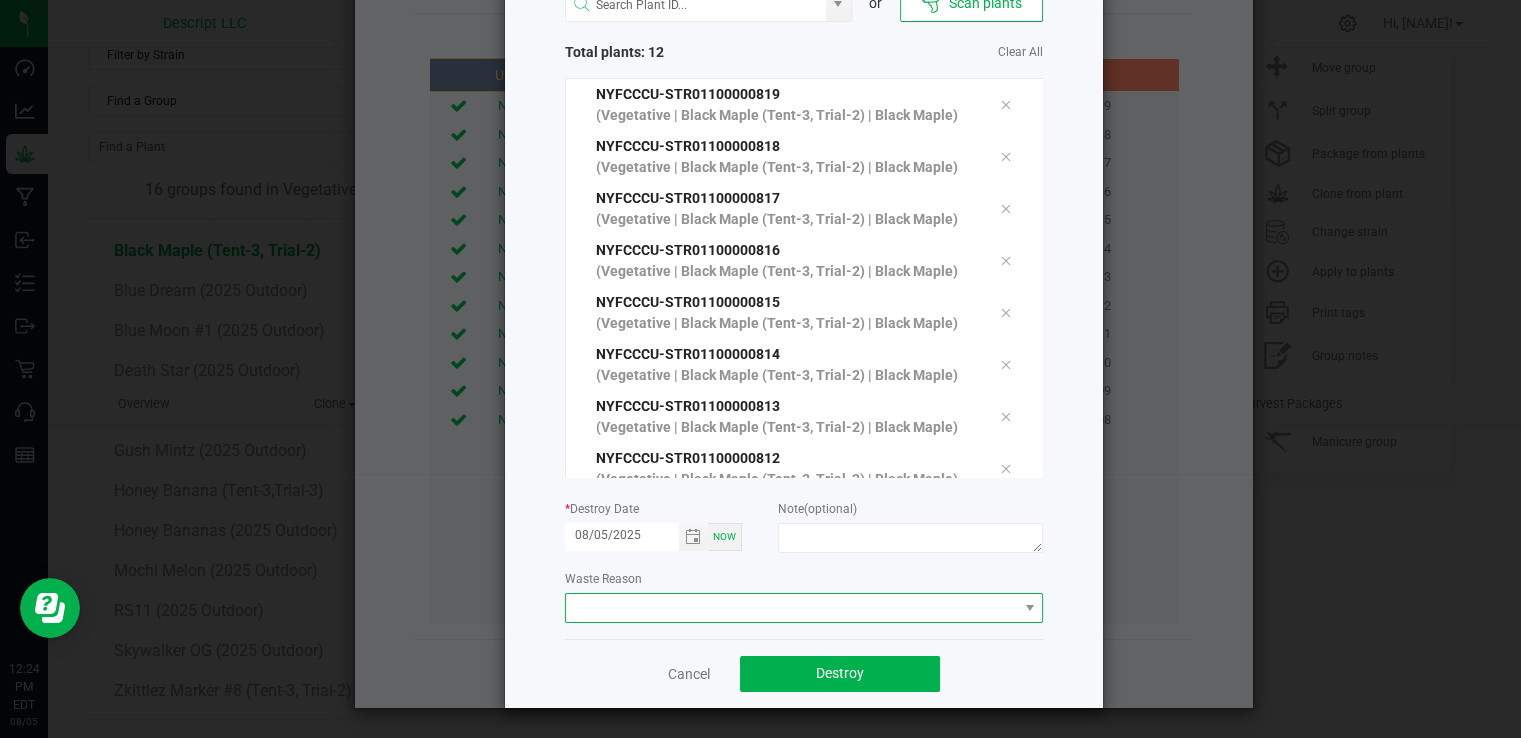 click at bounding box center [791, 608] 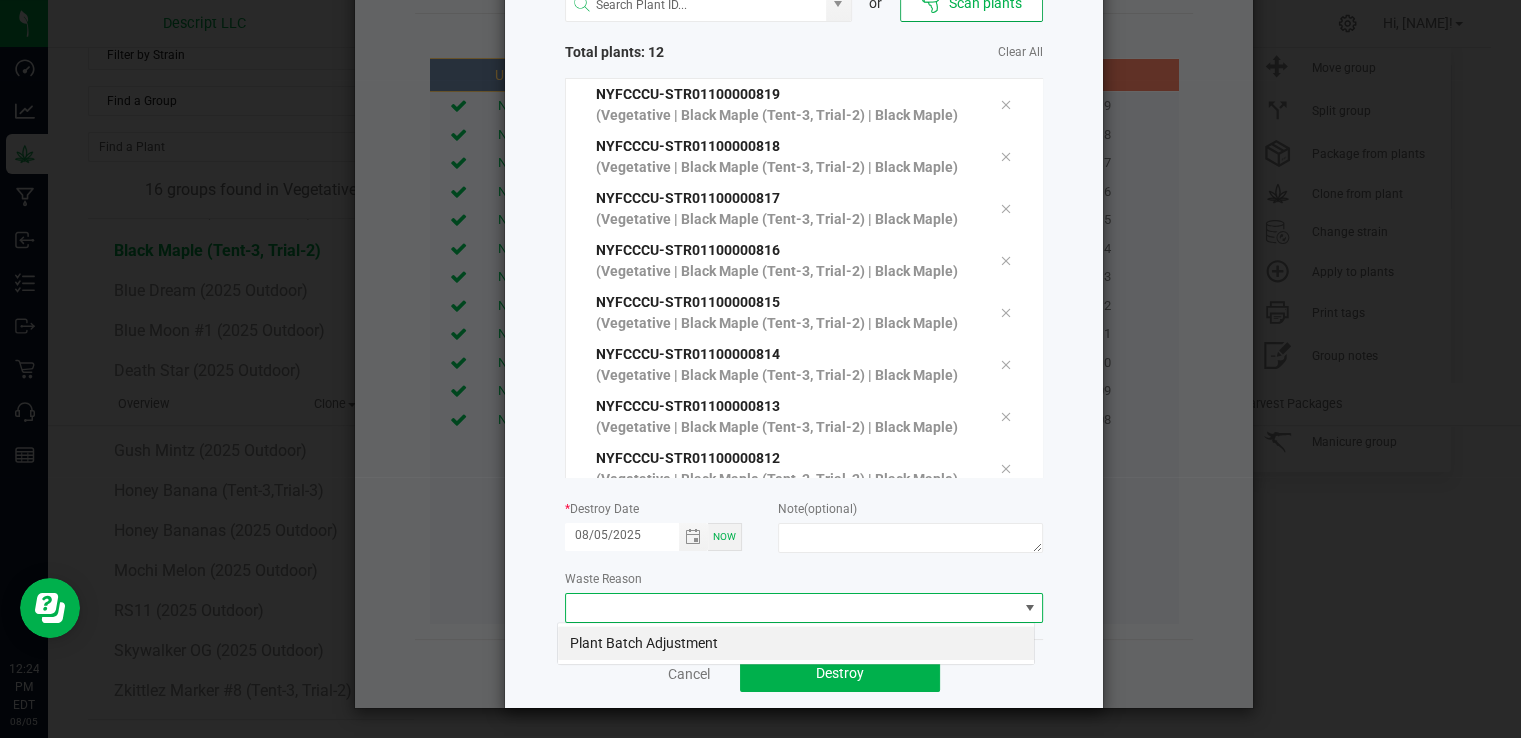 scroll, scrollTop: 99970, scrollLeft: 99521, axis: both 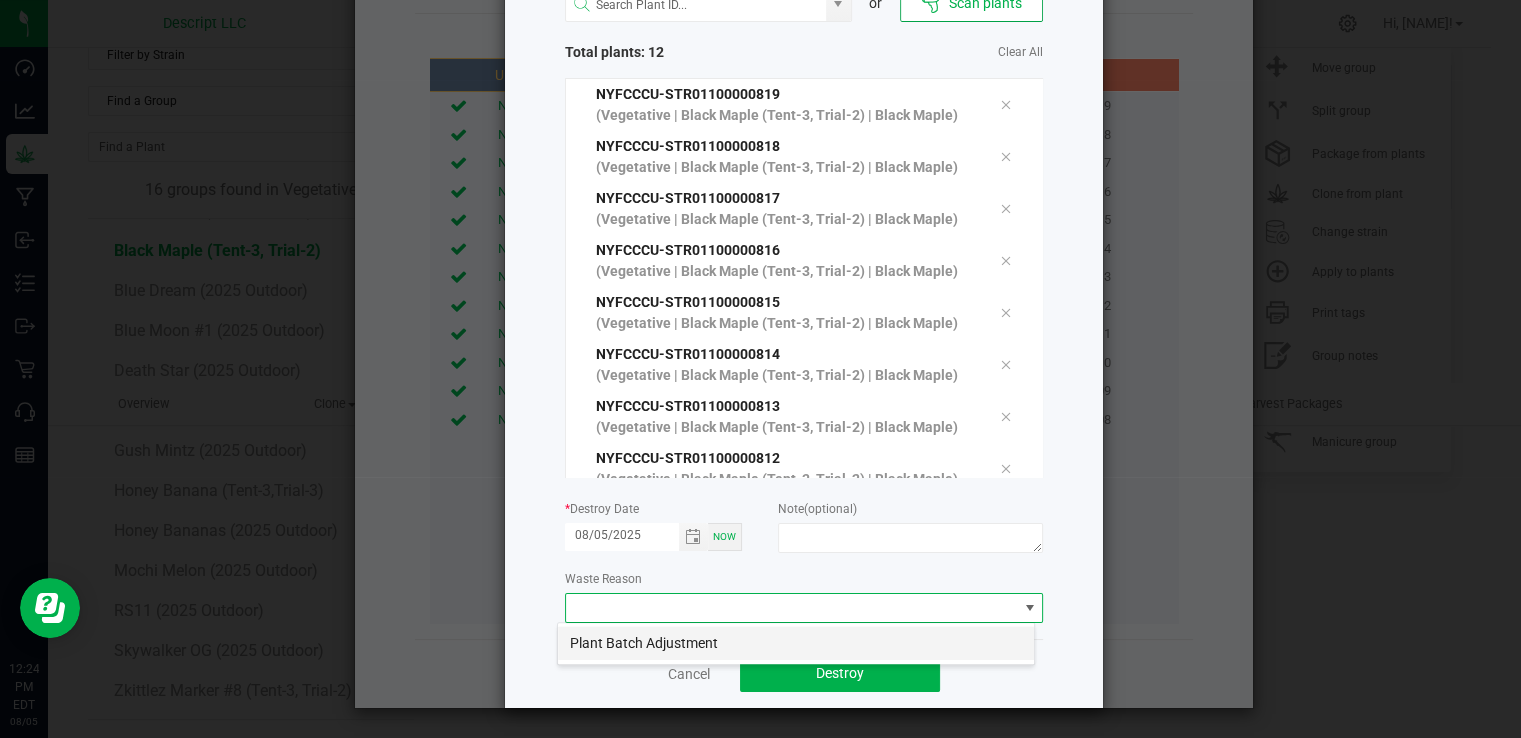 click on "Plant Batch Adjustment" at bounding box center (796, 643) 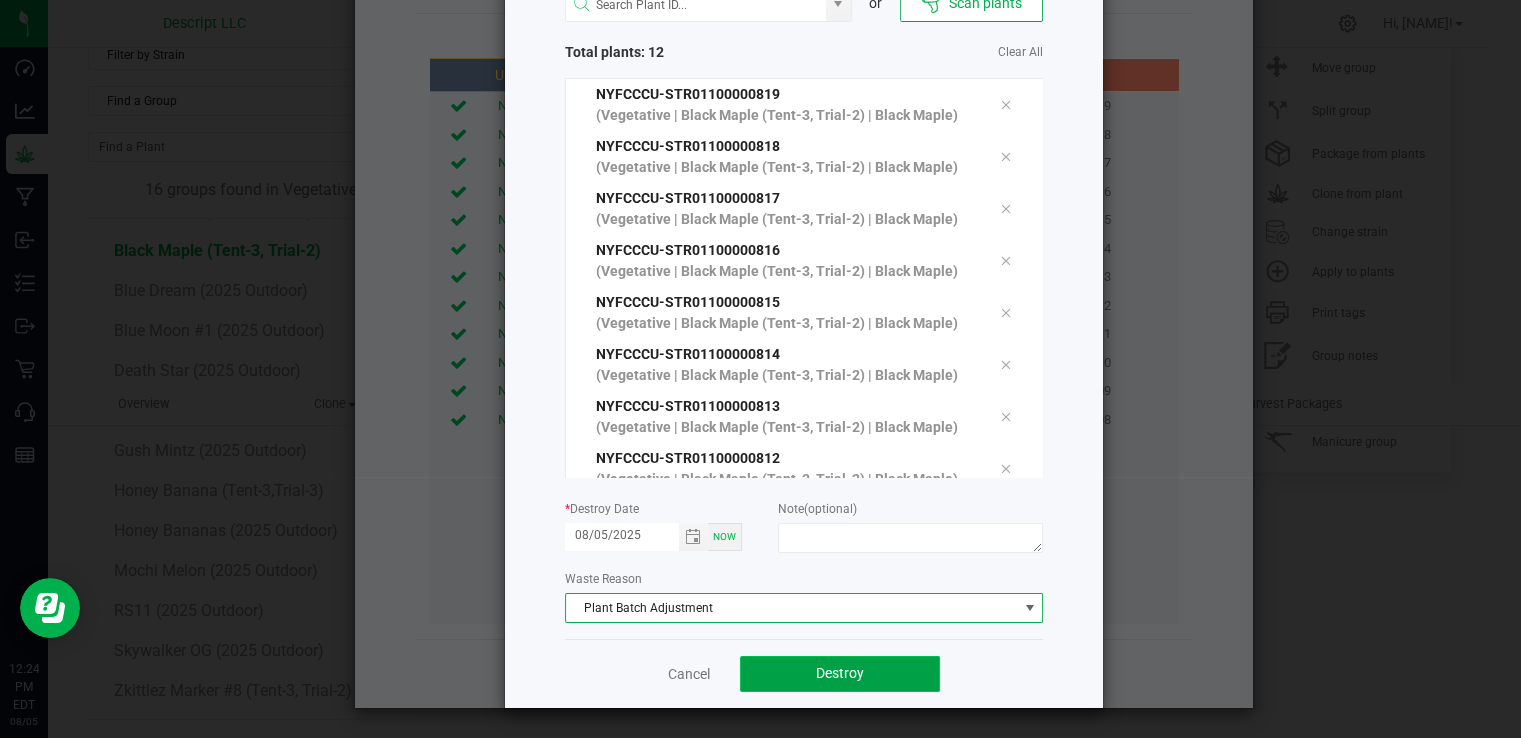 click on "Destroy" 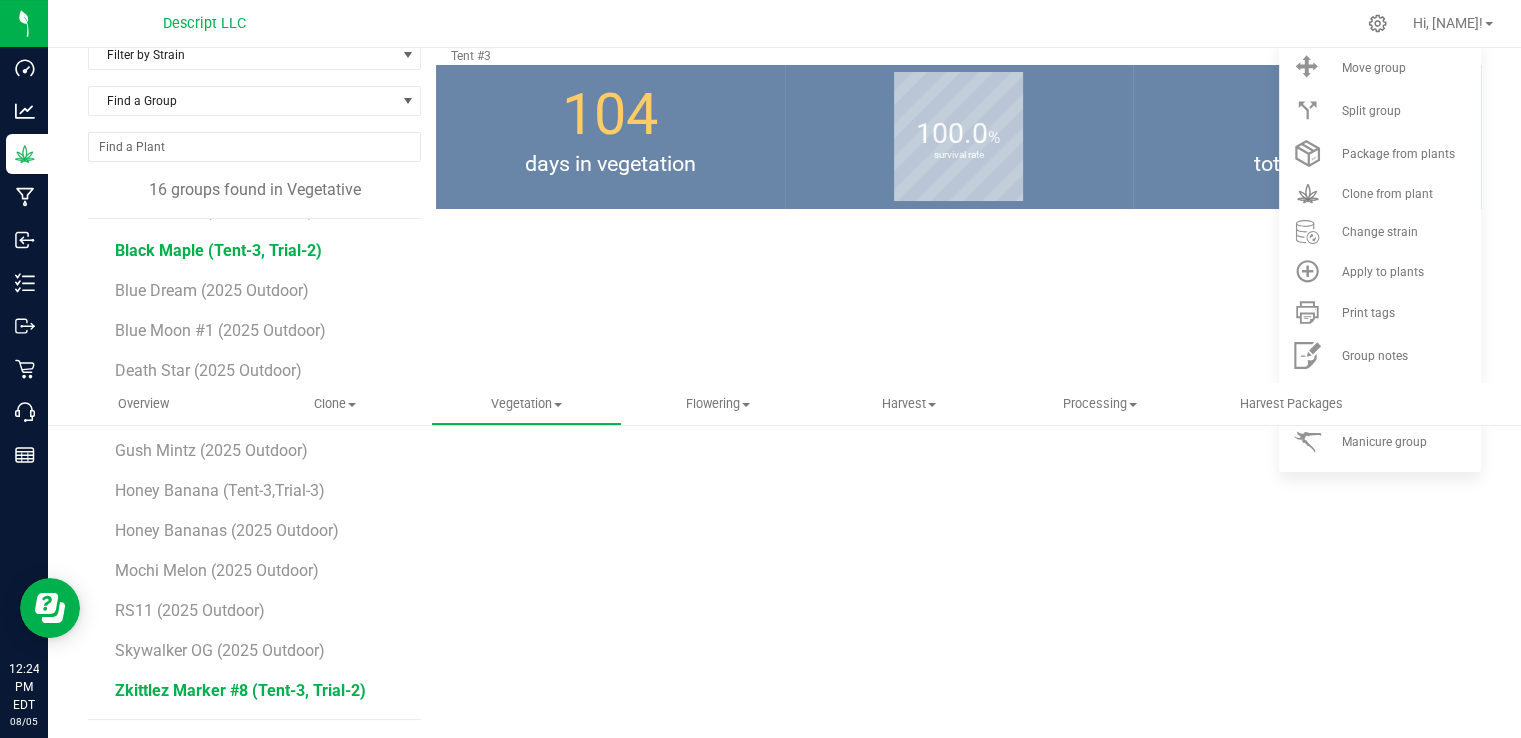 click on "Zkittlez Marker #8 (Tent-3, Trial-2)" at bounding box center (240, 690) 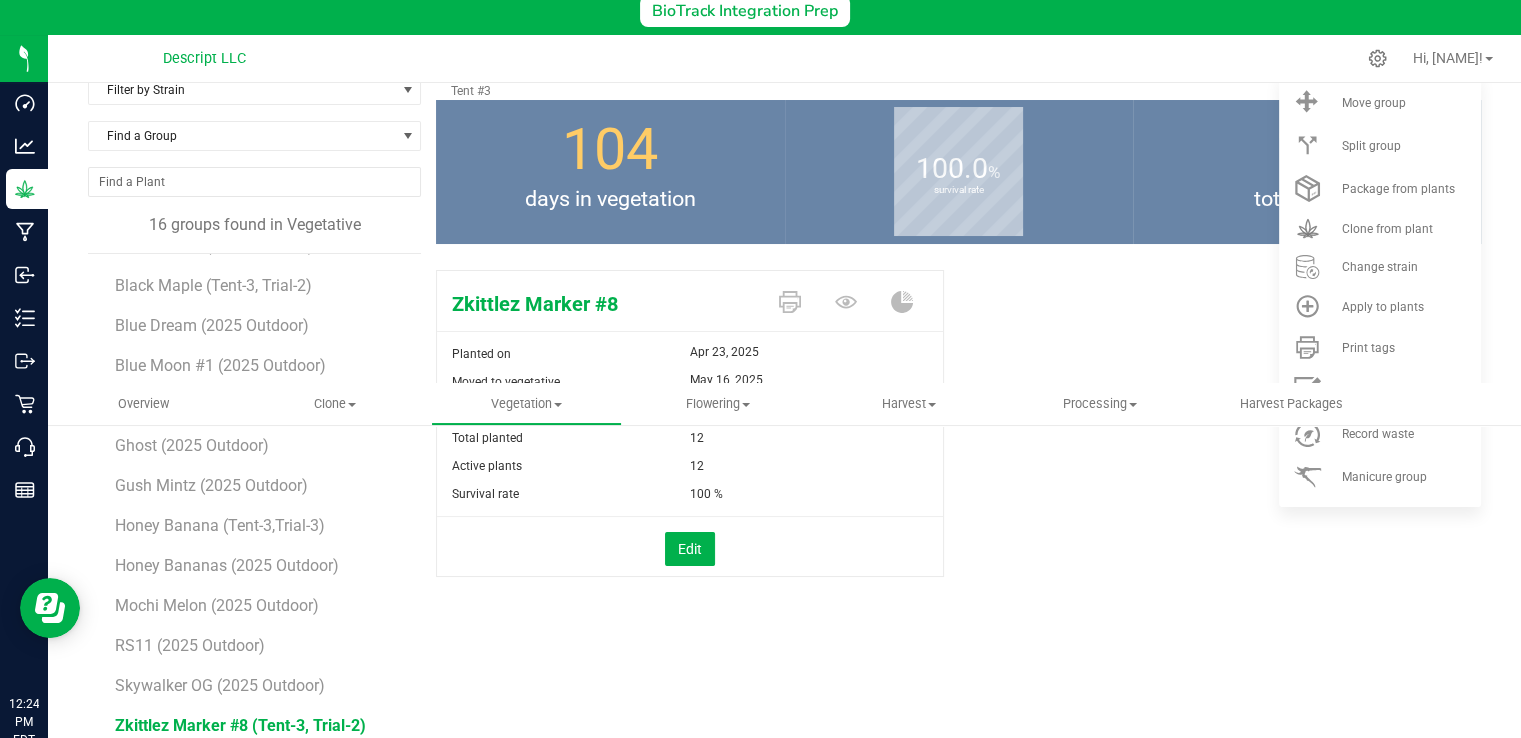 scroll, scrollTop: 310, scrollLeft: 0, axis: vertical 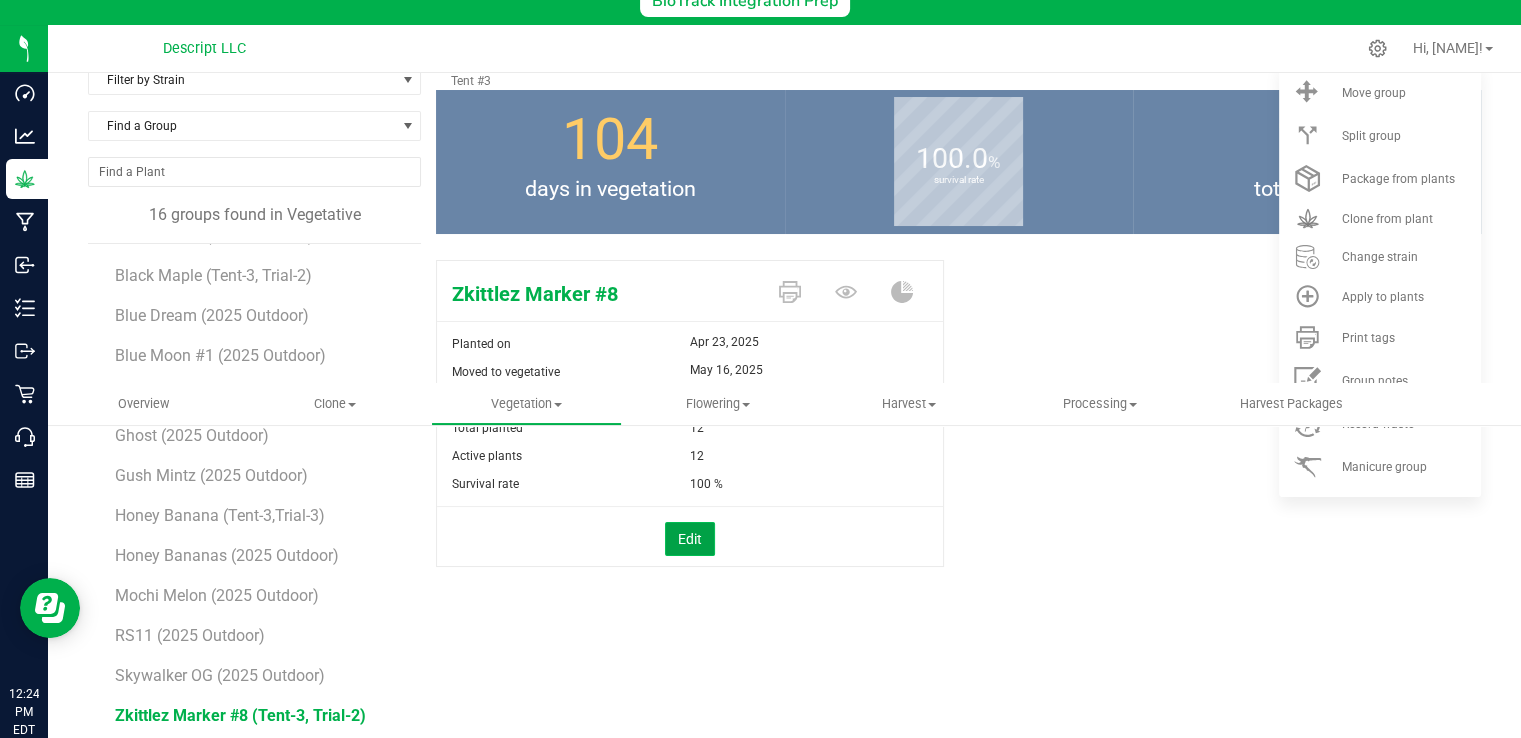 click on "Edit" at bounding box center [690, 539] 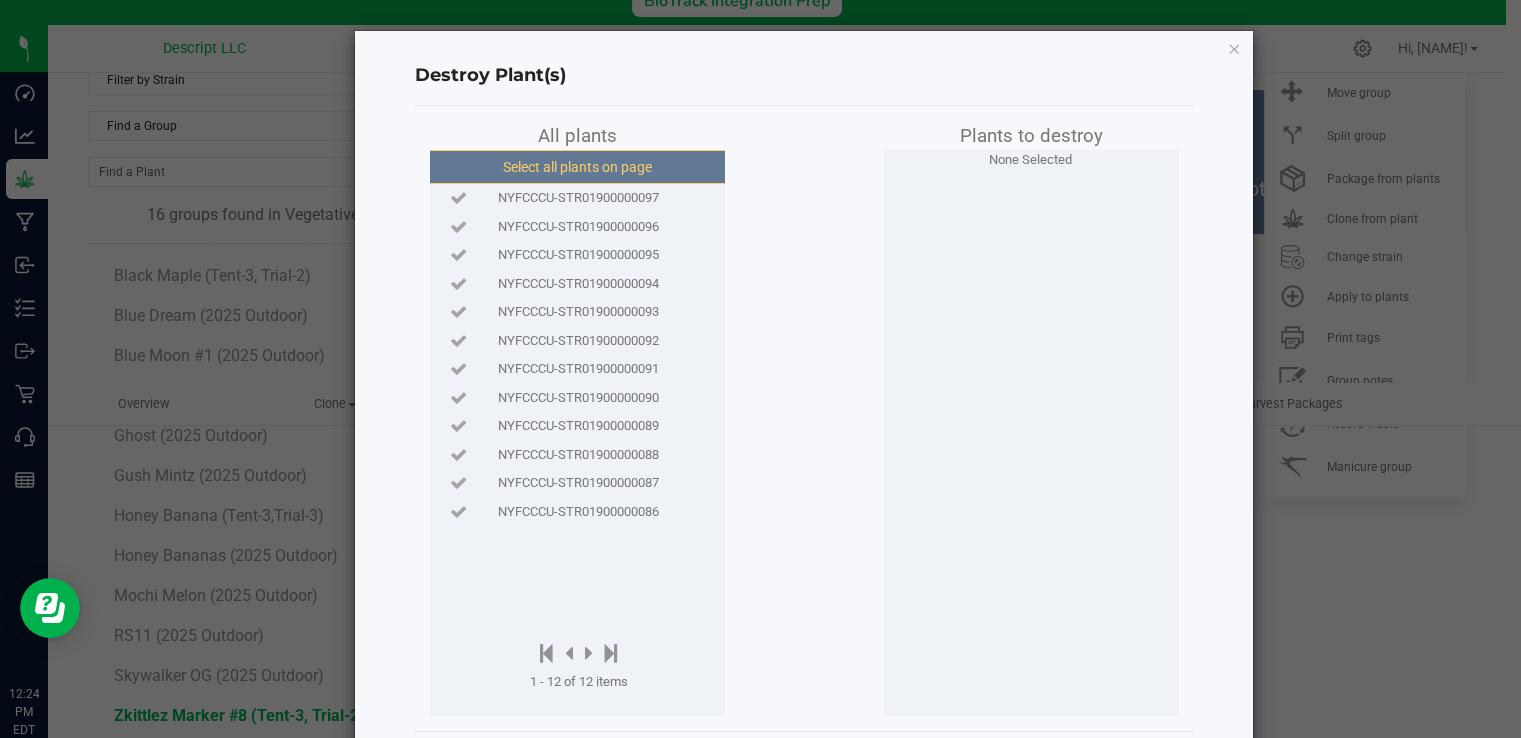 click on "Select all plants on page" 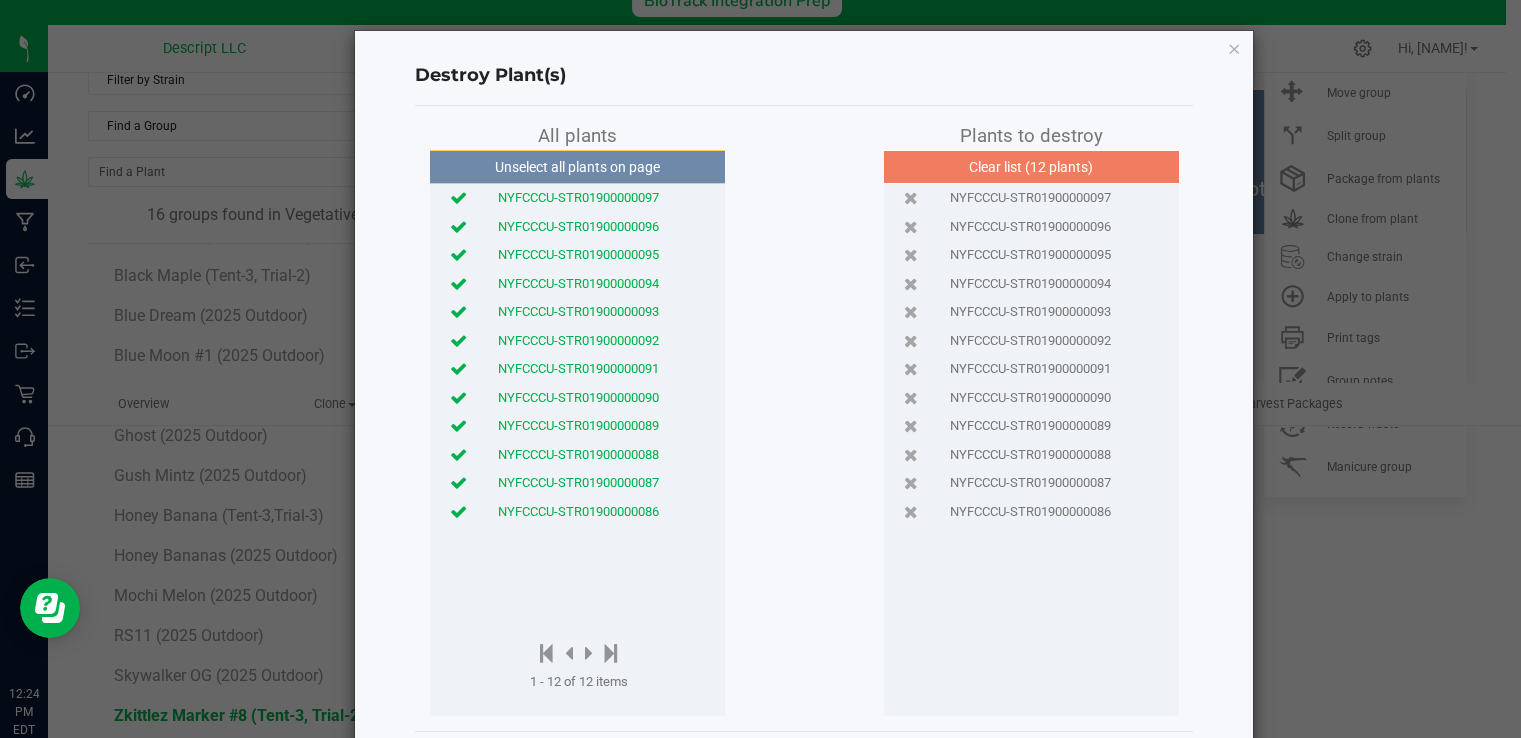 scroll, scrollTop: 92, scrollLeft: 0, axis: vertical 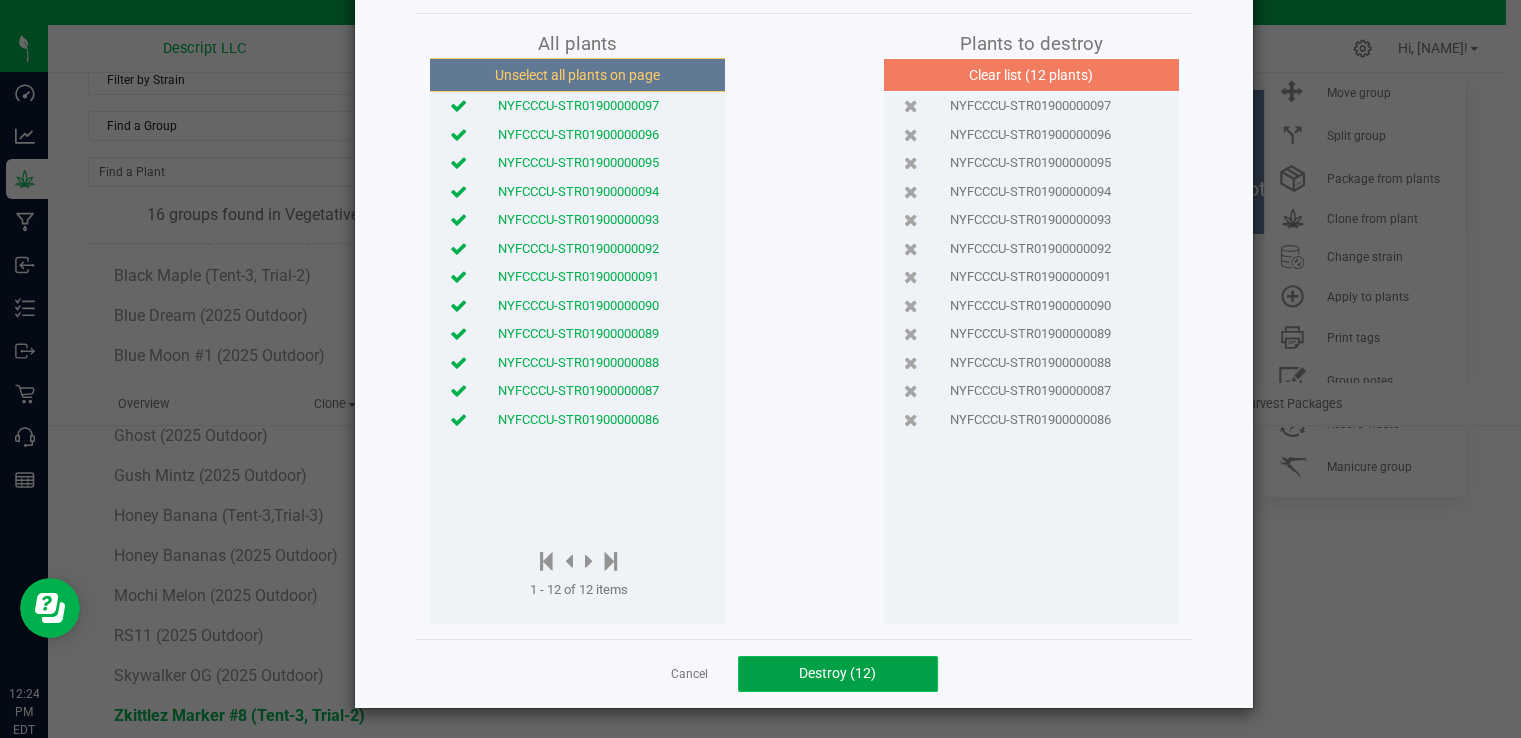 click on "Destroy (12)" 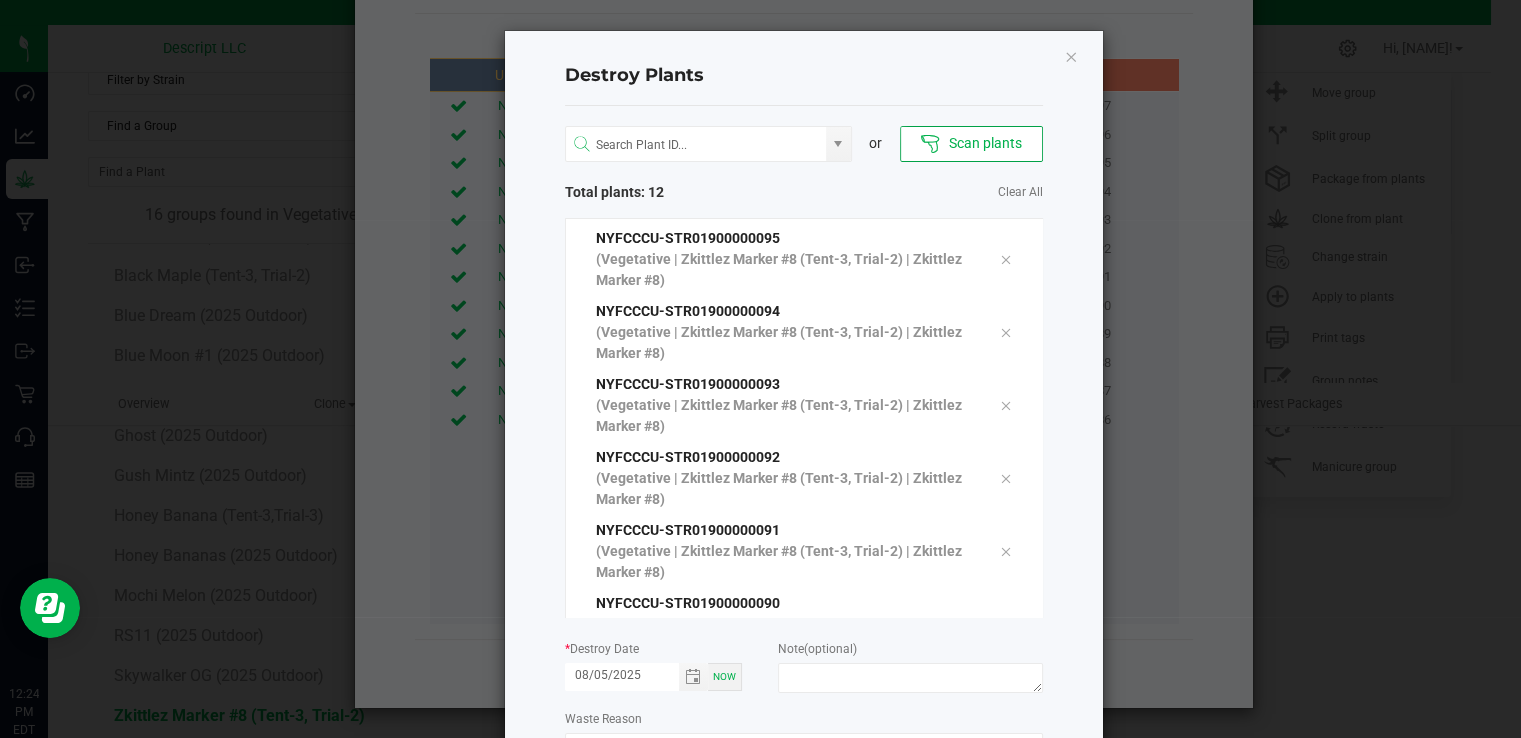 scroll, scrollTop: 148, scrollLeft: 0, axis: vertical 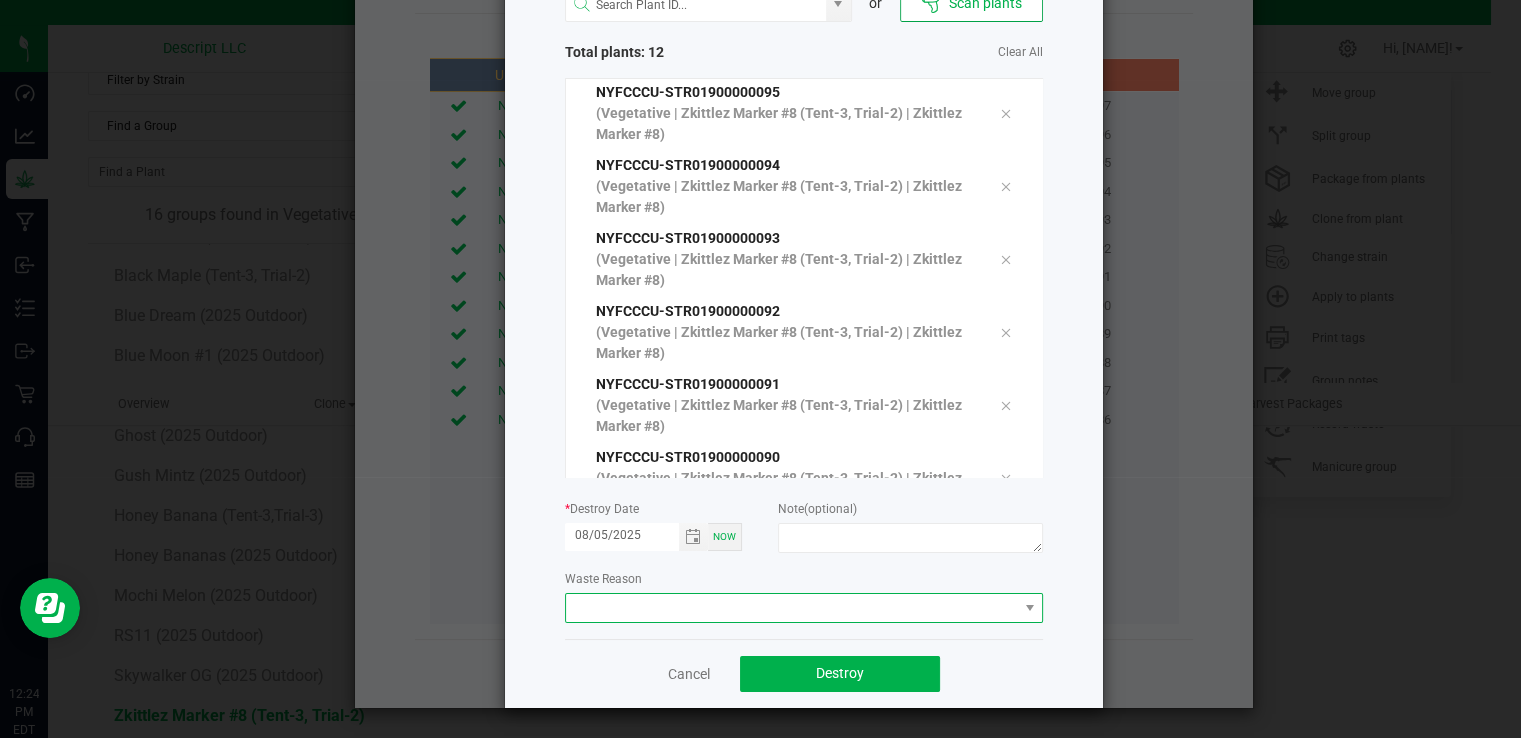 click at bounding box center [791, 608] 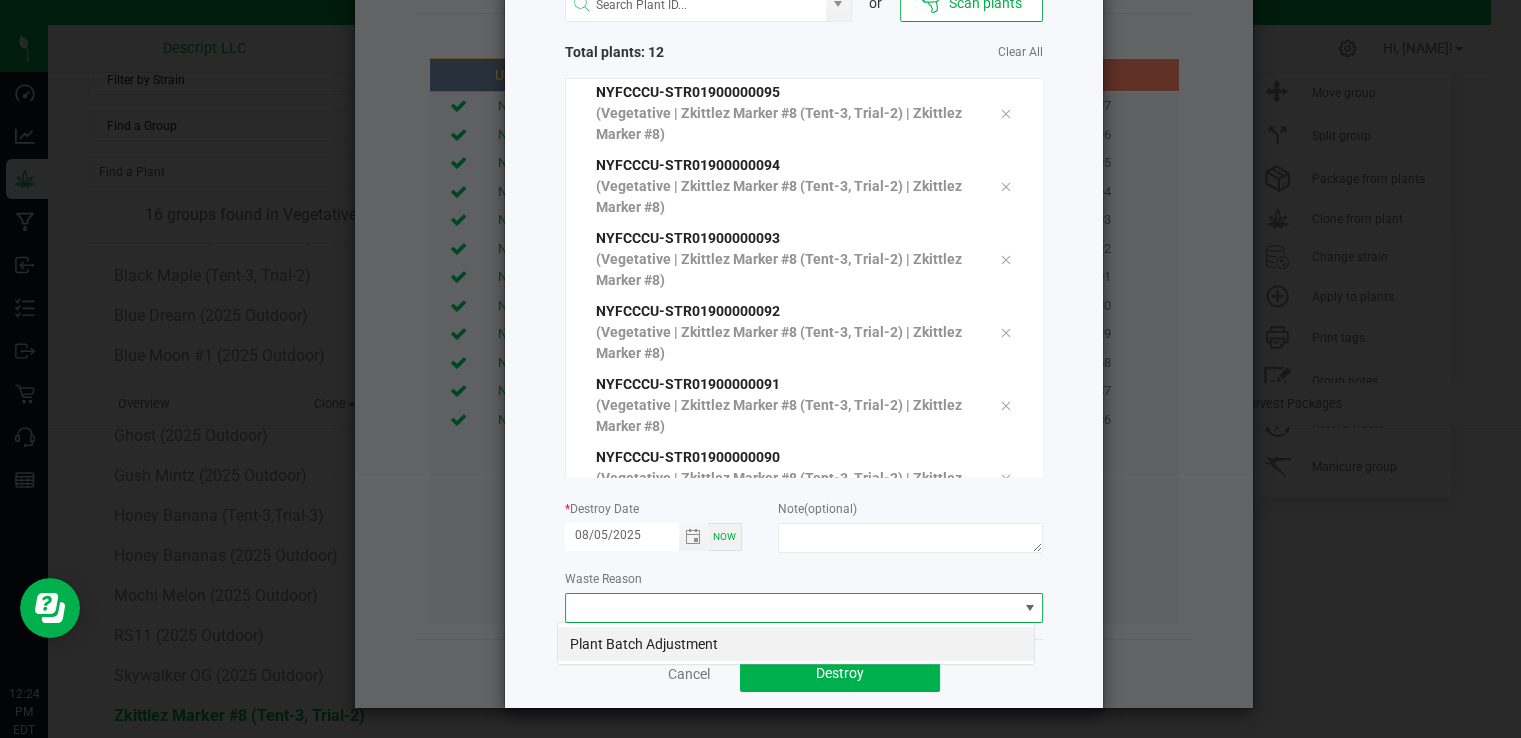 scroll, scrollTop: 99970, scrollLeft: 99521, axis: both 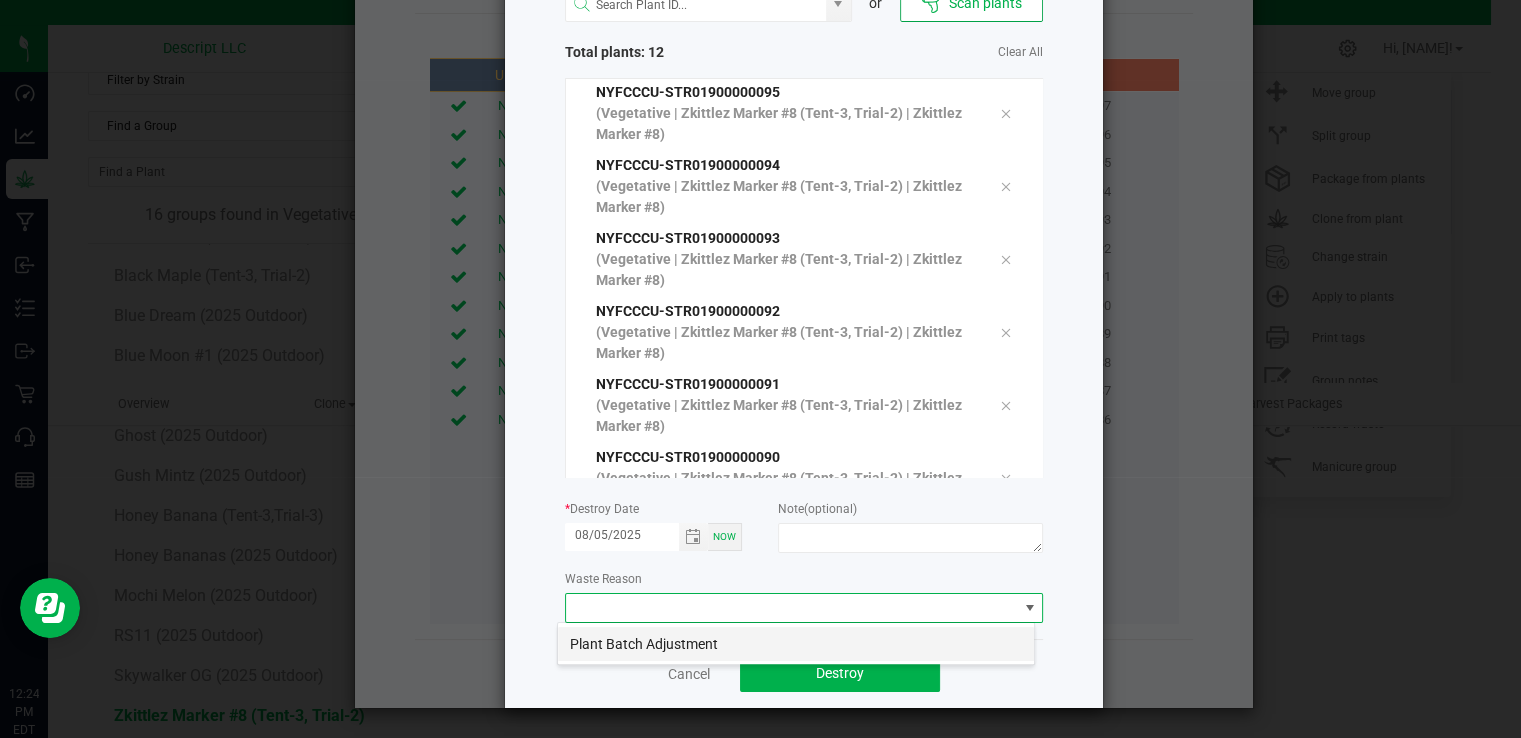 click on "Plant Batch Adjustment" at bounding box center (796, 644) 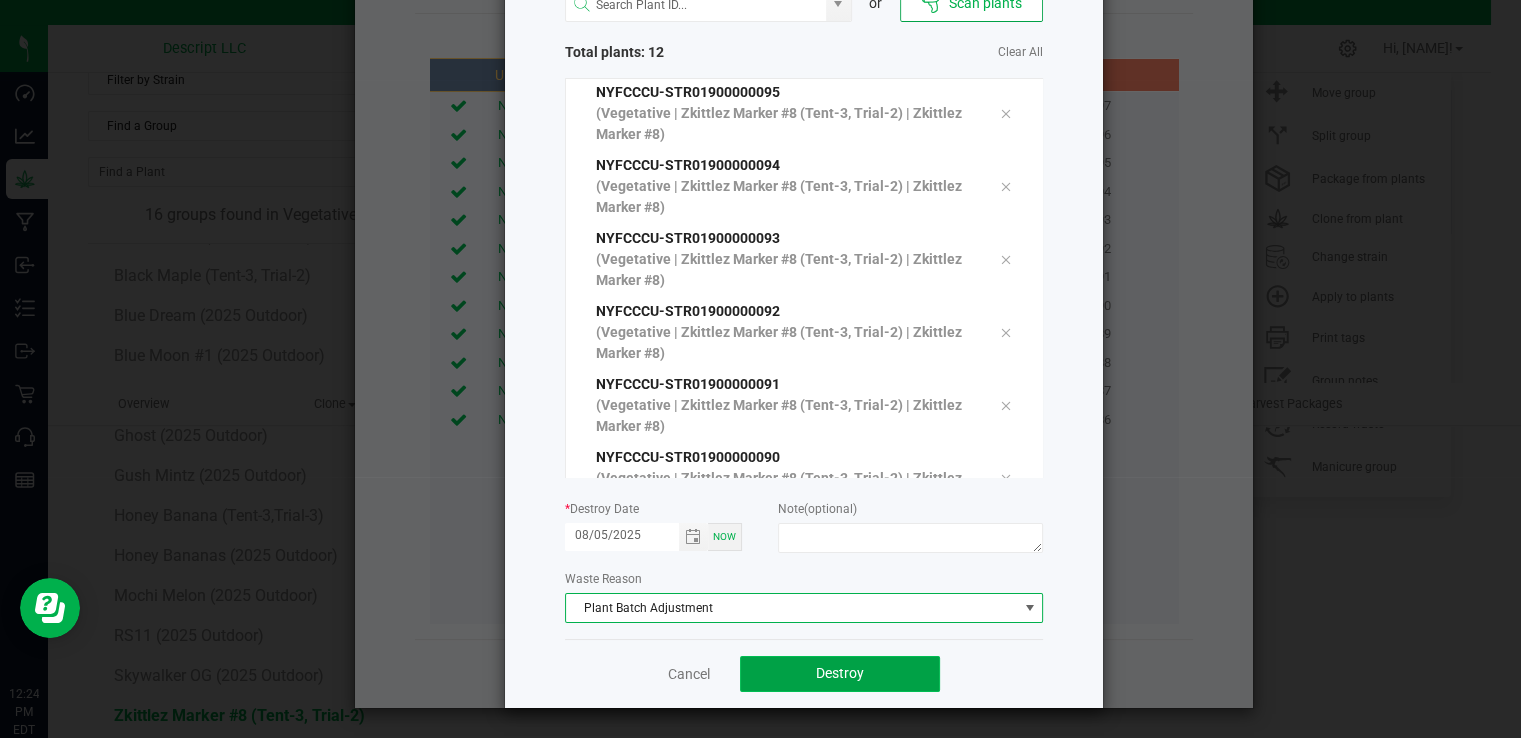 click on "Destroy" 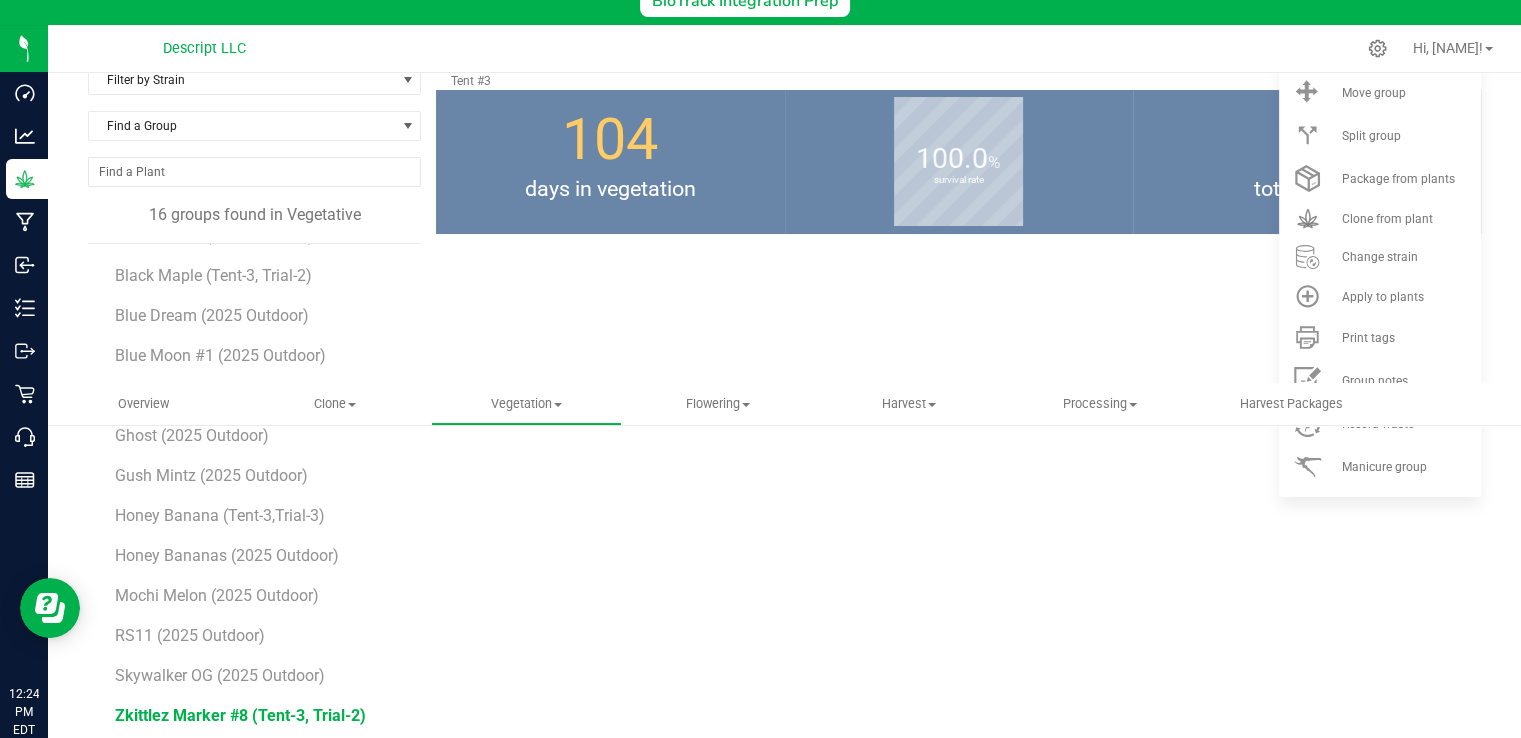 scroll, scrollTop: 335, scrollLeft: 0, axis: vertical 